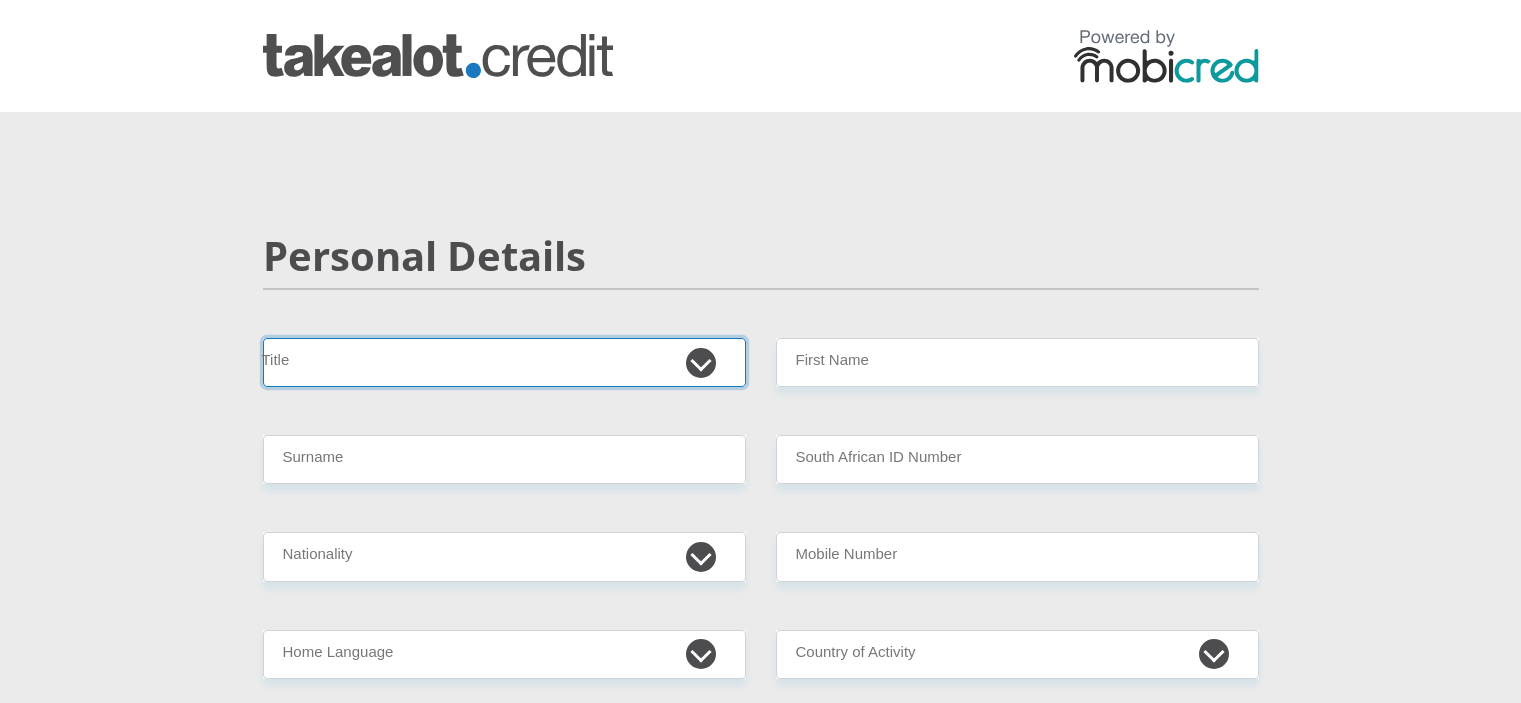drag, startPoint x: 0, startPoint y: 0, endPoint x: 692, endPoint y: 359, distance: 779.58 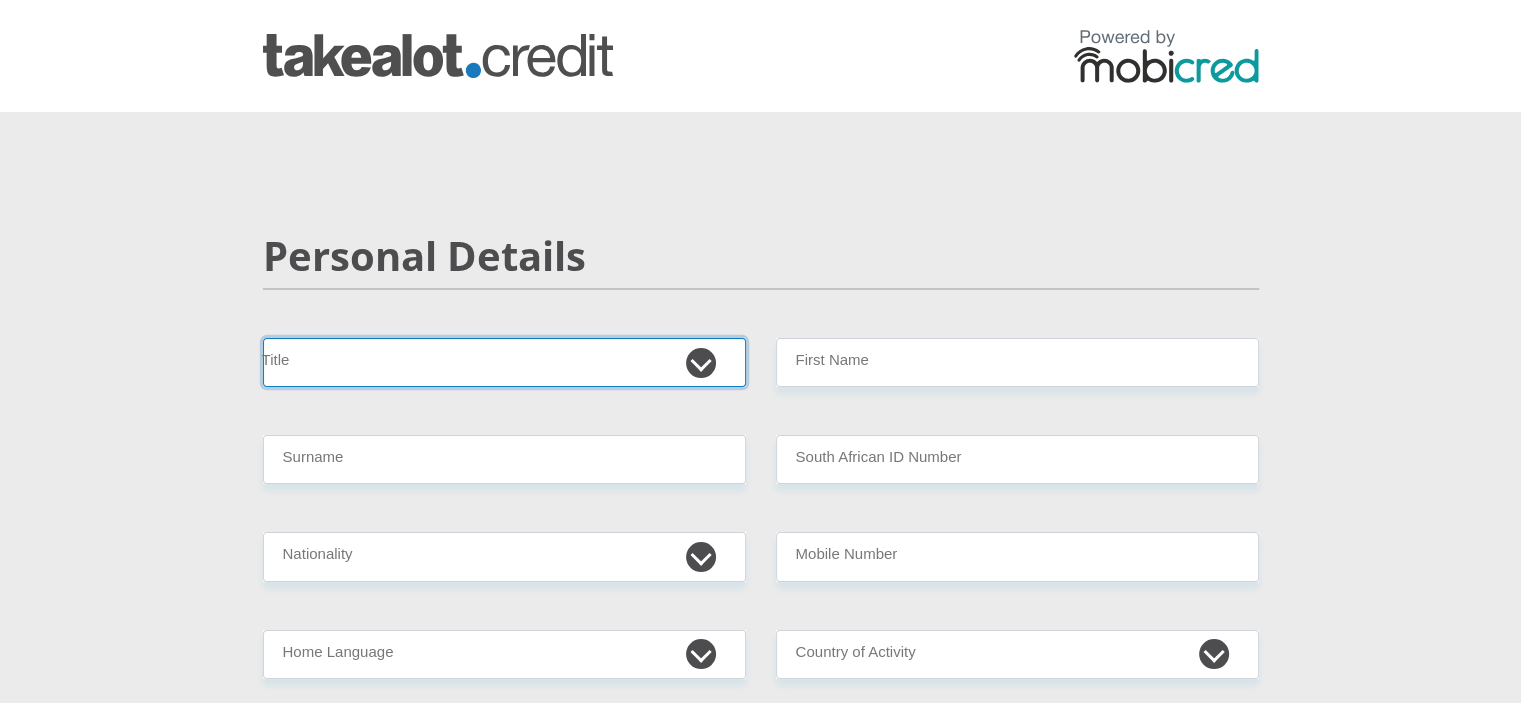select on "Mr" 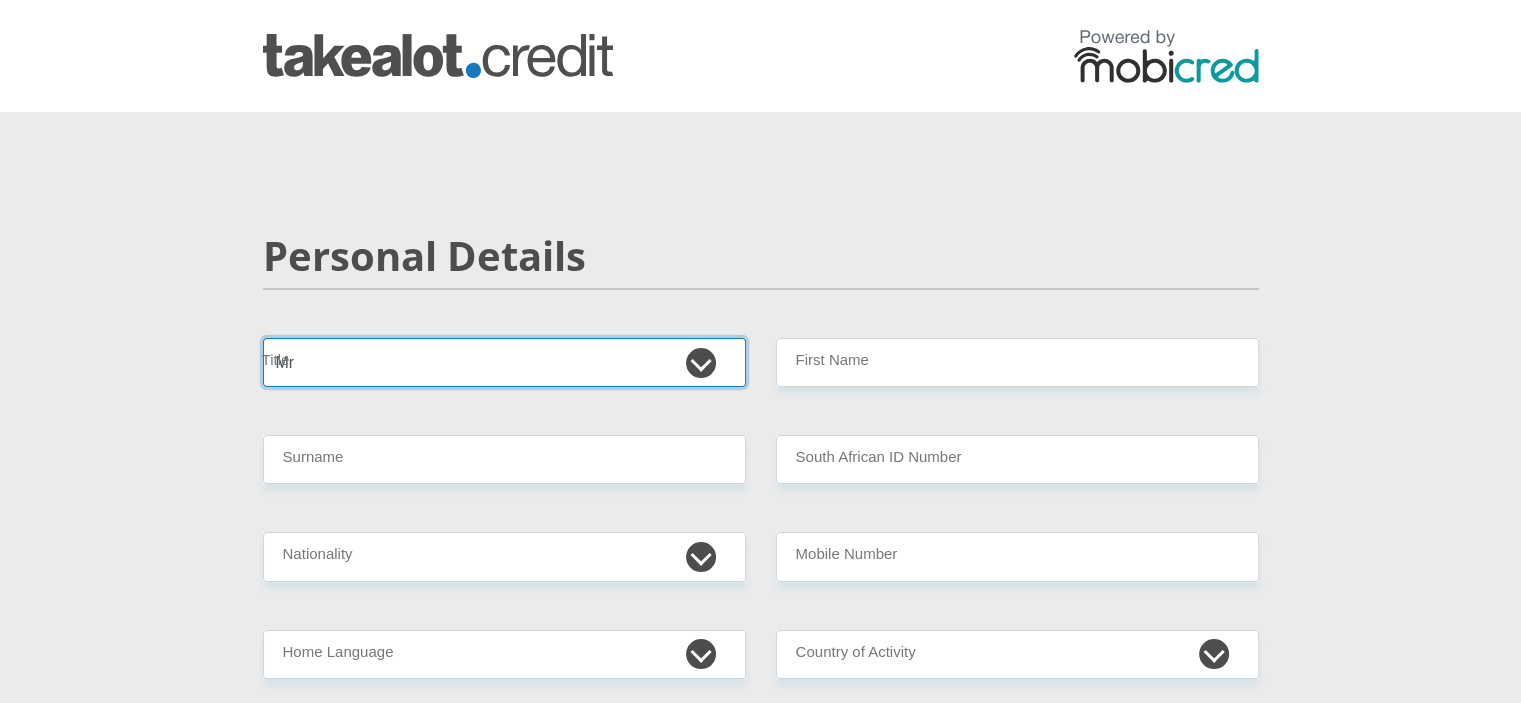 click on "Mr
Ms
Mrs
Dr
Other" at bounding box center (504, 362) 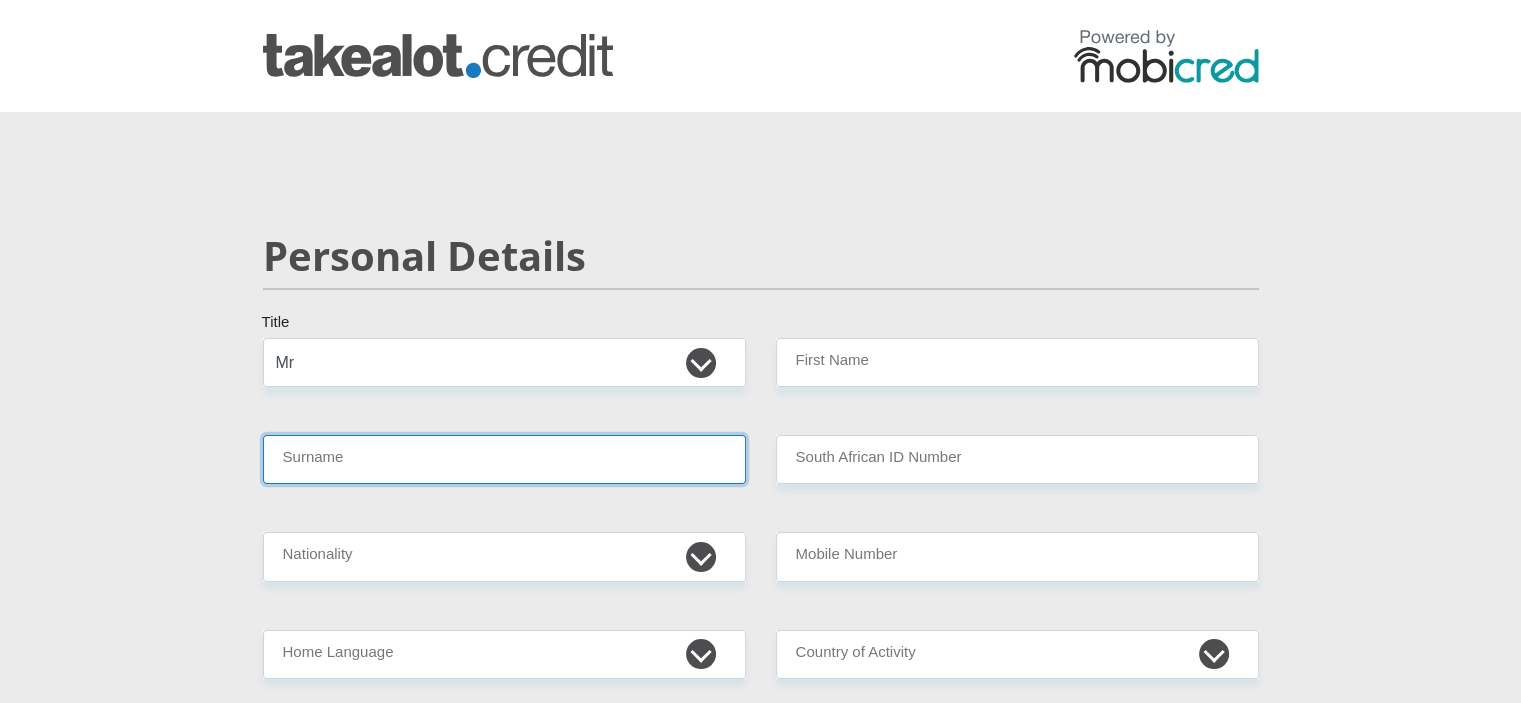click on "Surname" at bounding box center [504, 459] 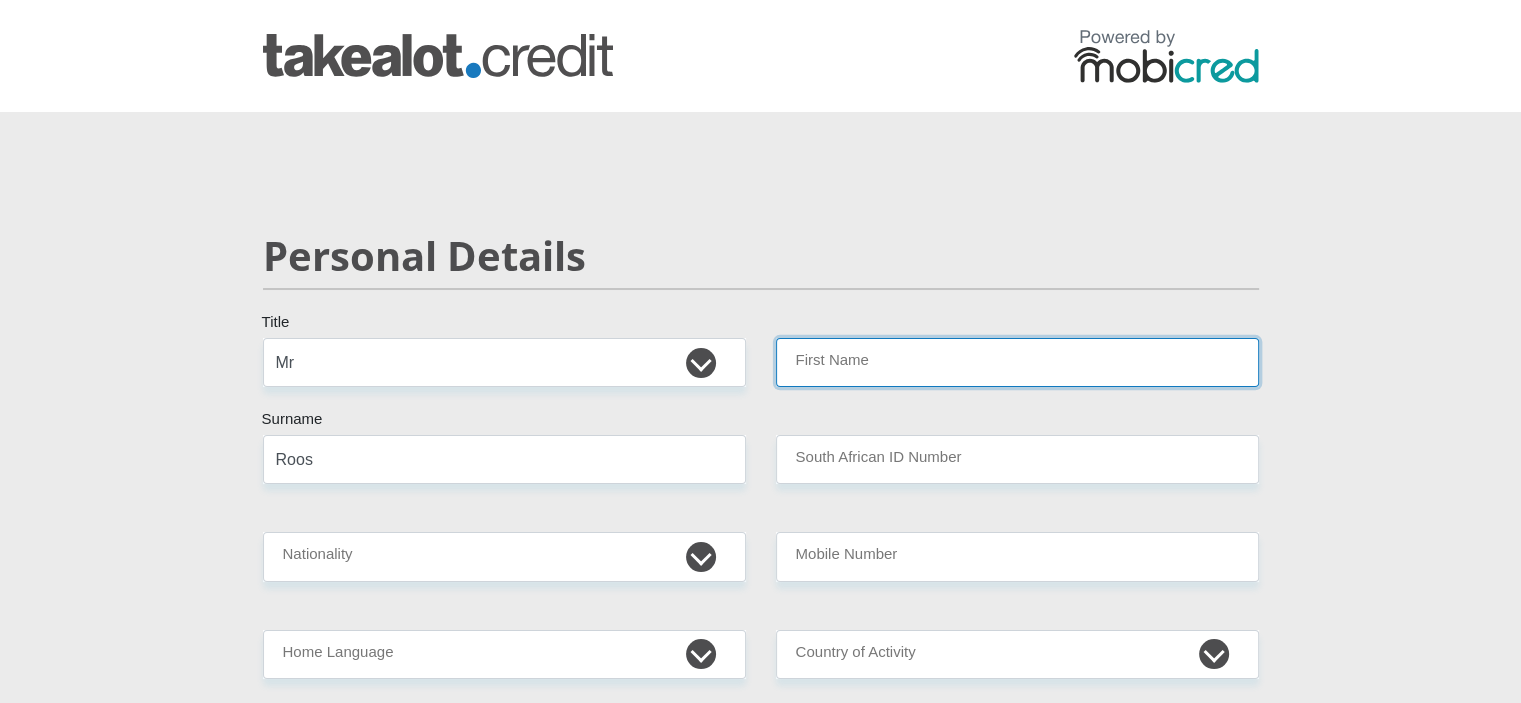 type on "[FIRST]" 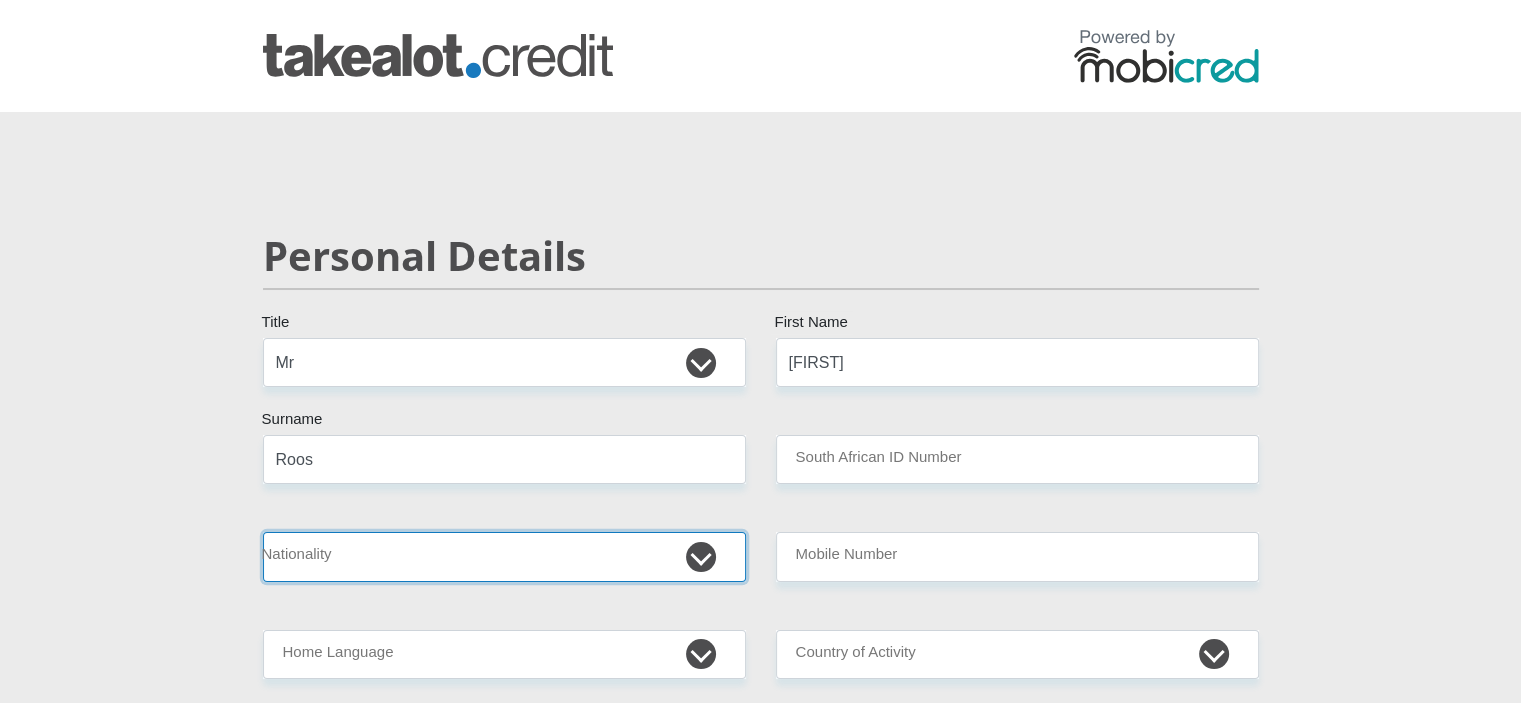 select on "ZAF" 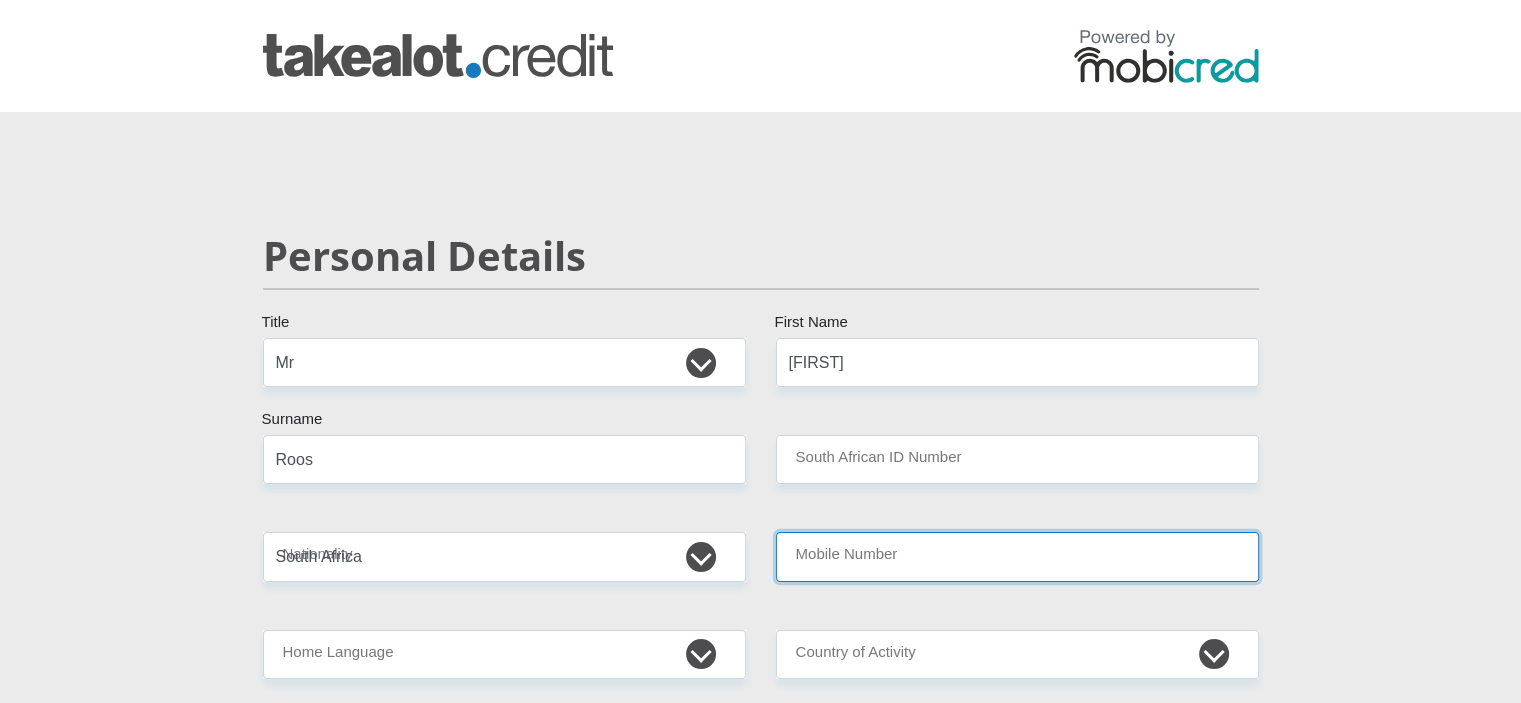 type on "[PHONE]" 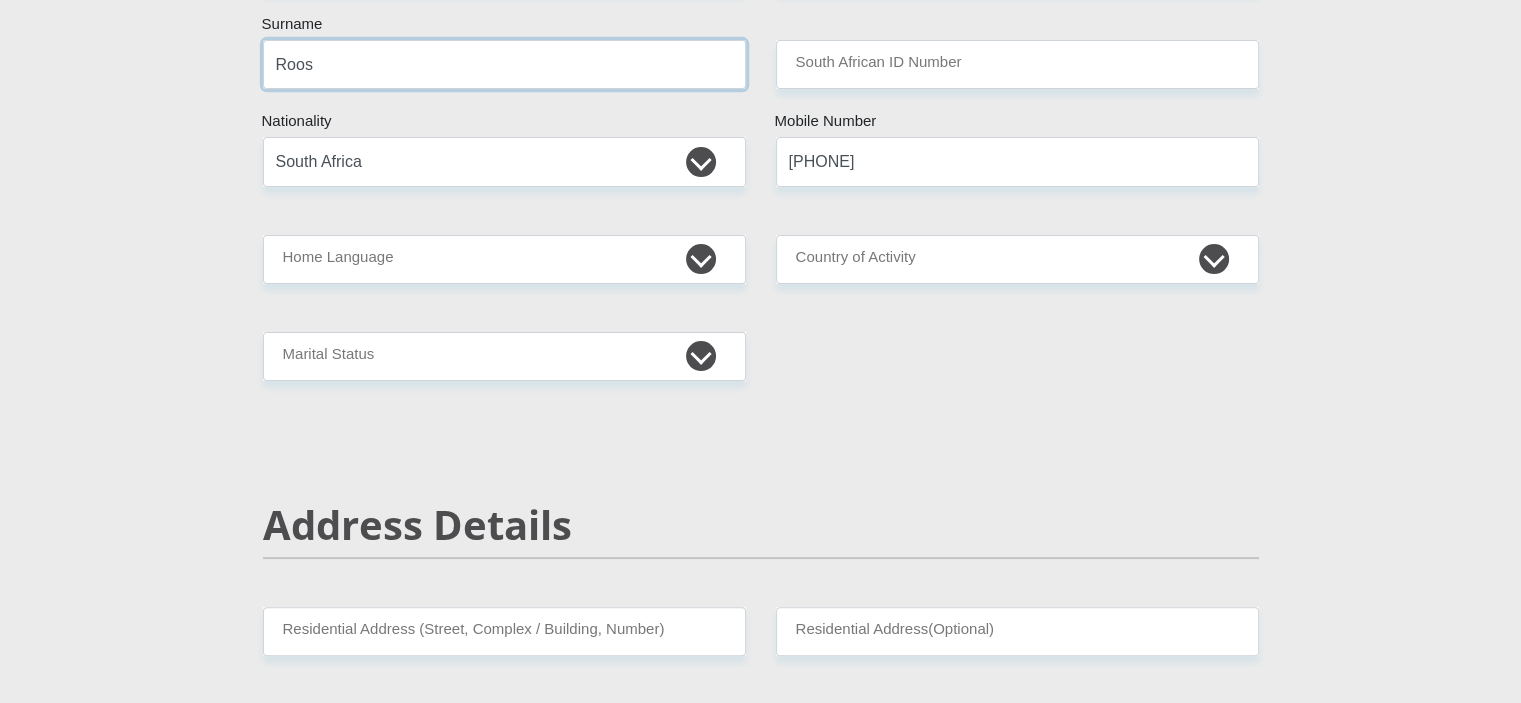 scroll, scrollTop: 400, scrollLeft: 0, axis: vertical 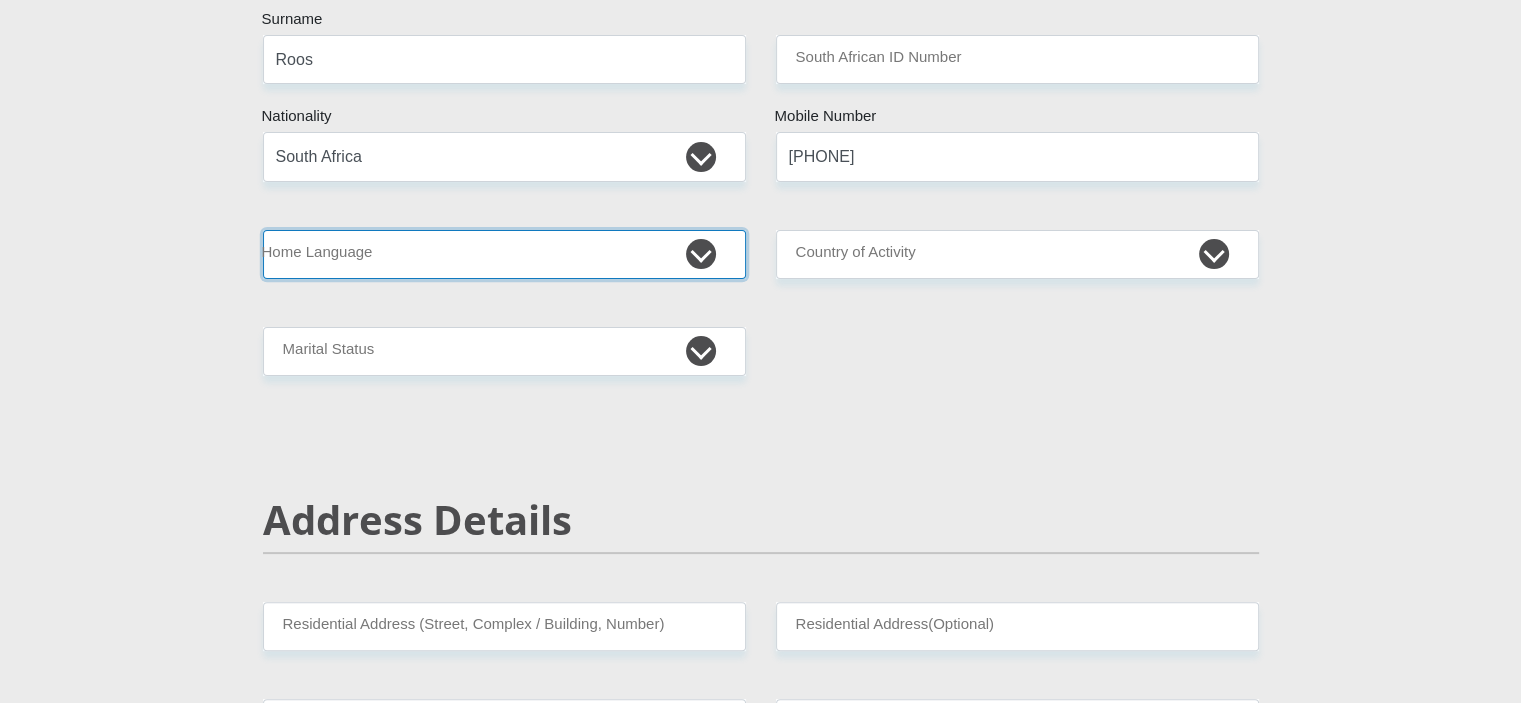 click on "Afrikaans
English
Sepedi
South Ndebele
Southern Sotho
Swati
Tsonga
Tswana
Venda
Xhosa
Zulu
Other" at bounding box center [504, 254] 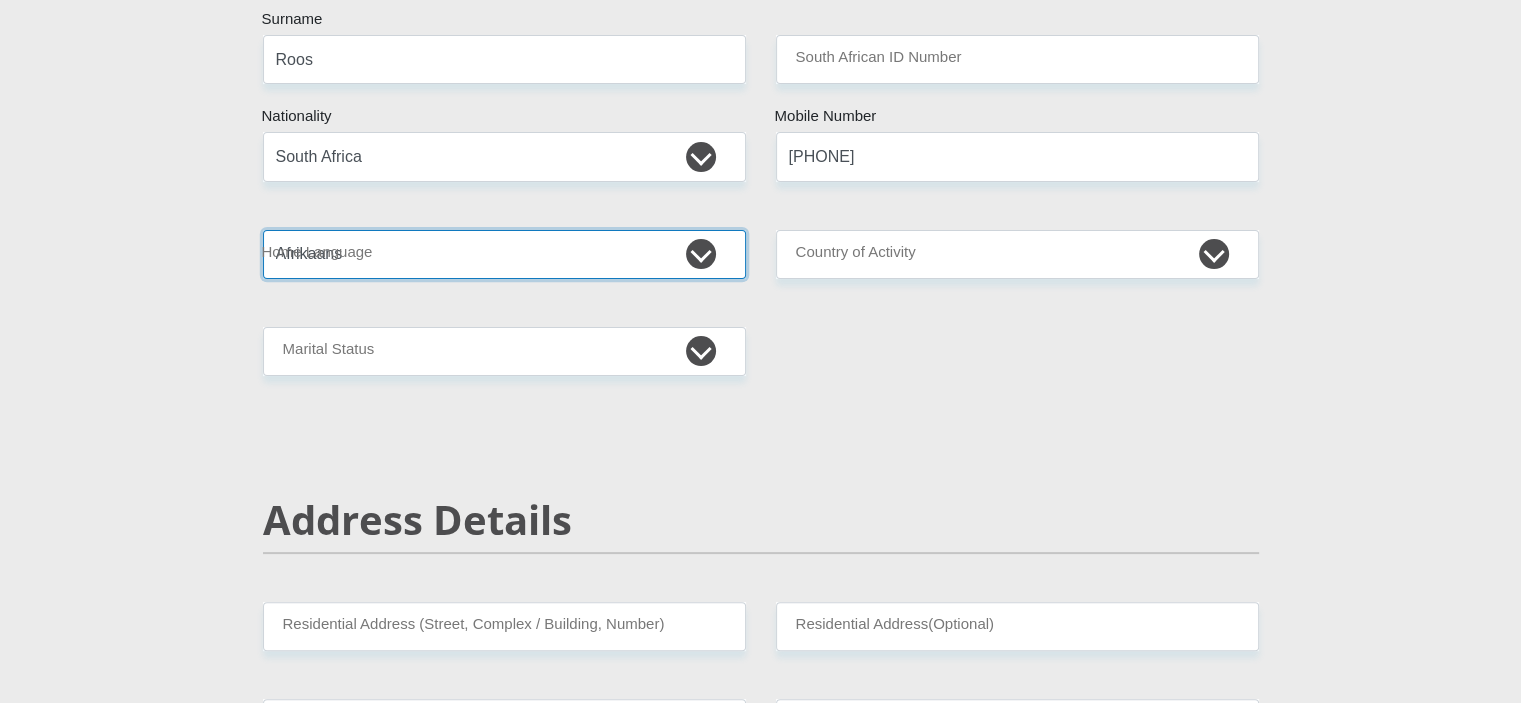 click on "Afrikaans
English
Sepedi
South Ndebele
Southern Sotho
Swati
Tsonga
Tswana
Venda
Xhosa
Zulu
Other" at bounding box center (504, 254) 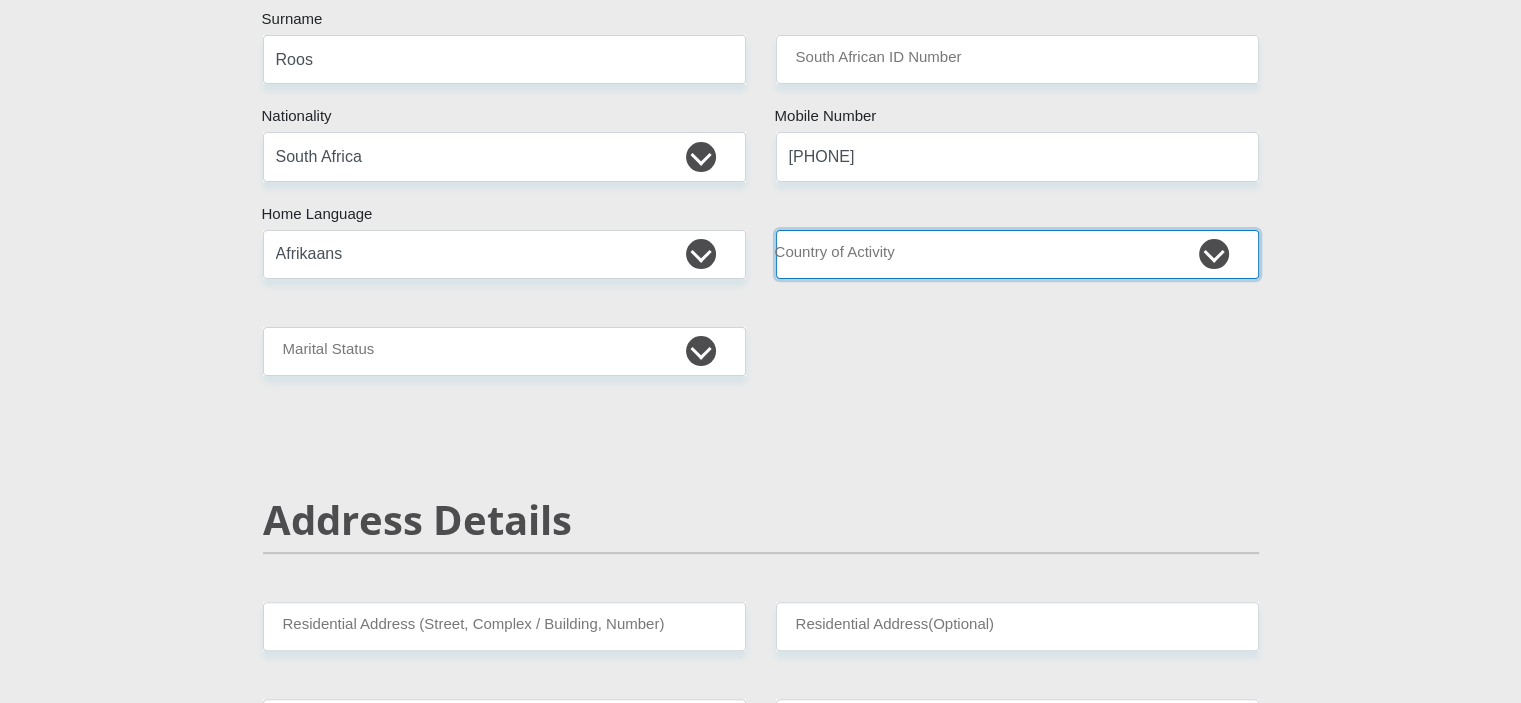 click on "South Africa
Afghanistan
Aland Islands
Albania
Algeria
America Samoa
American Virgin Islands
Andorra
Angola
Anguilla
Antarctica
Antigua and Barbuda
Argentina
Armenia
Aruba
Ascension Island
Australia
Austria
Azerbaijan
Chad" at bounding box center [1017, 254] 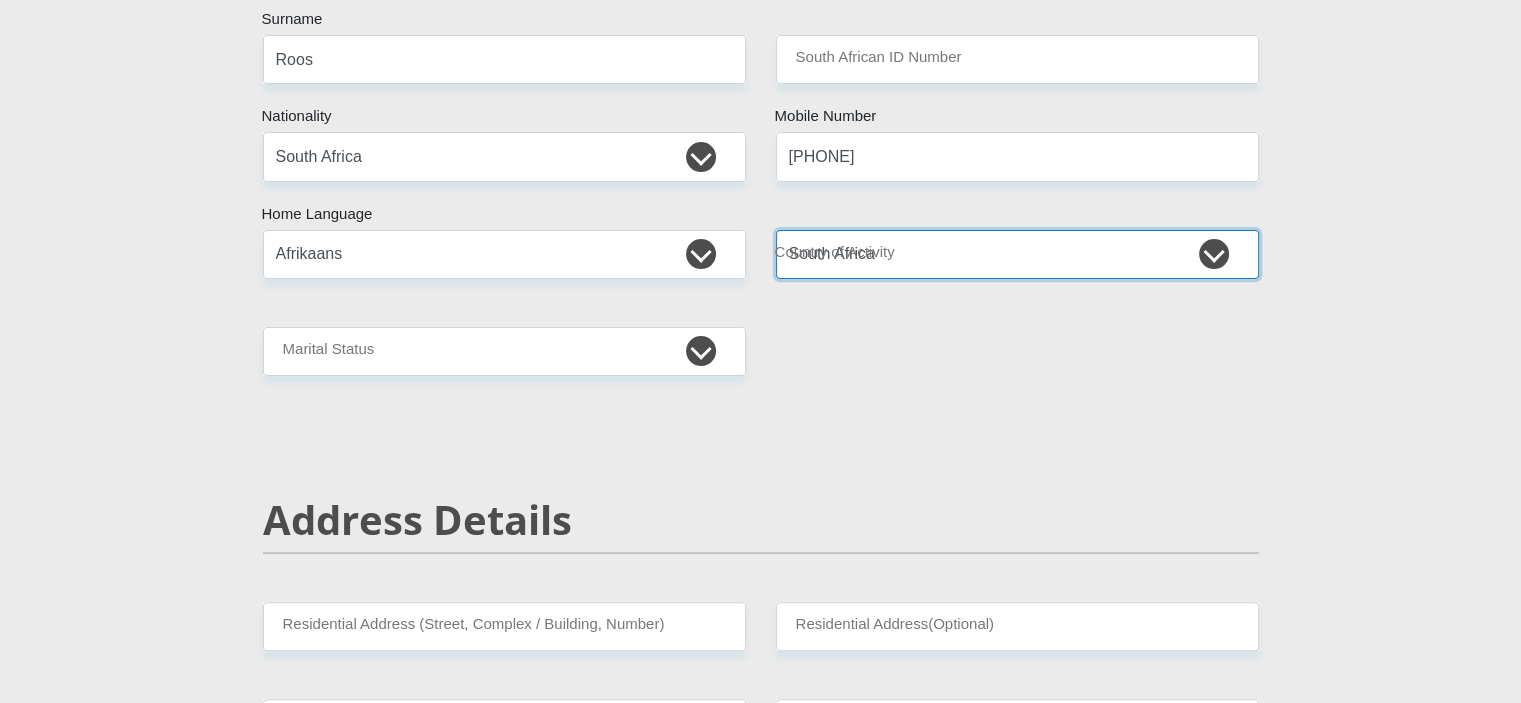 click on "South Africa
Afghanistan
Aland Islands
Albania
Algeria
America Samoa
American Virgin Islands
Andorra
Angola
Anguilla
Antarctica
Antigua and Barbuda
Argentina
Armenia
Aruba
Ascension Island
Australia
Austria
Azerbaijan
Chad" at bounding box center (1017, 254) 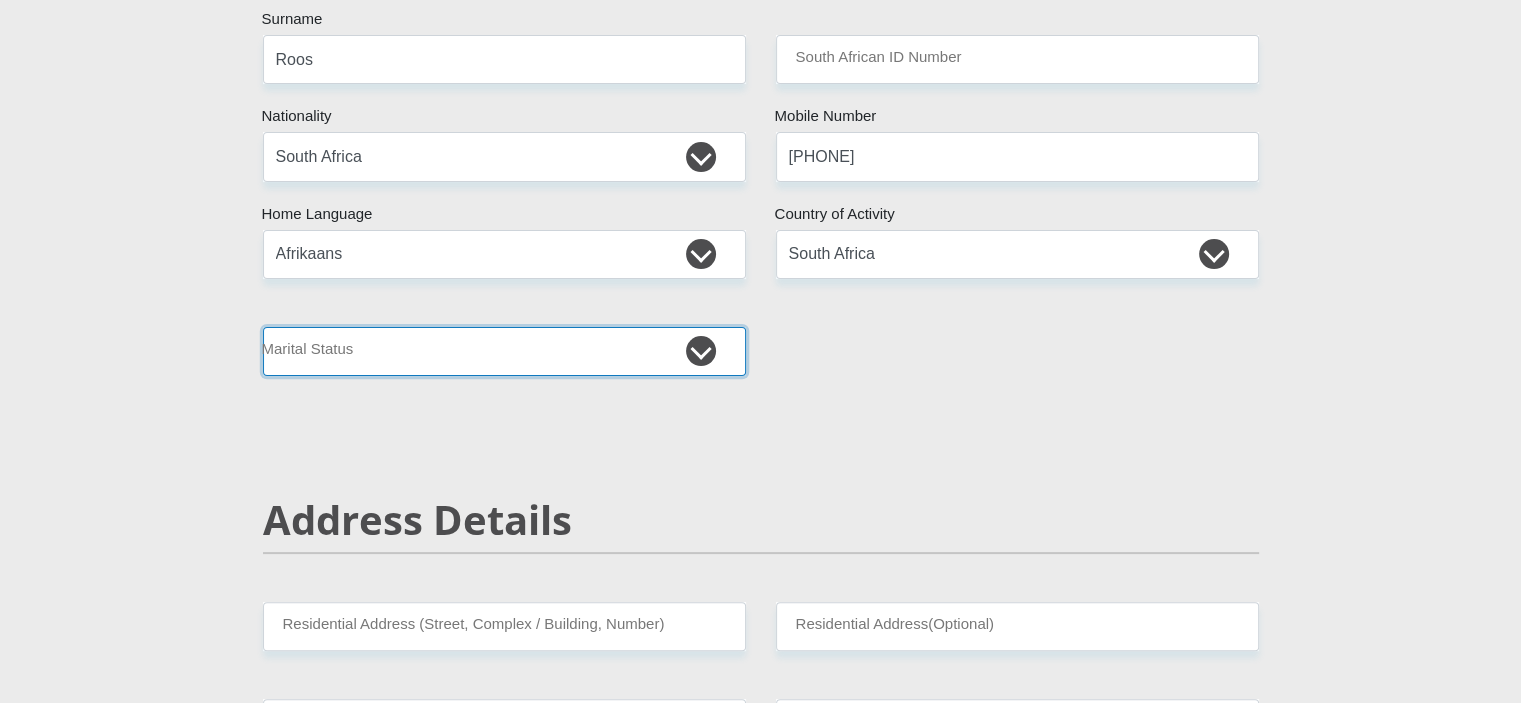 click on "Married ANC
Single
Divorced
Widowed
Married COP or Customary Law" at bounding box center (504, 351) 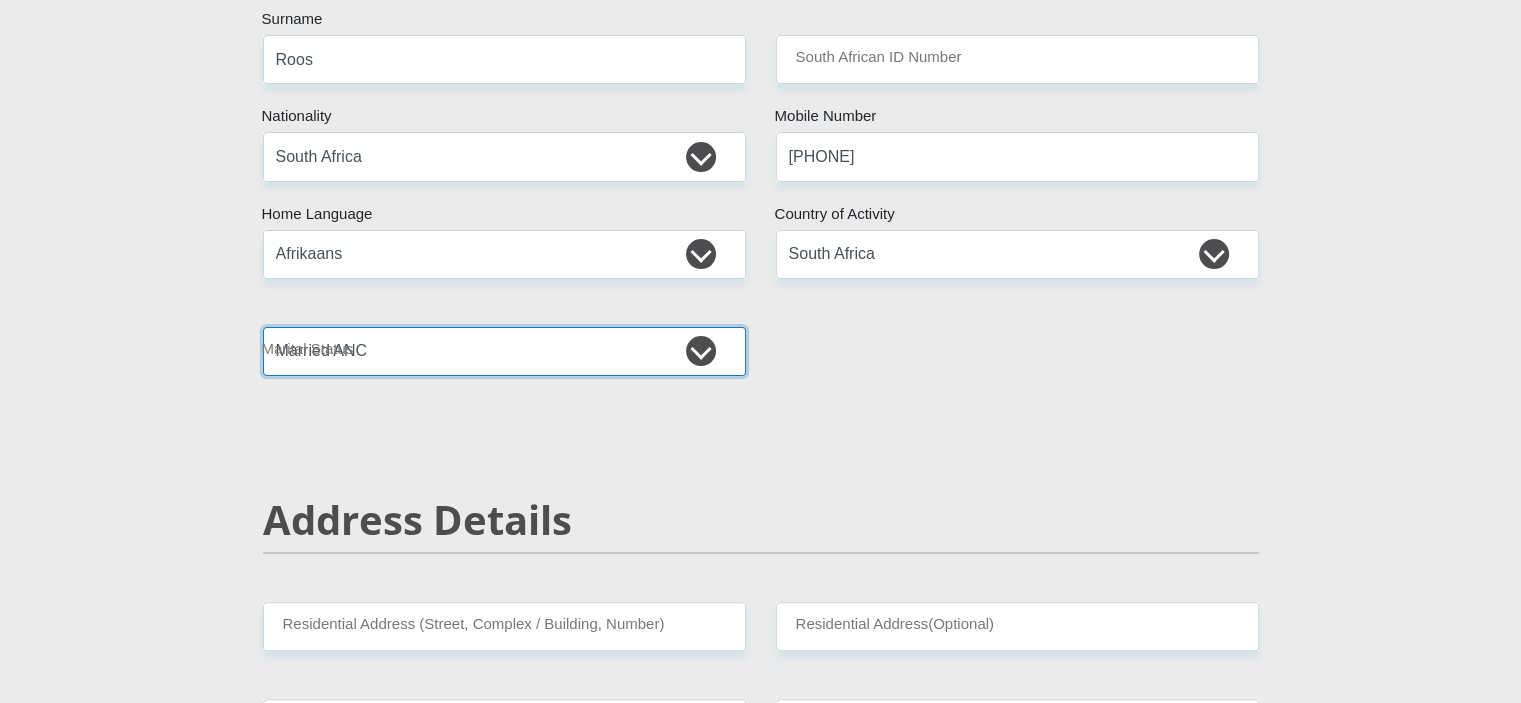 click on "Married ANC
Single
Divorced
Widowed
Married COP or Customary Law" at bounding box center (504, 351) 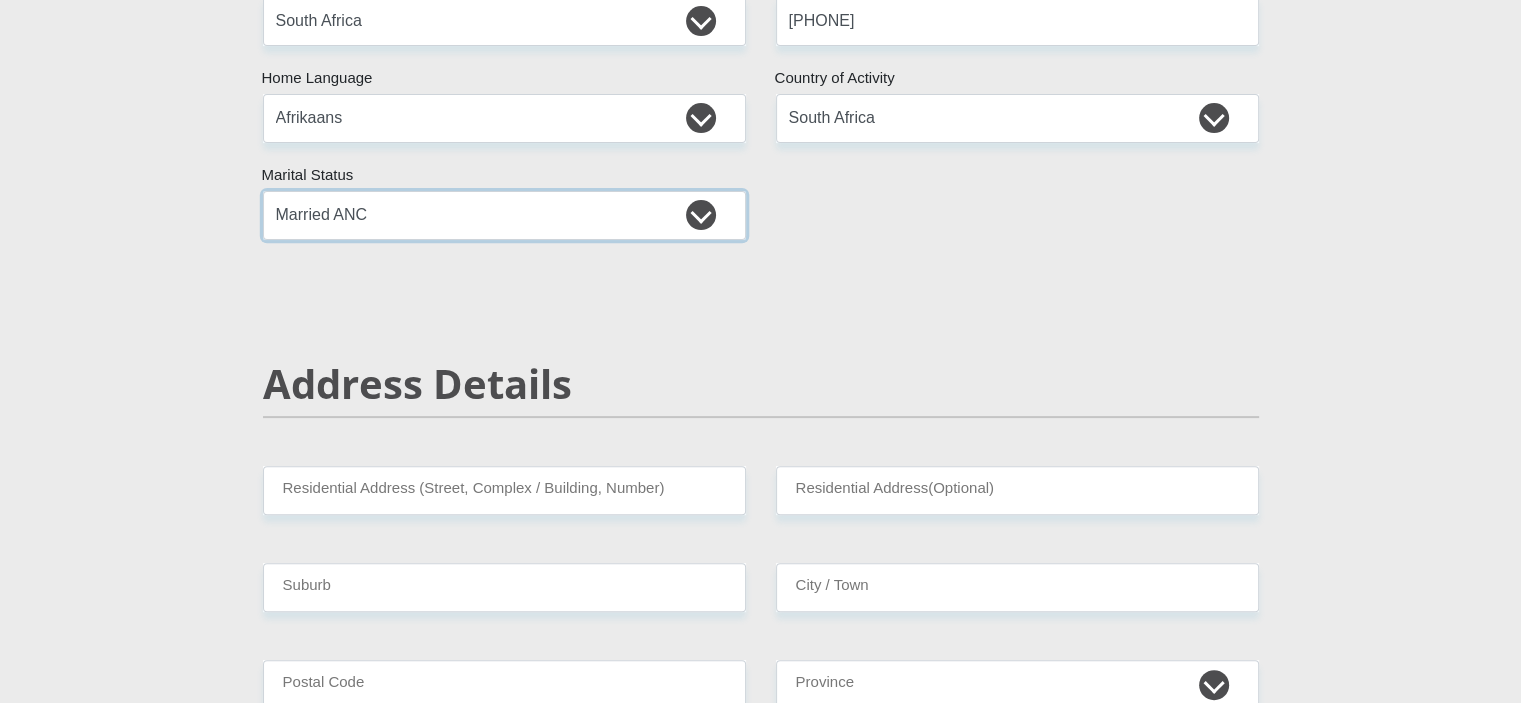 scroll, scrollTop: 600, scrollLeft: 0, axis: vertical 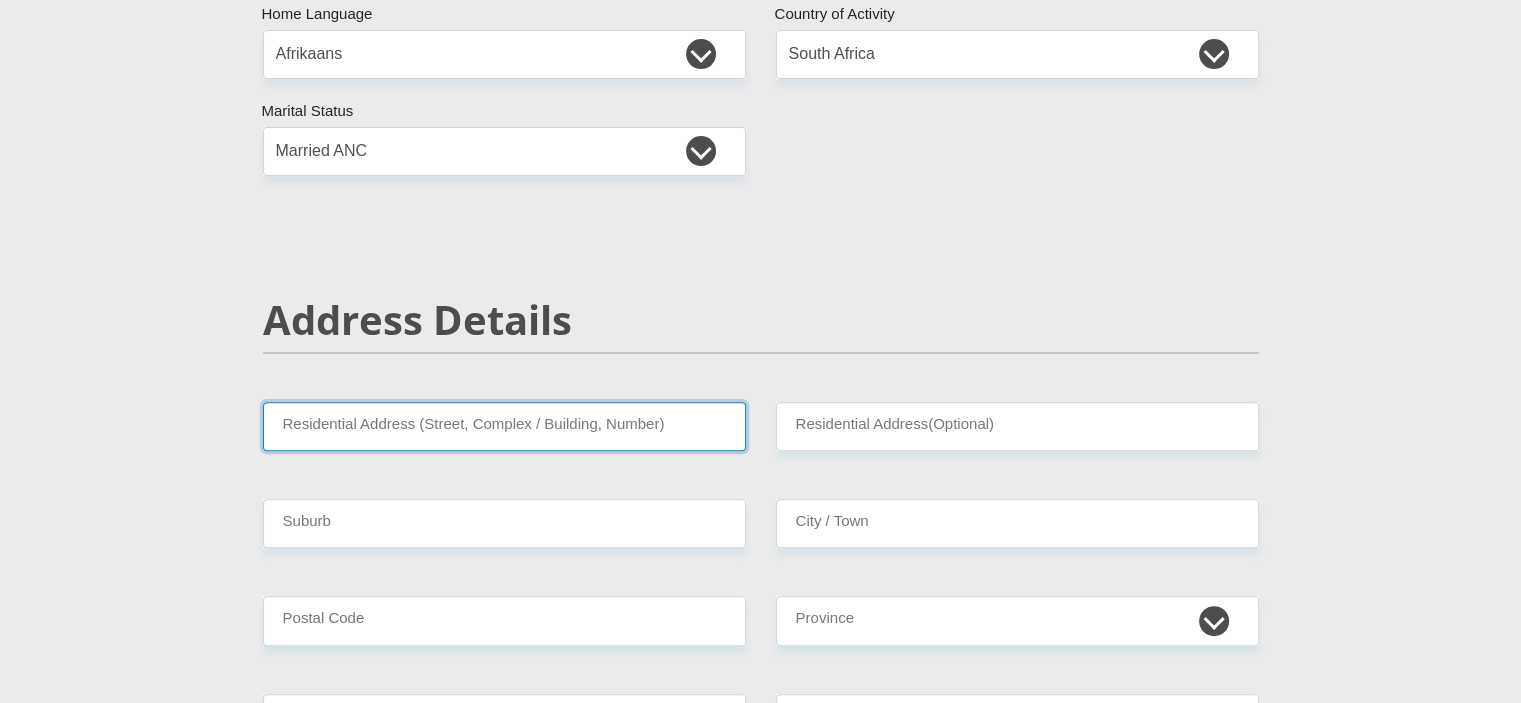 click on "Residential Address (Street, Complex / Building, Number)" at bounding box center (504, 426) 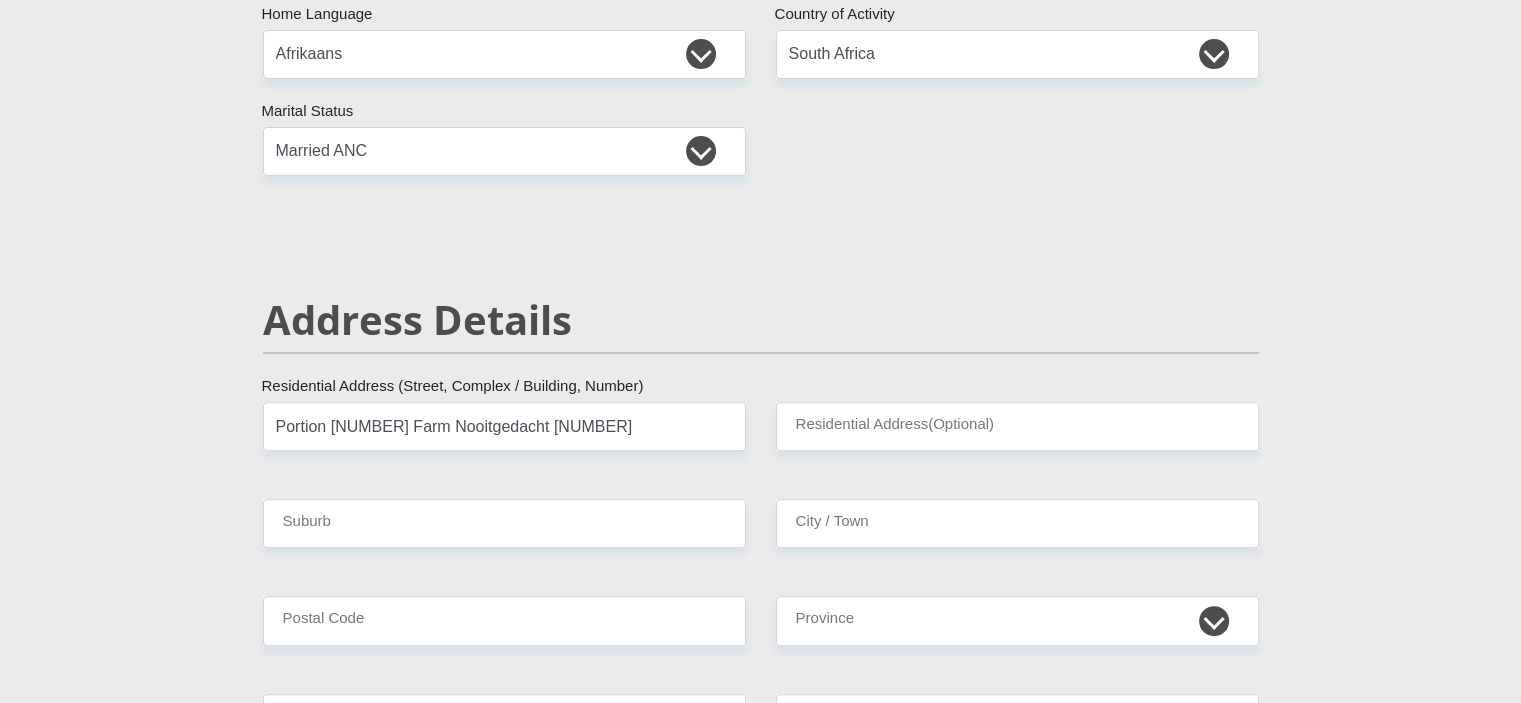 type on "Kudu private nature reserve [NUMBER]" 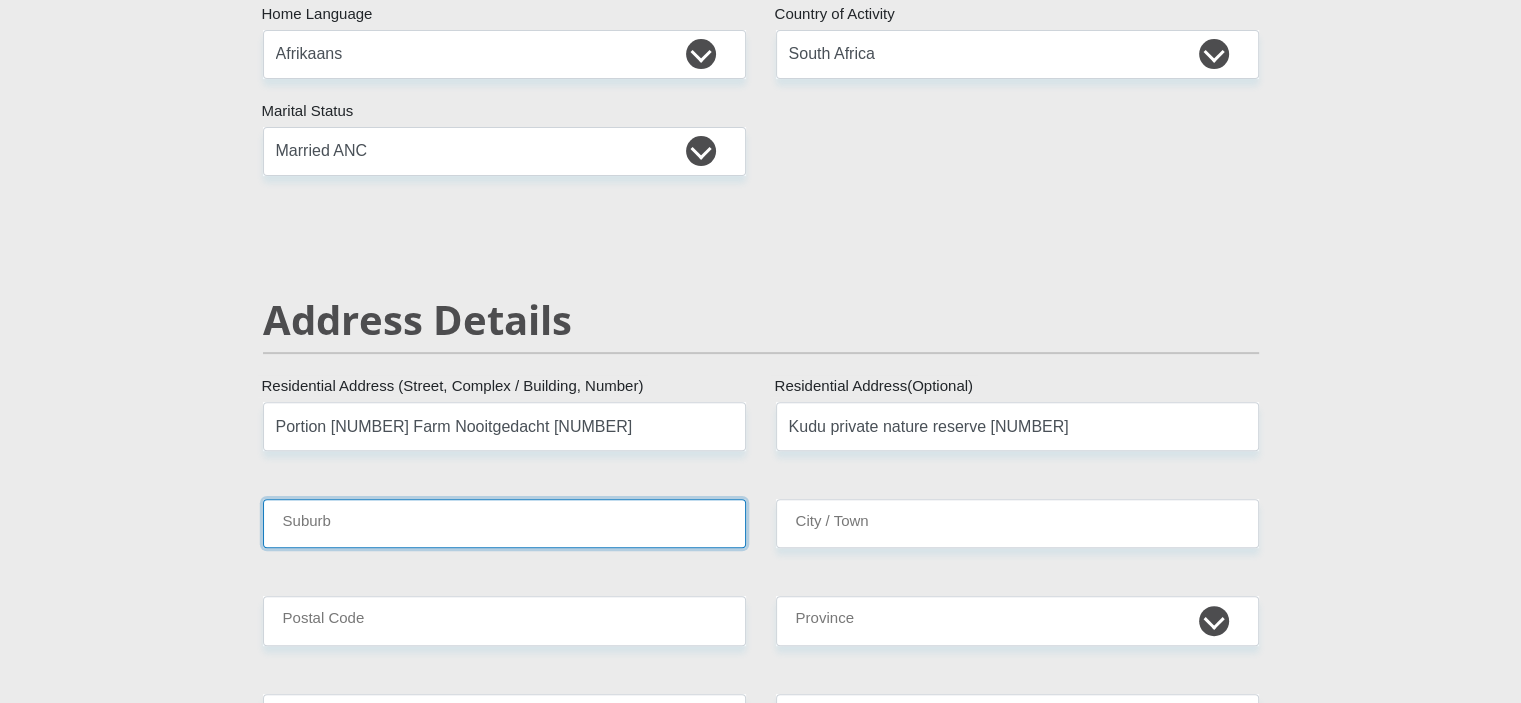 type on "Lydenburg" 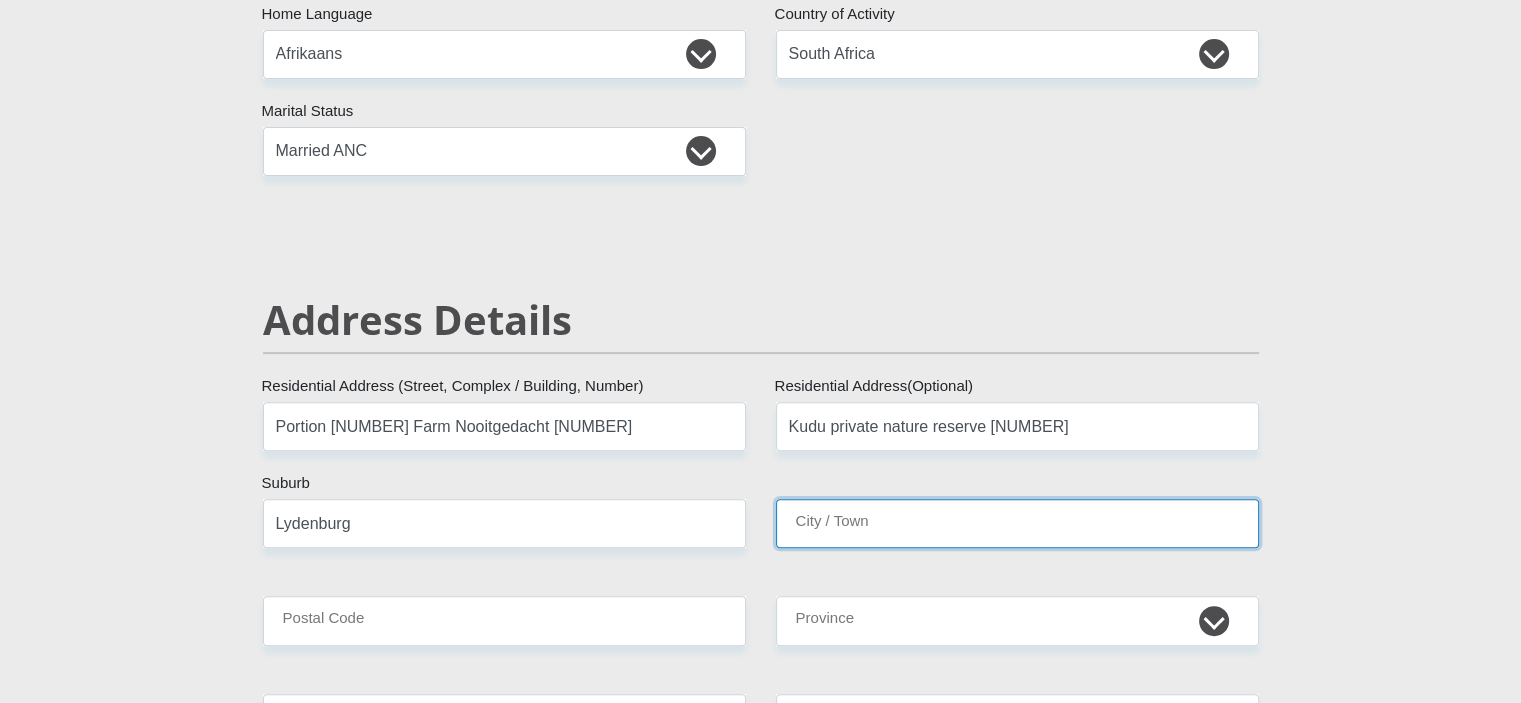 type on "Lydenburg" 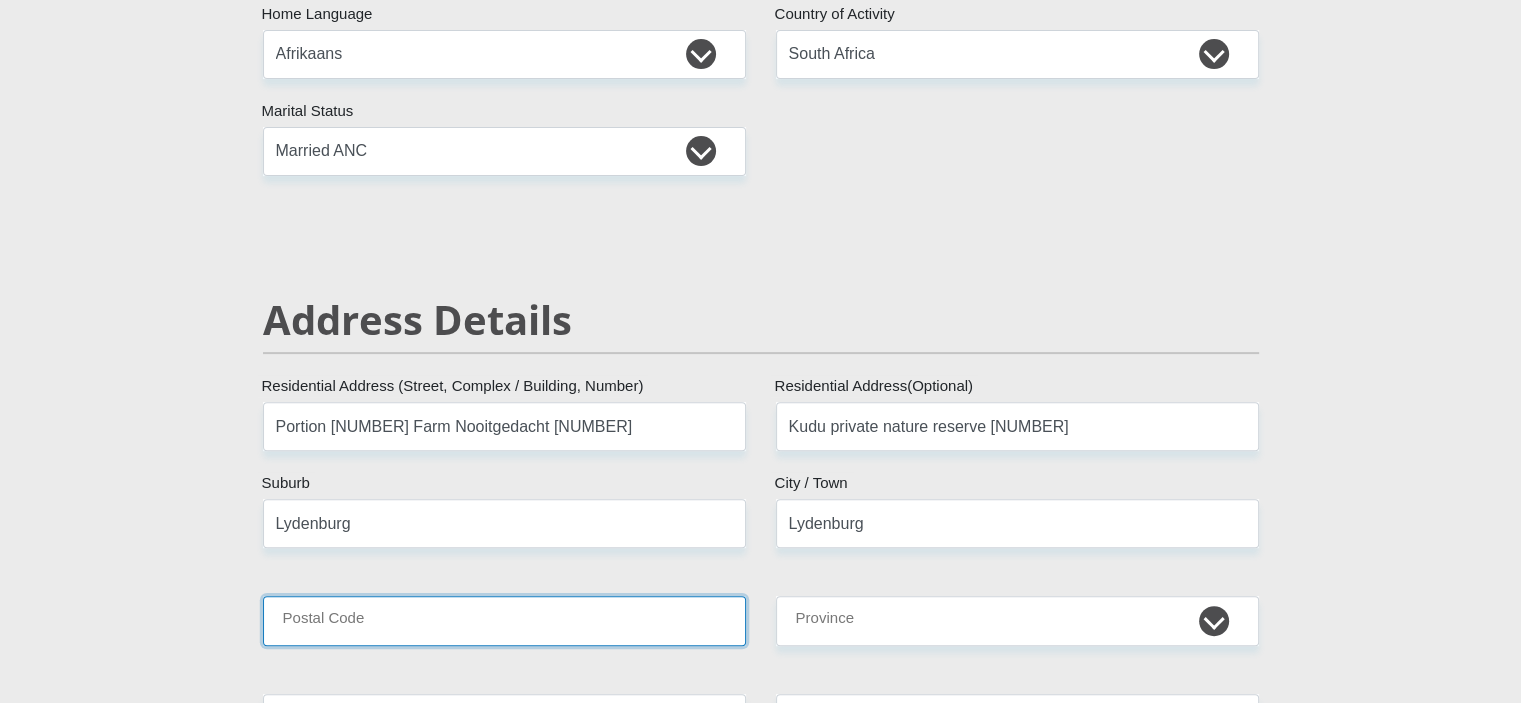 type on "[NUMBER]" 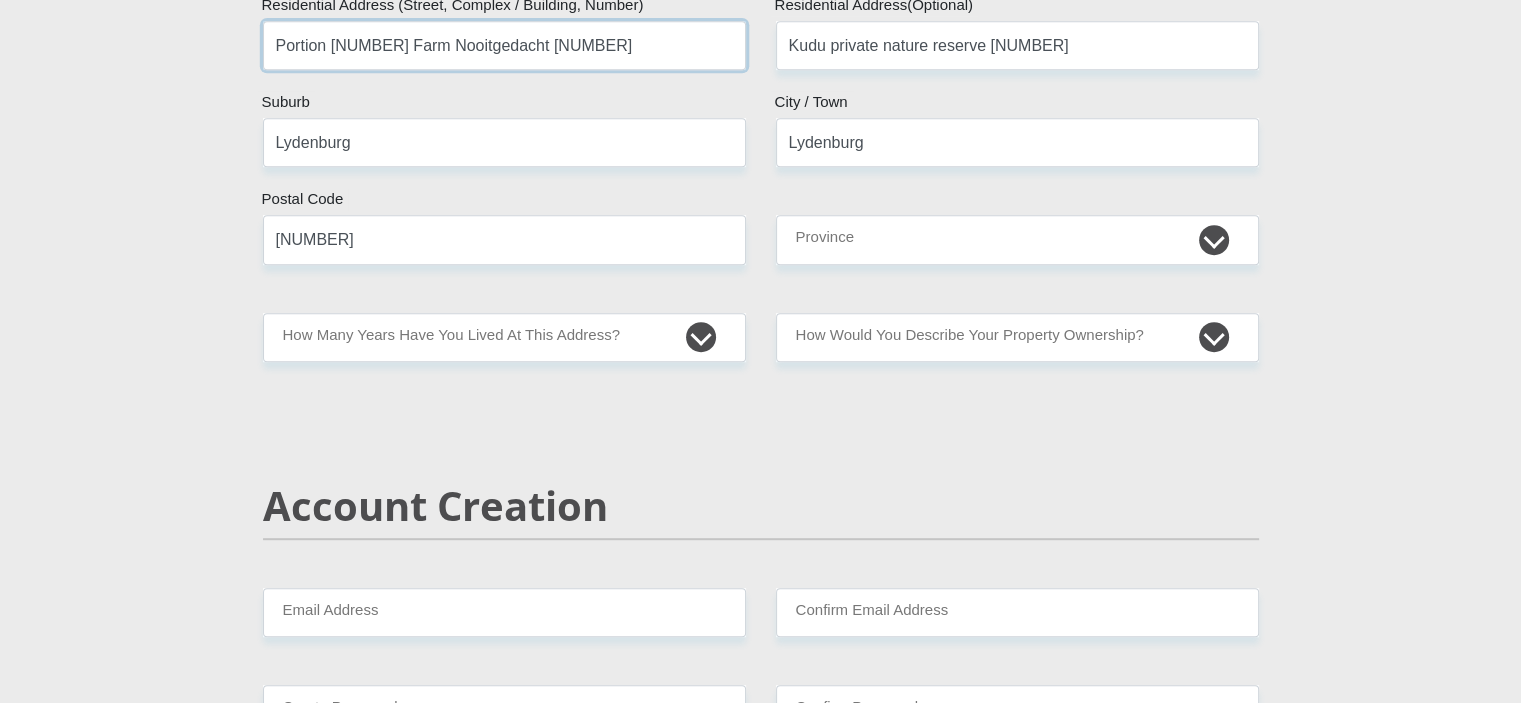 scroll, scrollTop: 1000, scrollLeft: 0, axis: vertical 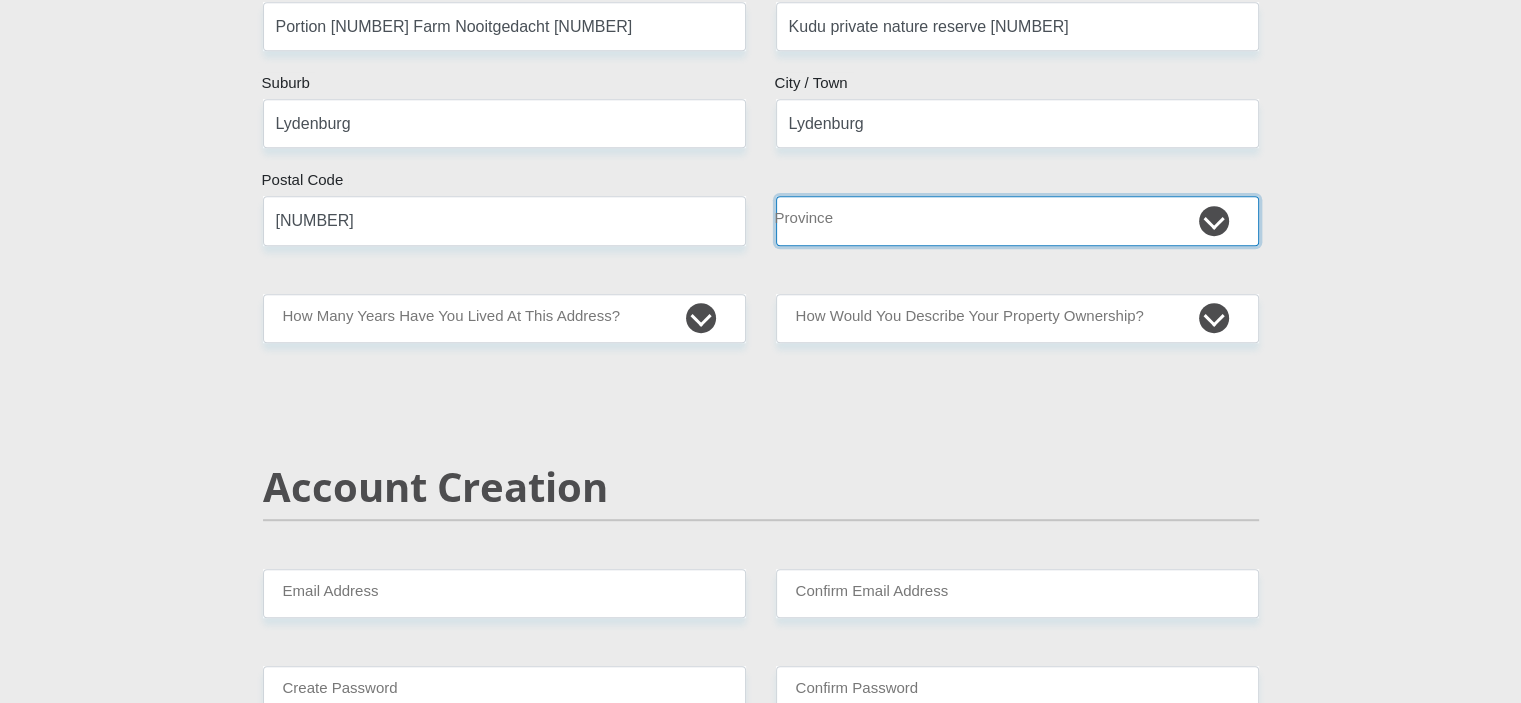 click on "Eastern Cape
Free State
Gauteng
KwaZulu-Natal
Limpopo
Mpumalanga
Northern Cape
North West
Western Cape" at bounding box center (1017, 220) 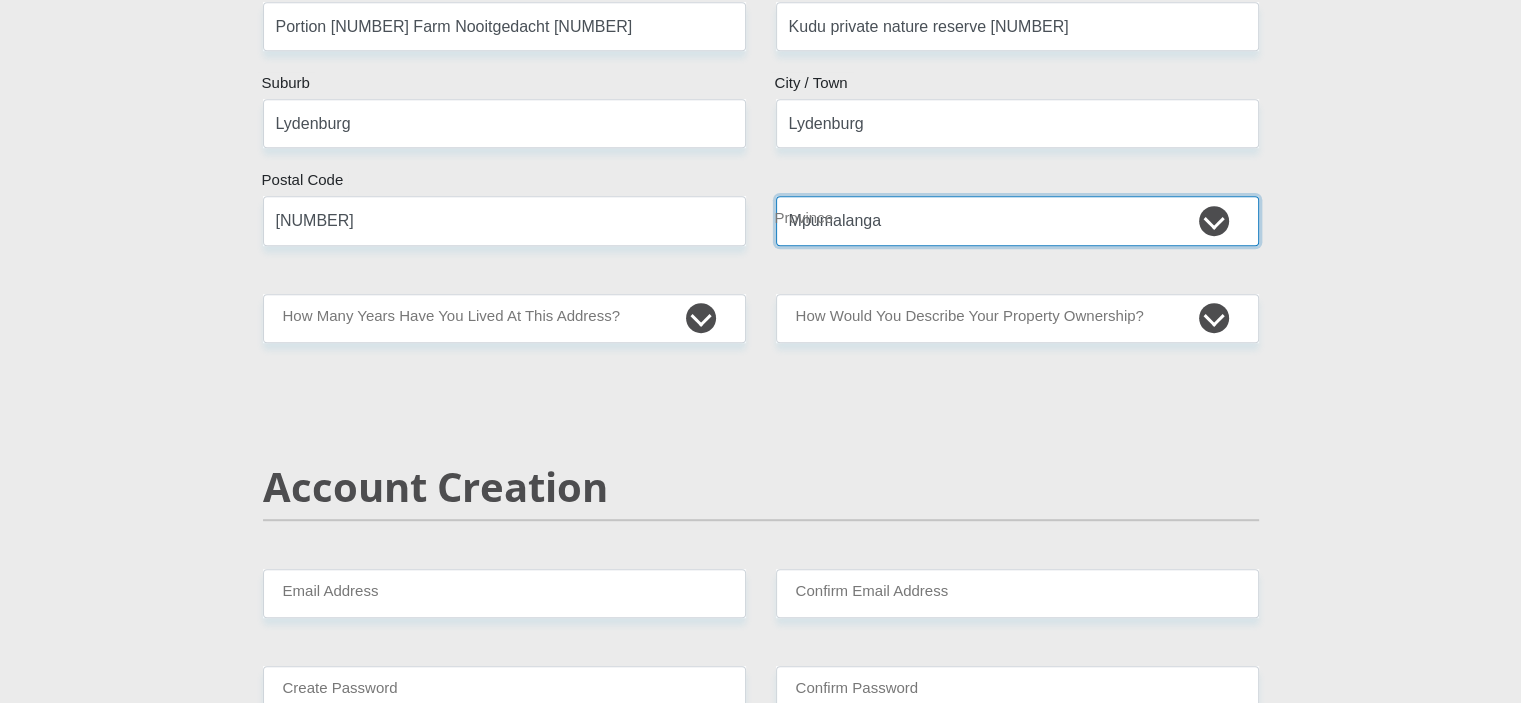 click on "Eastern Cape
Free State
Gauteng
KwaZulu-Natal
Limpopo
Mpumalanga
Northern Cape
North West
Western Cape" at bounding box center (1017, 220) 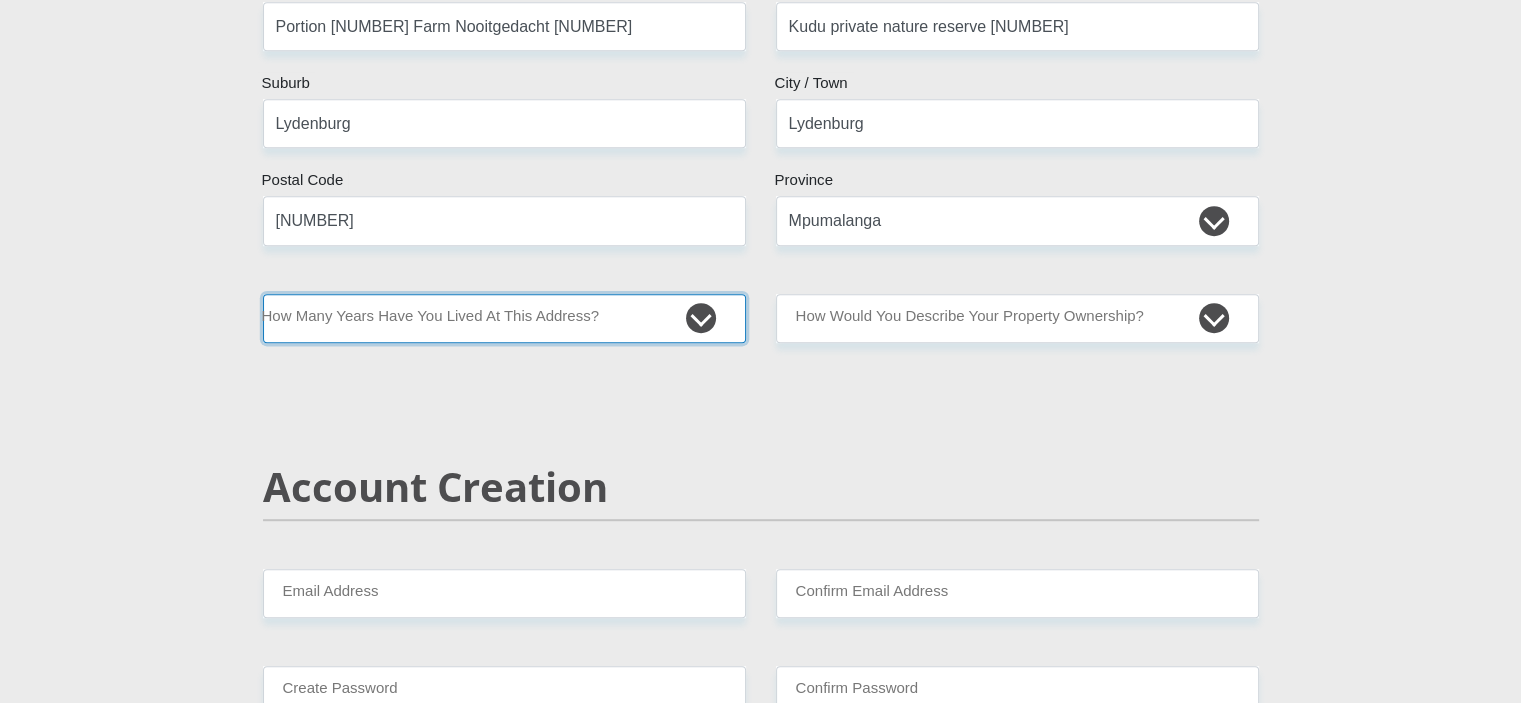click on "less than 1 year
1-3 years
3-5 years
5+ years" at bounding box center (504, 318) 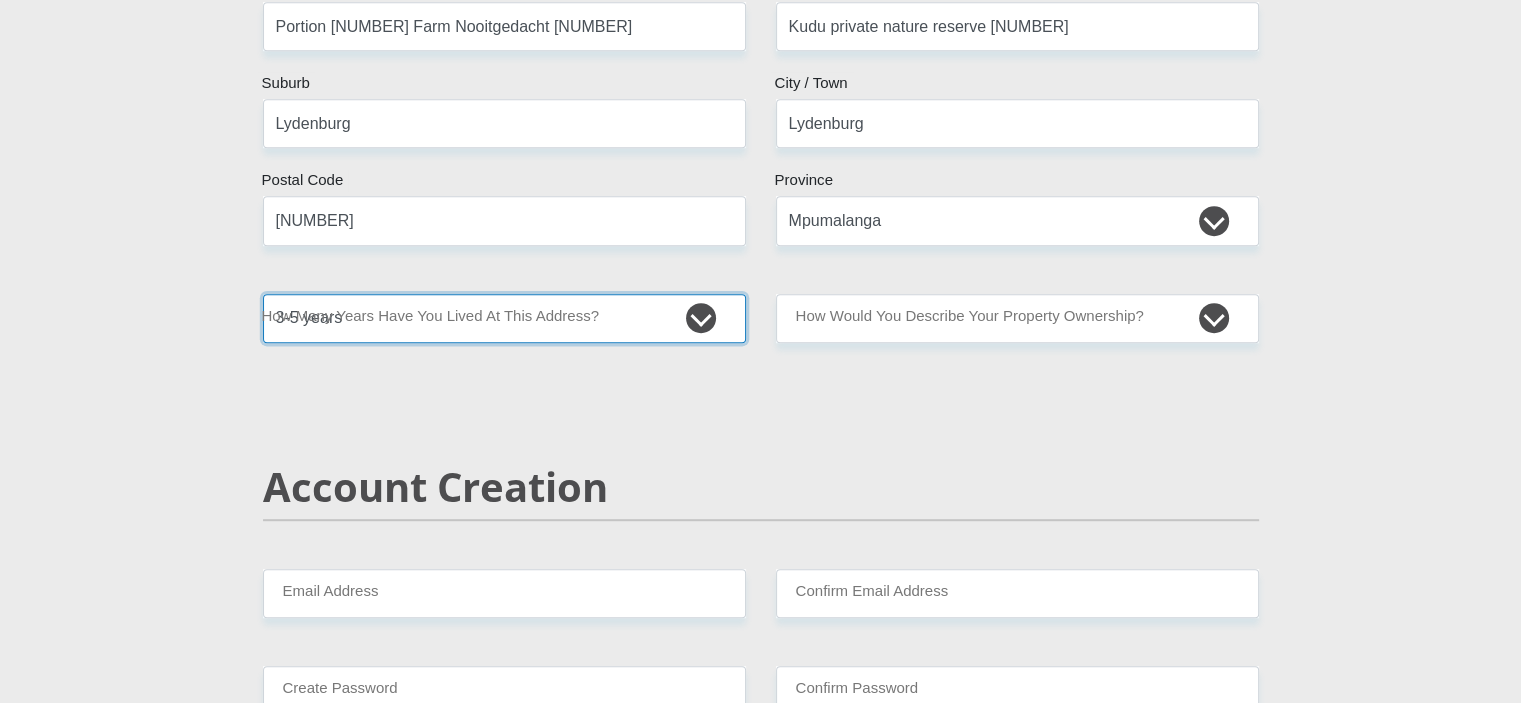 click on "less than 1 year
1-3 years
3-5 years
5+ years" at bounding box center [504, 318] 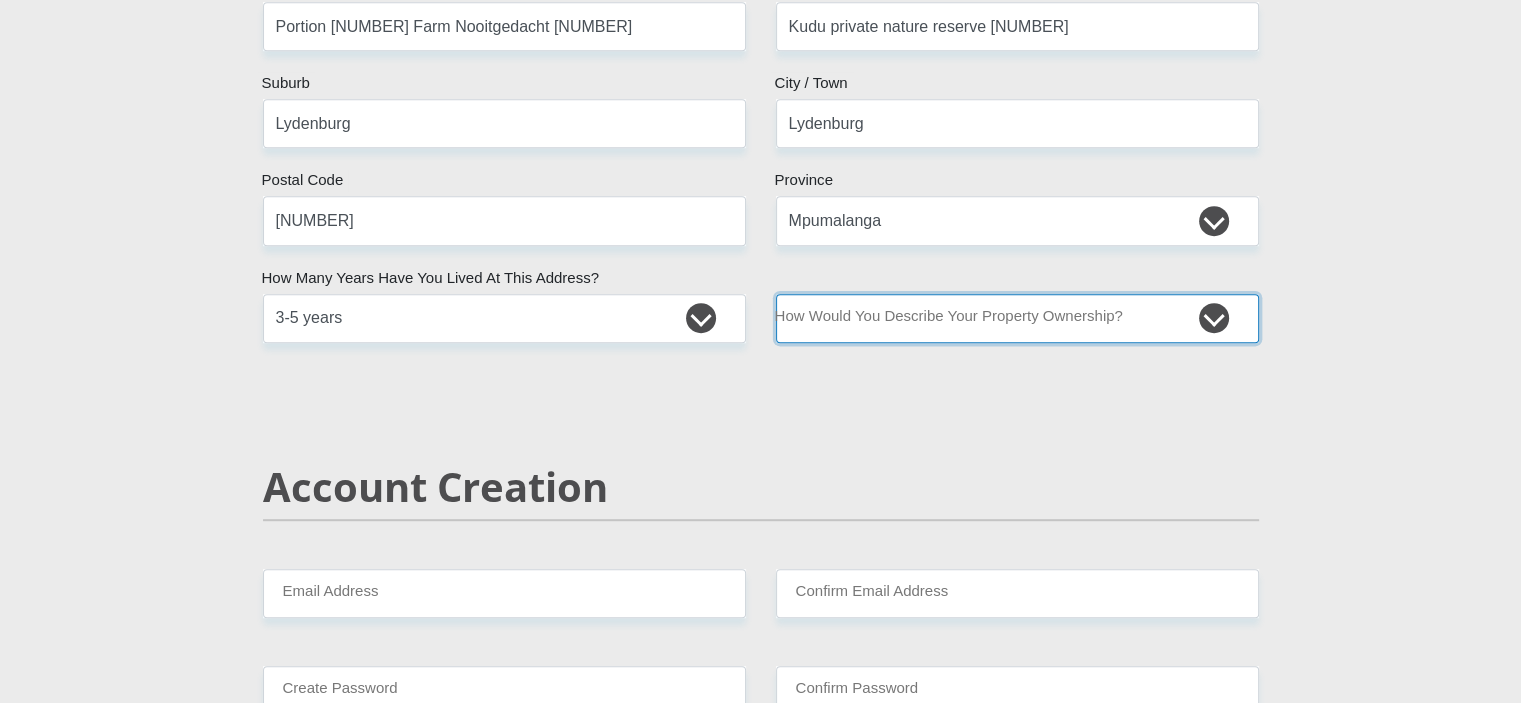 click on "Owned
Rented
Family Owned
Company Dwelling" at bounding box center (1017, 318) 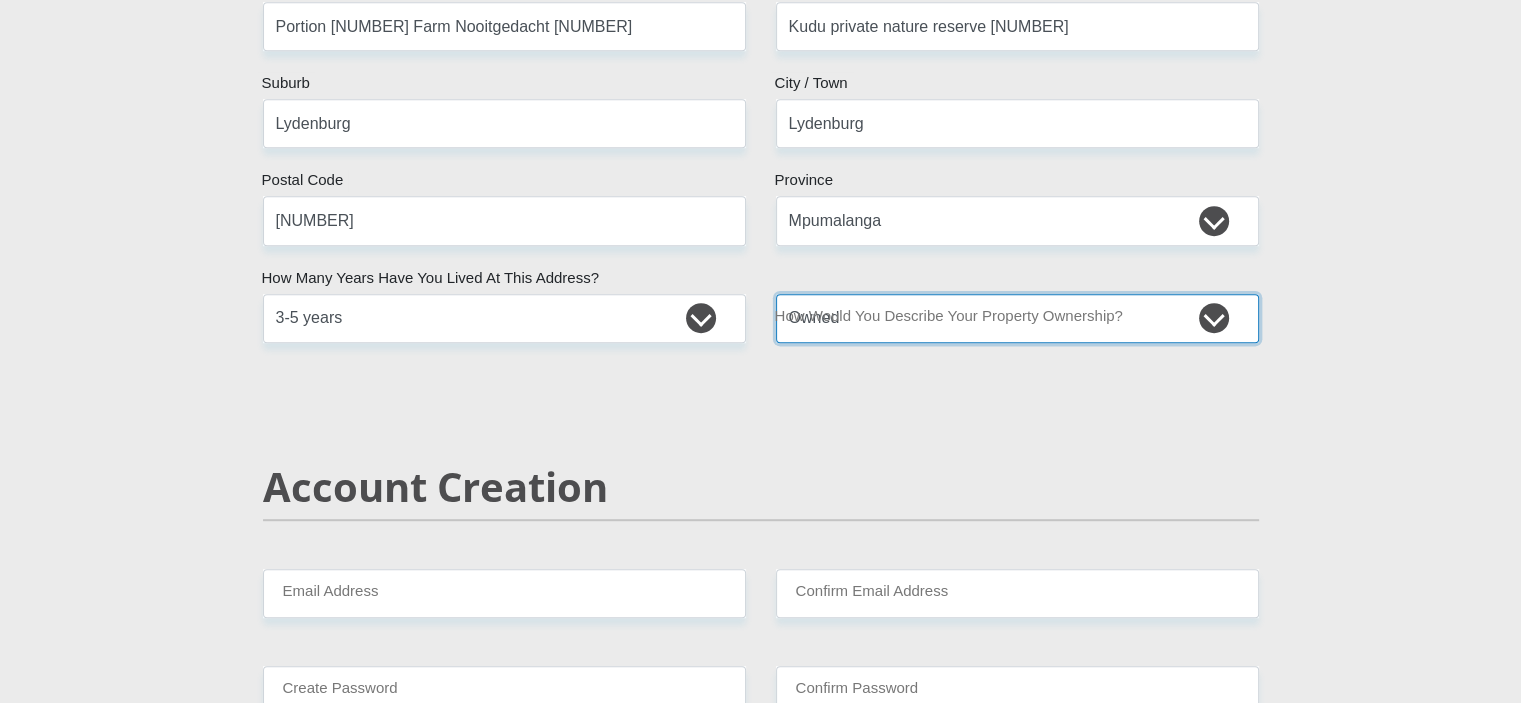 click on "Owned
Rented
Family Owned
Company Dwelling" at bounding box center (1017, 318) 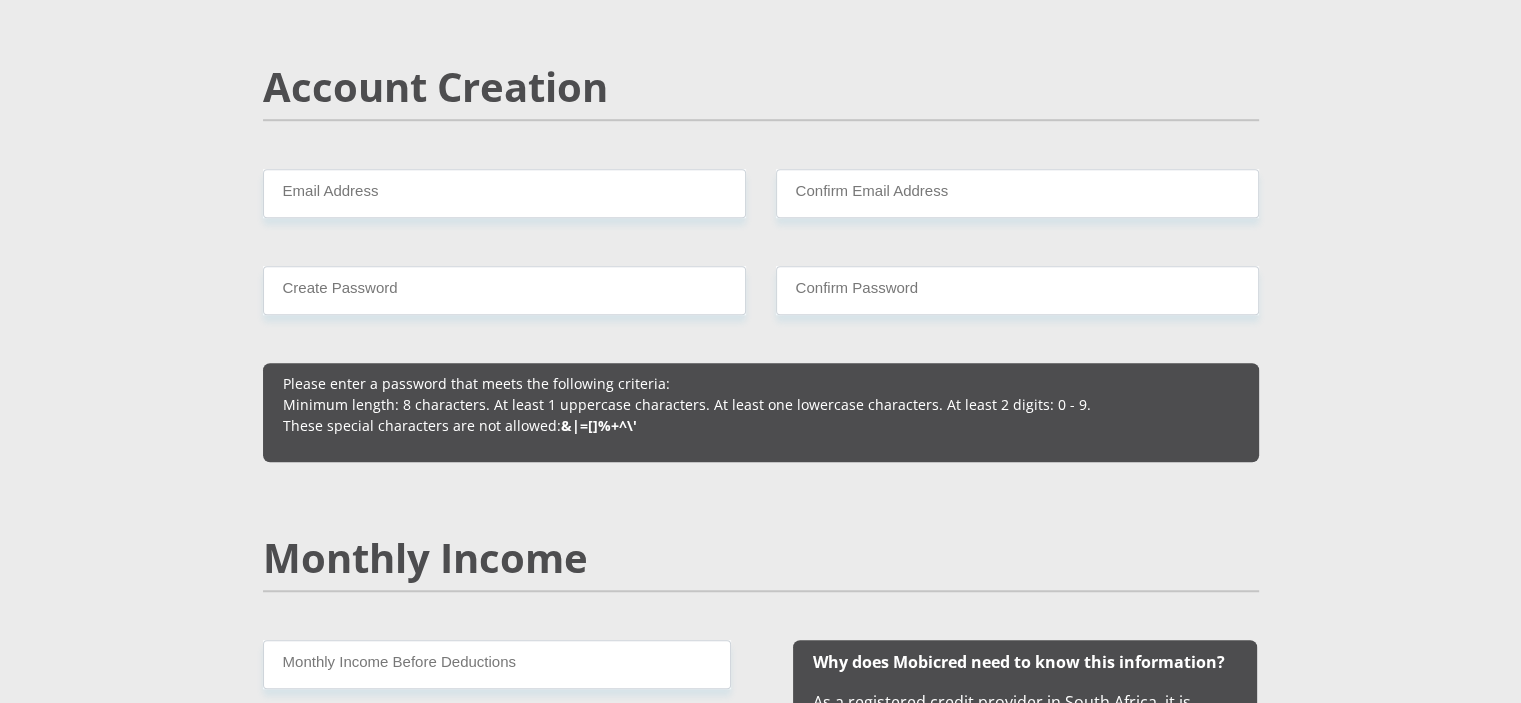 scroll, scrollTop: 1500, scrollLeft: 0, axis: vertical 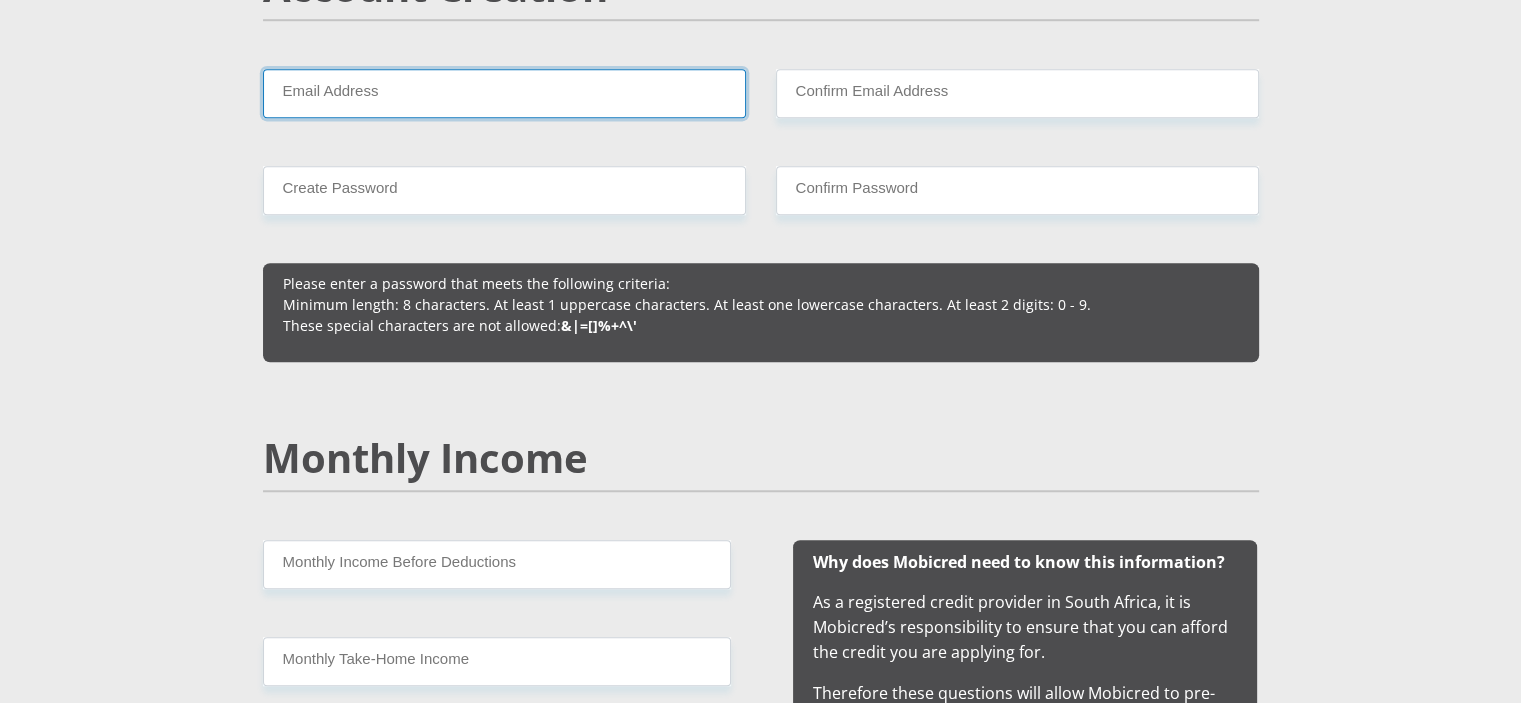 click on "Email Address" at bounding box center (504, 93) 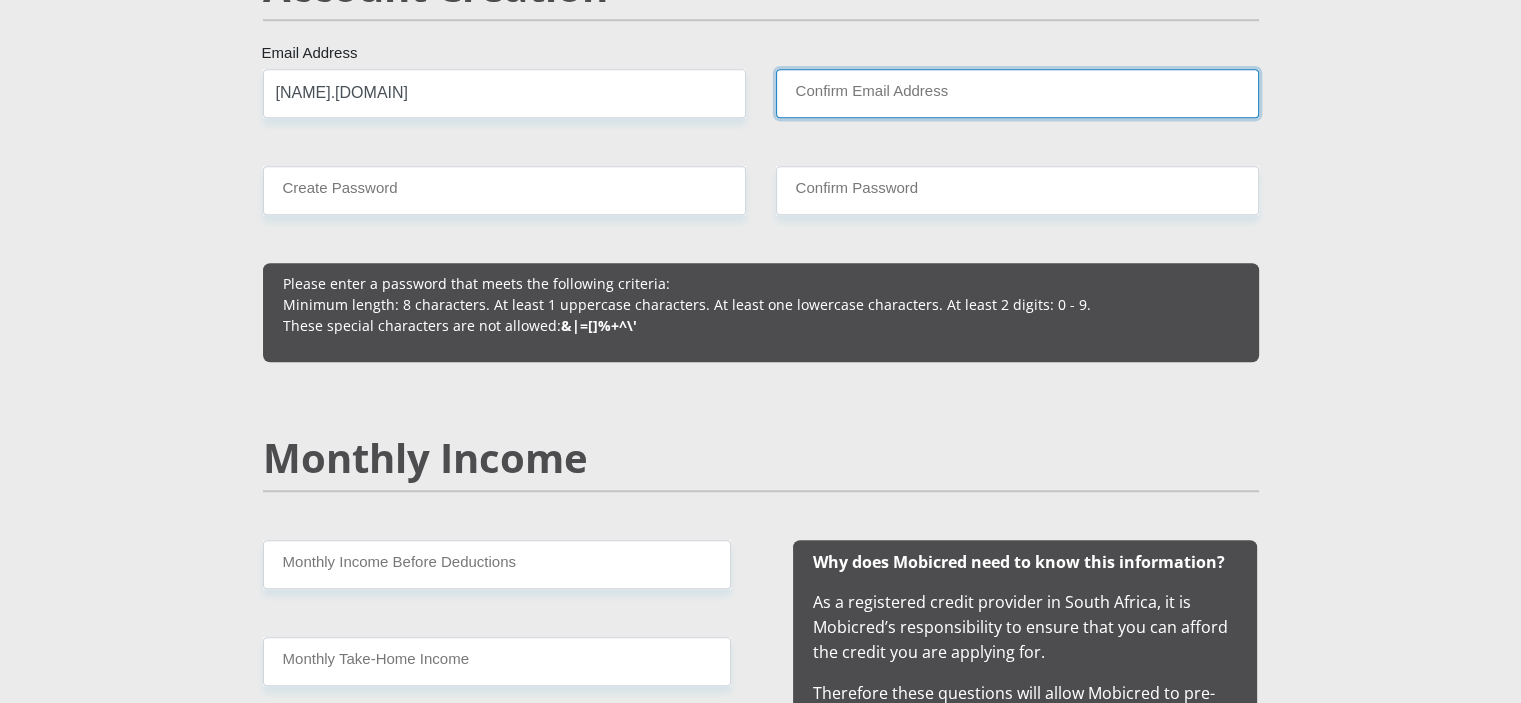 type on "[NAME].[DOMAIN]" 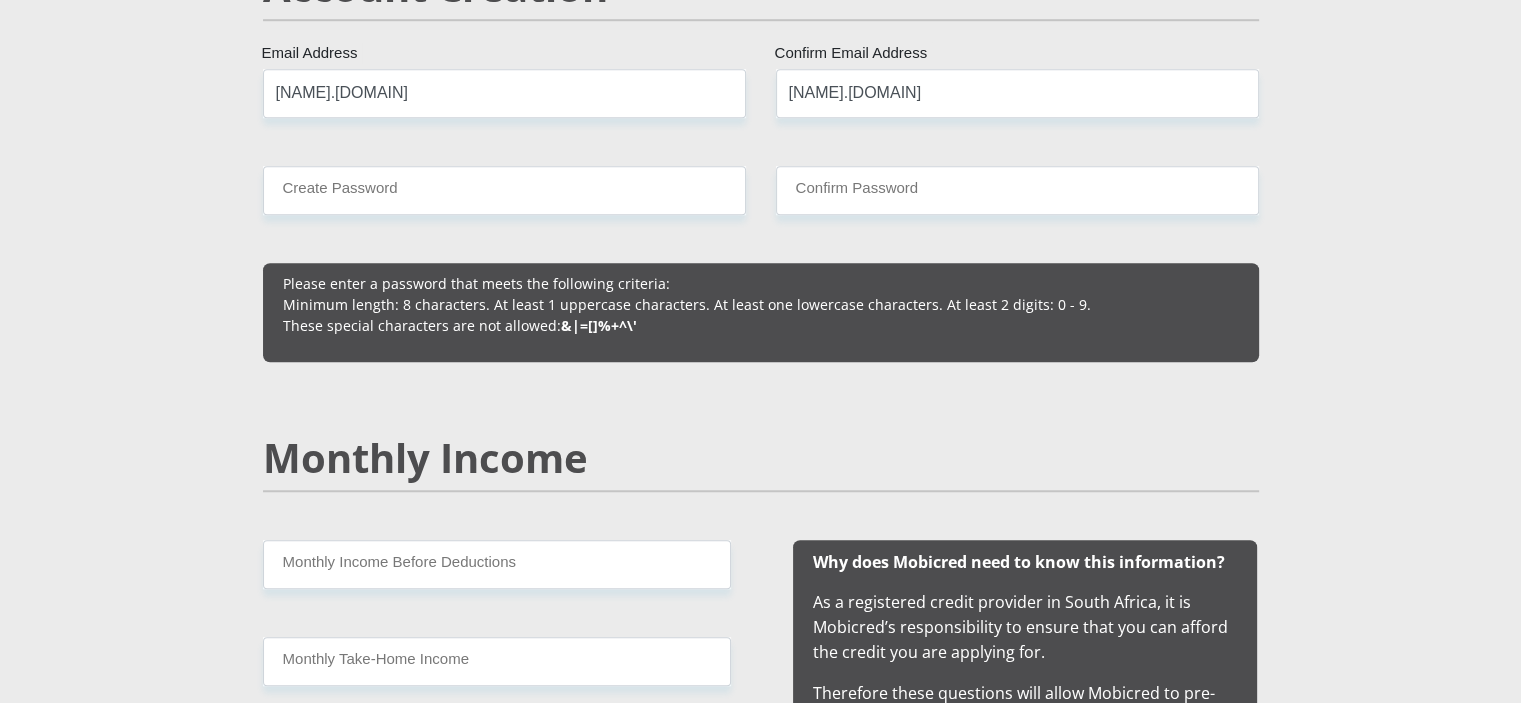 type 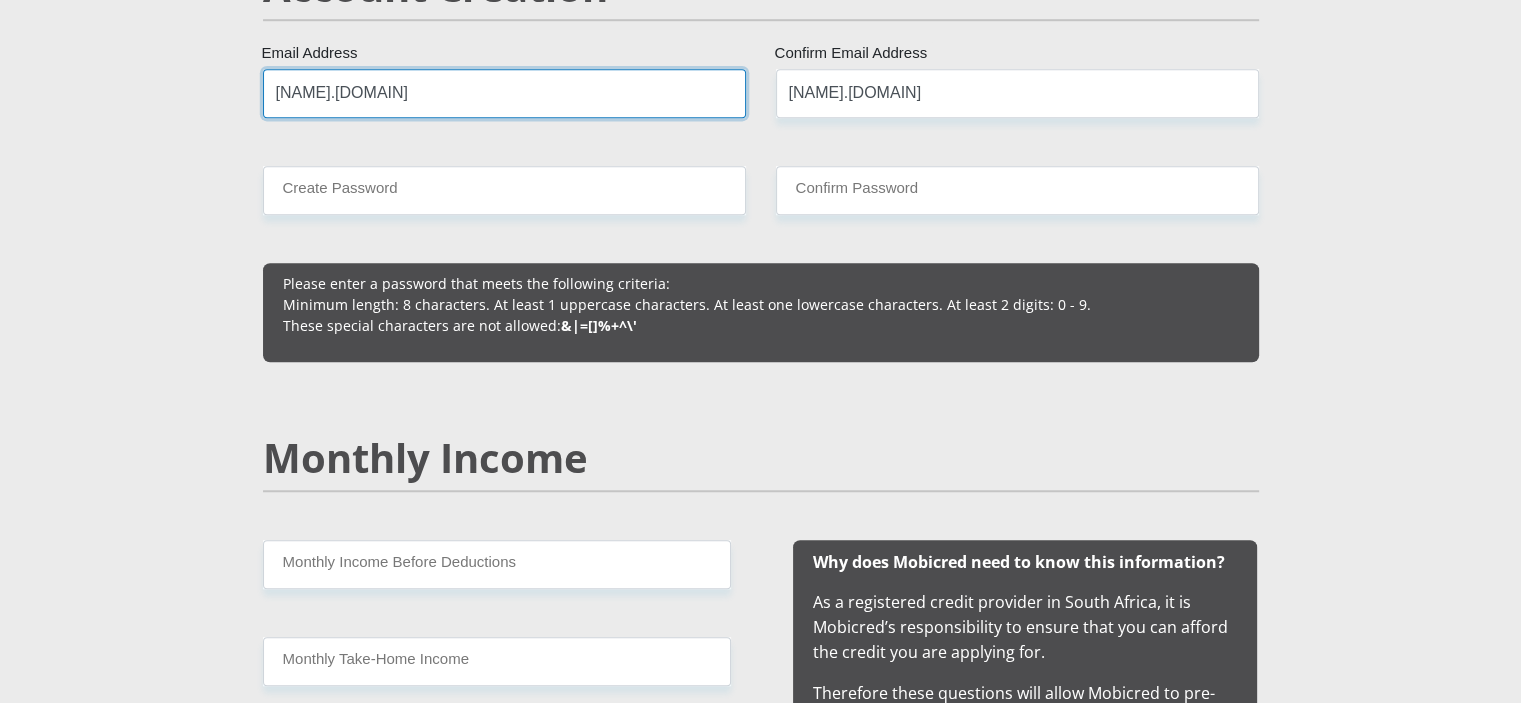 type 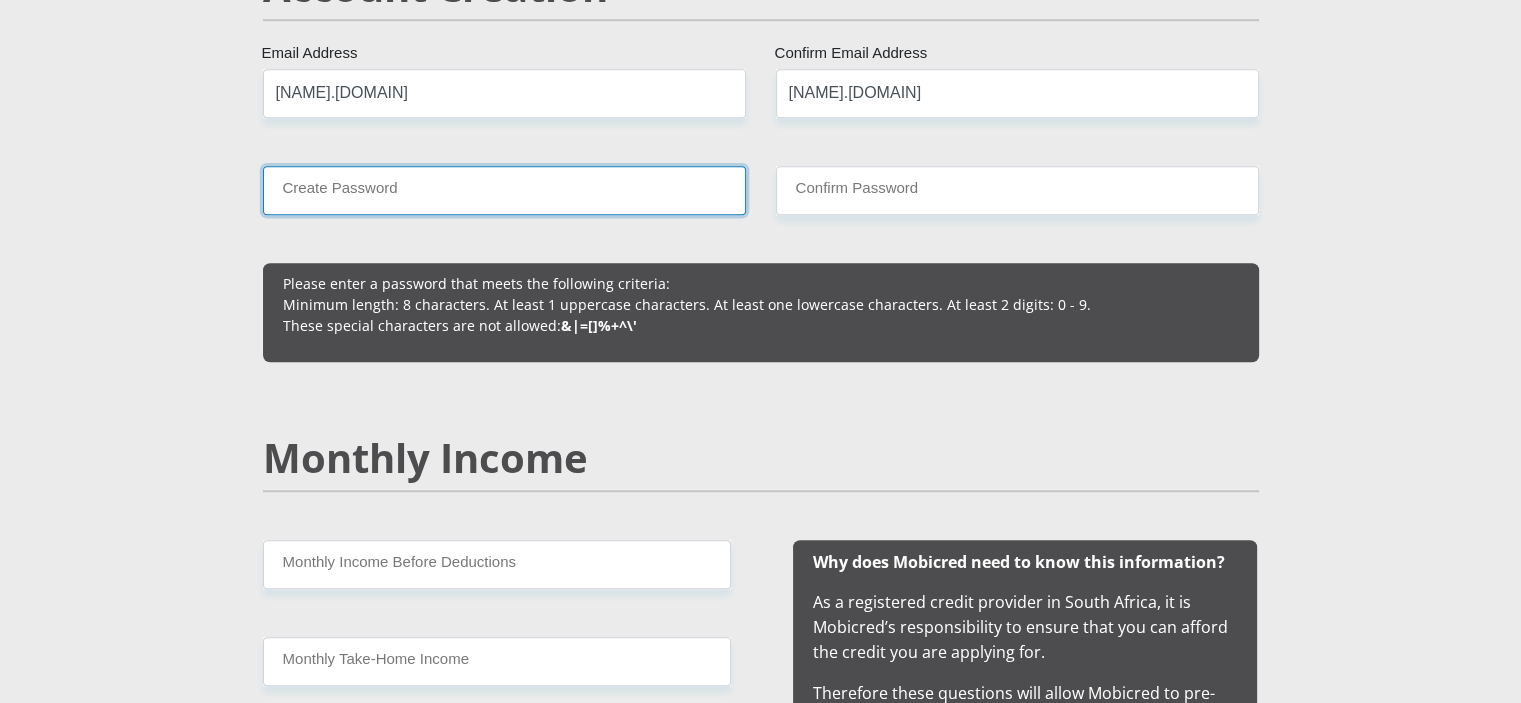 click on "Create Password" at bounding box center (504, 190) 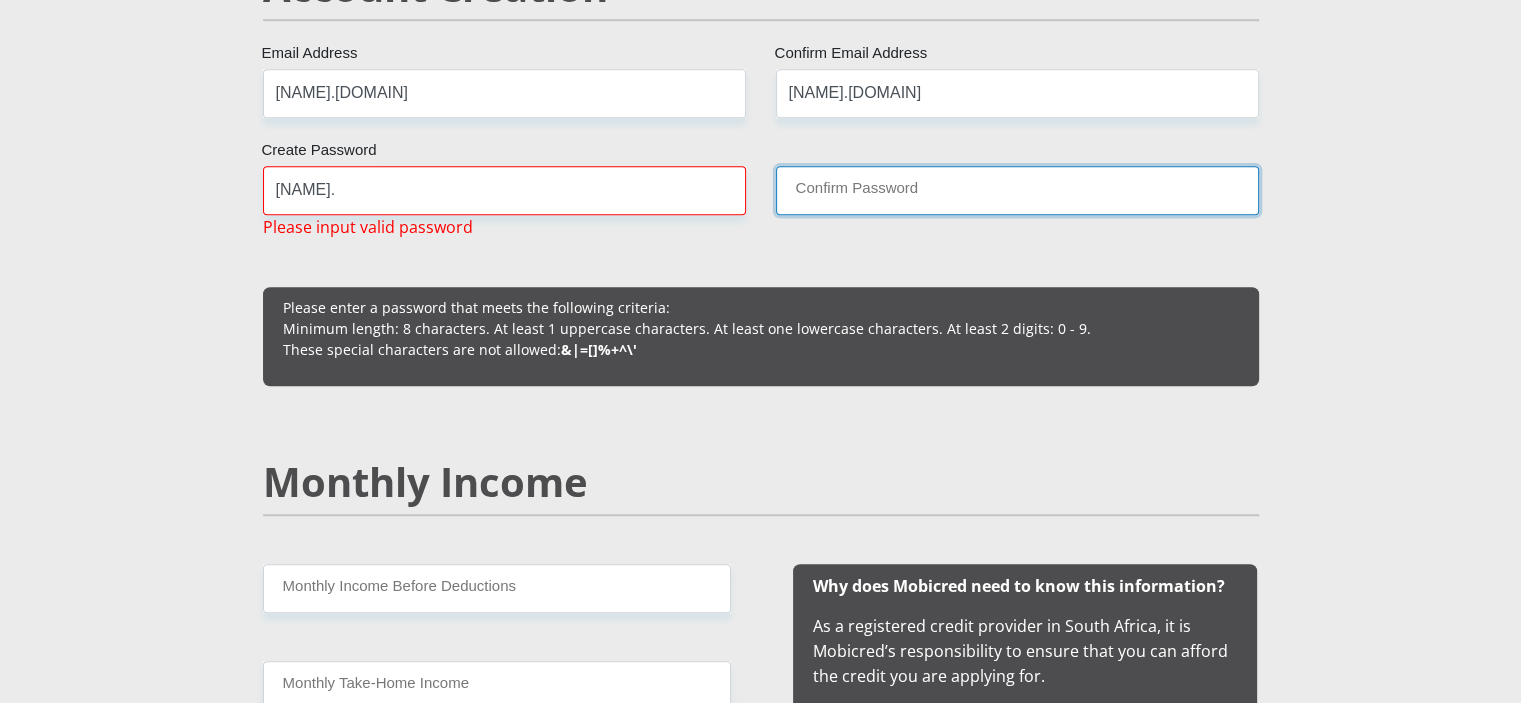 click on "Confirm Password" at bounding box center (1017, 190) 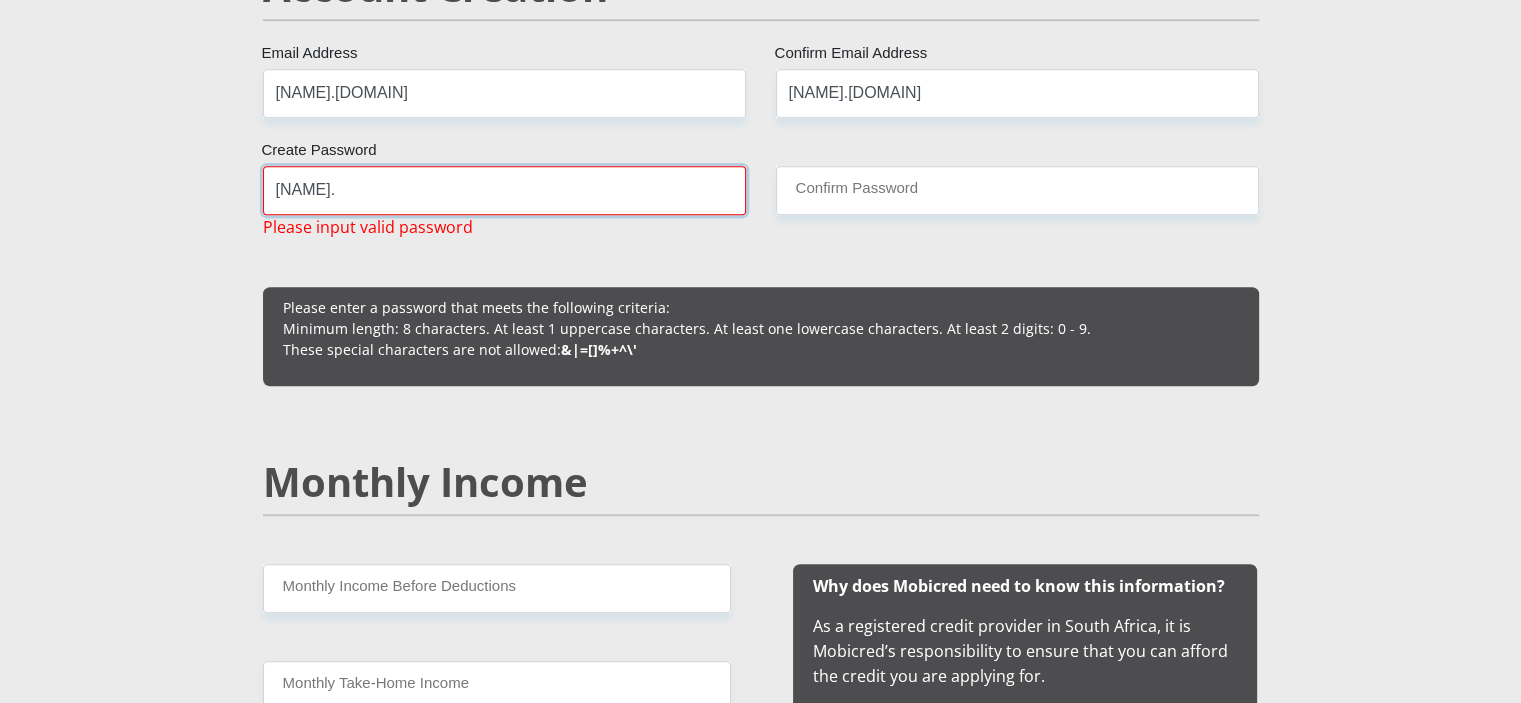 click on "[NAME]." at bounding box center (504, 190) 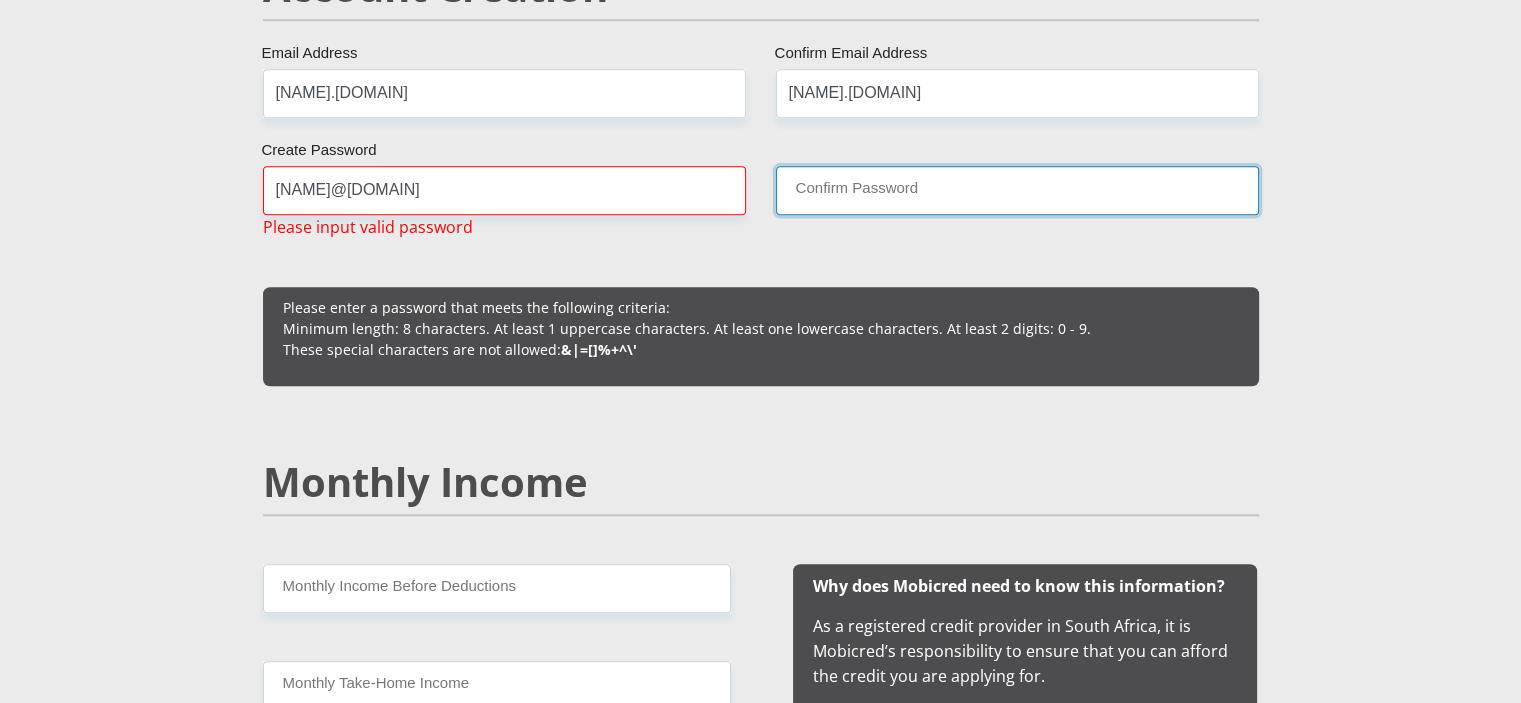 click on "Confirm Password" at bounding box center (1017, 190) 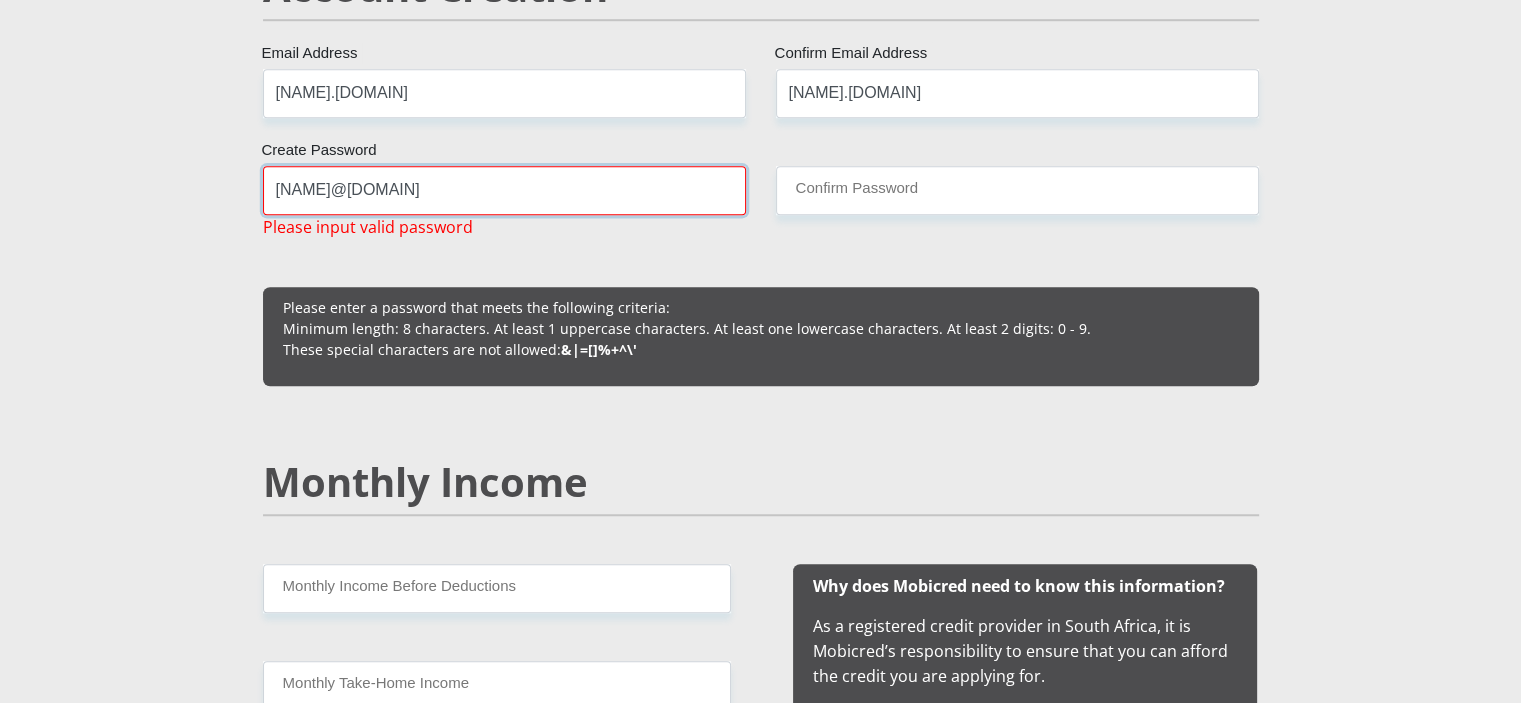 click on "[NAME]@[DOMAIN]" at bounding box center [504, 190] 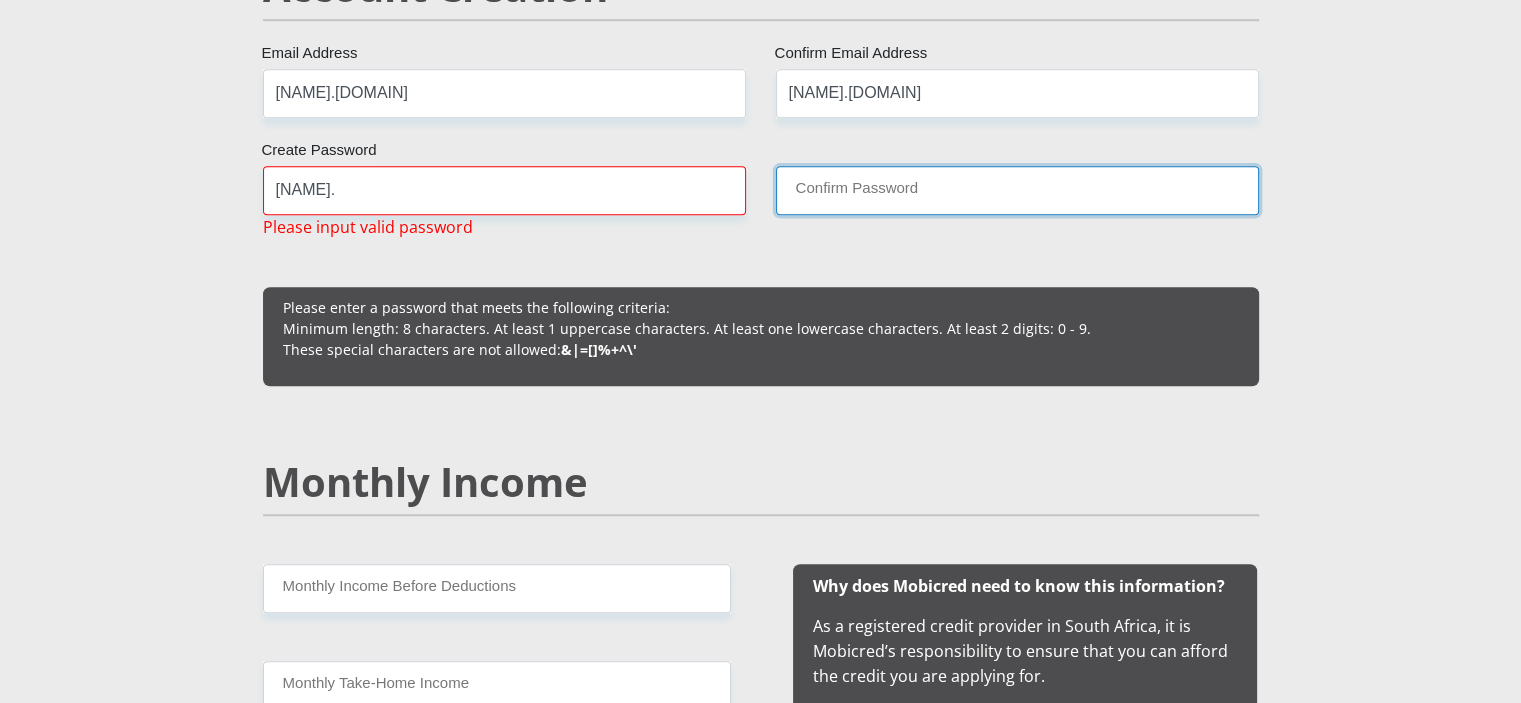 click on "Confirm Password" at bounding box center (1017, 190) 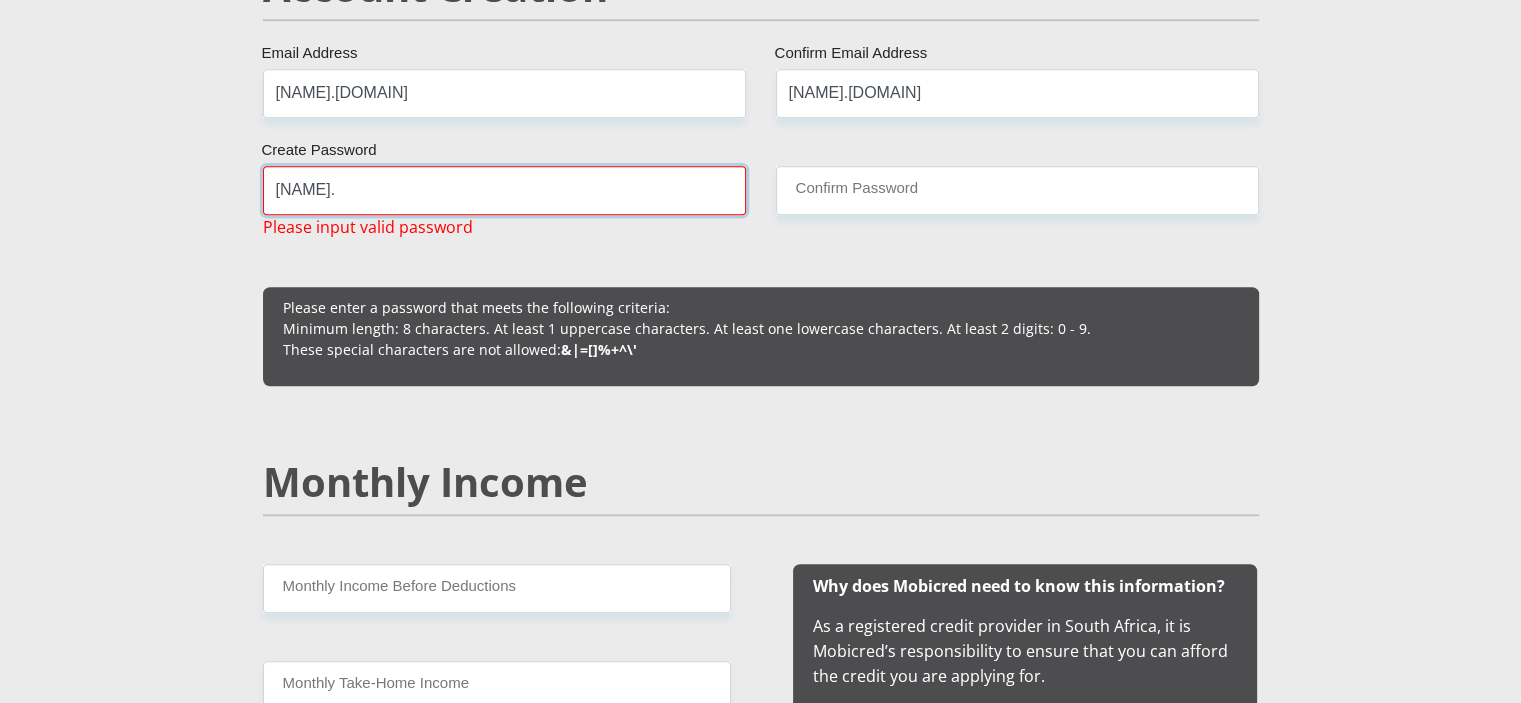 click on "[NAME]." at bounding box center (504, 190) 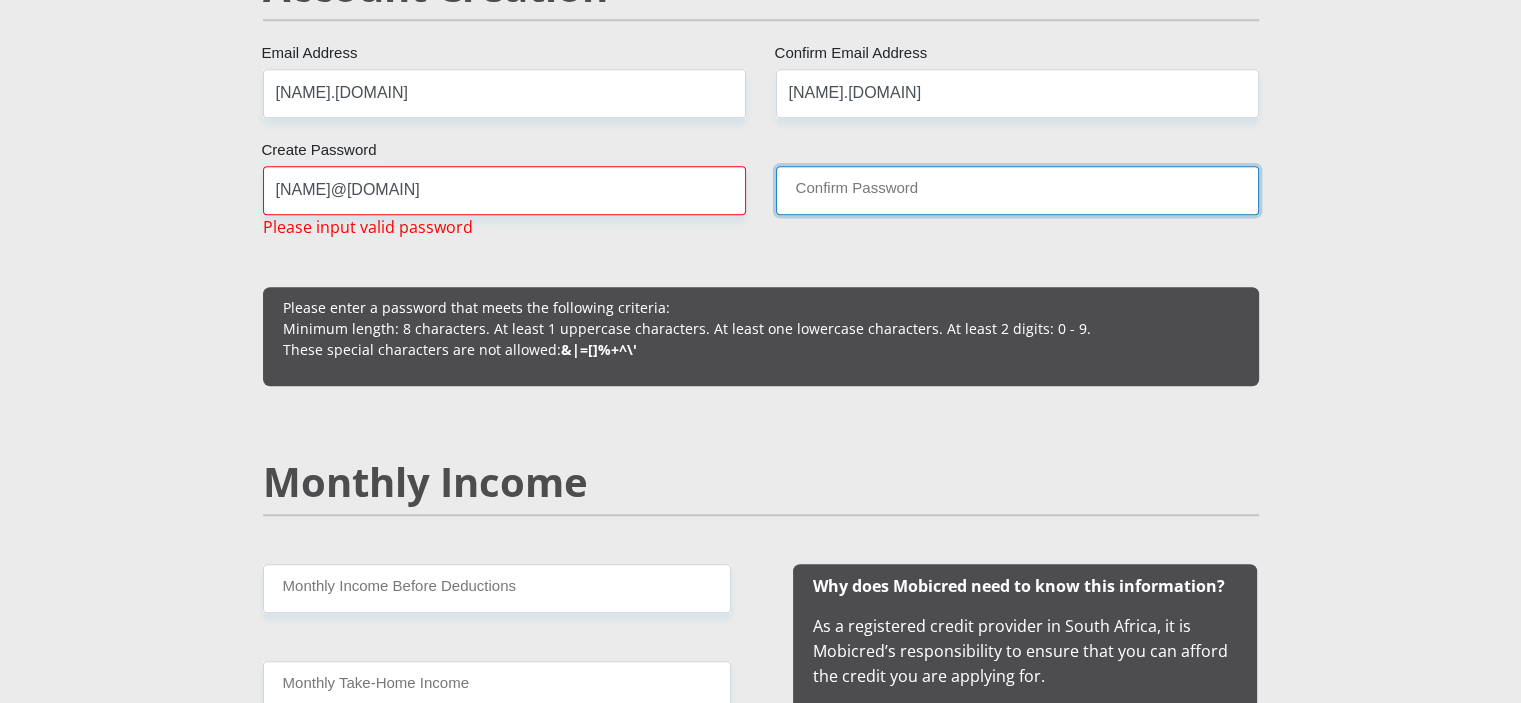 click on "Confirm Password" at bounding box center (1017, 190) 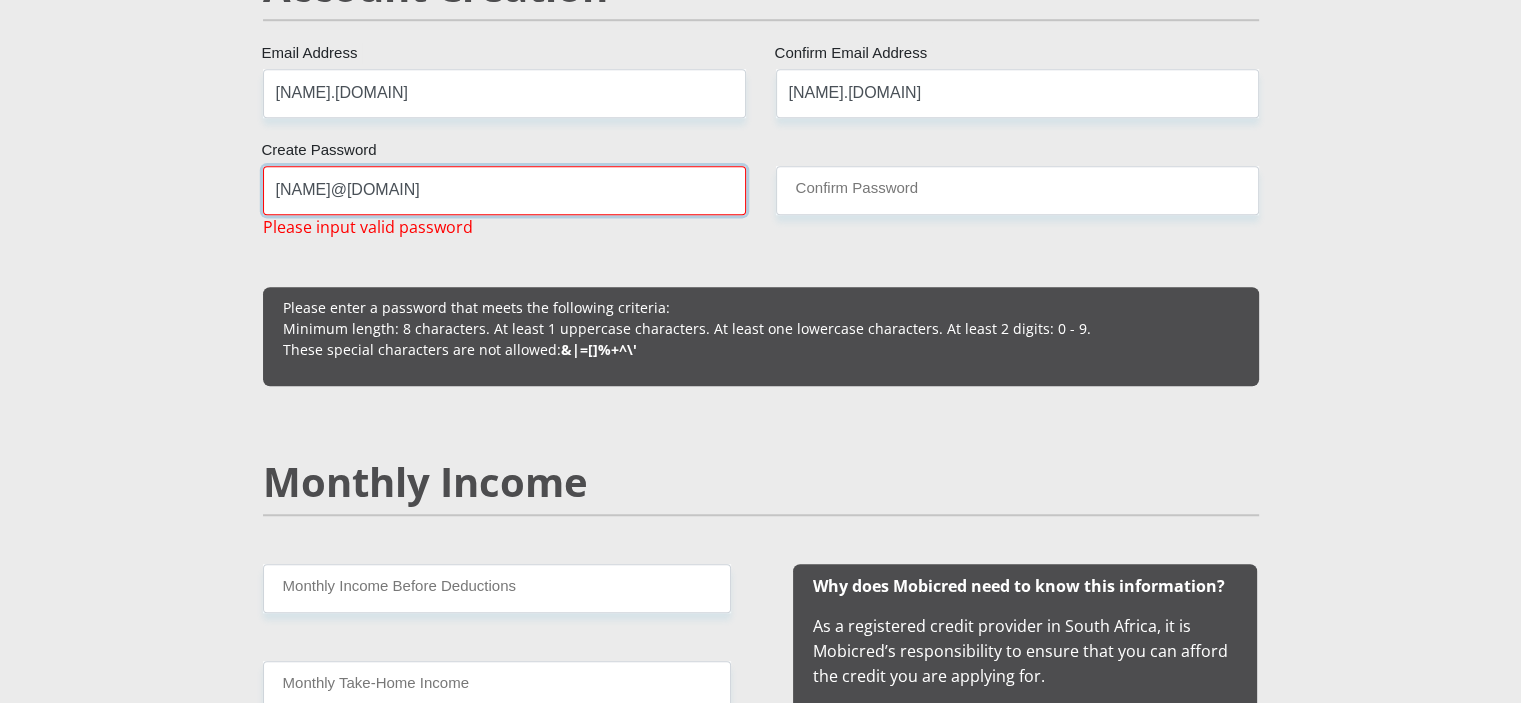 click on "[NAME]@[DOMAIN]" at bounding box center (504, 190) 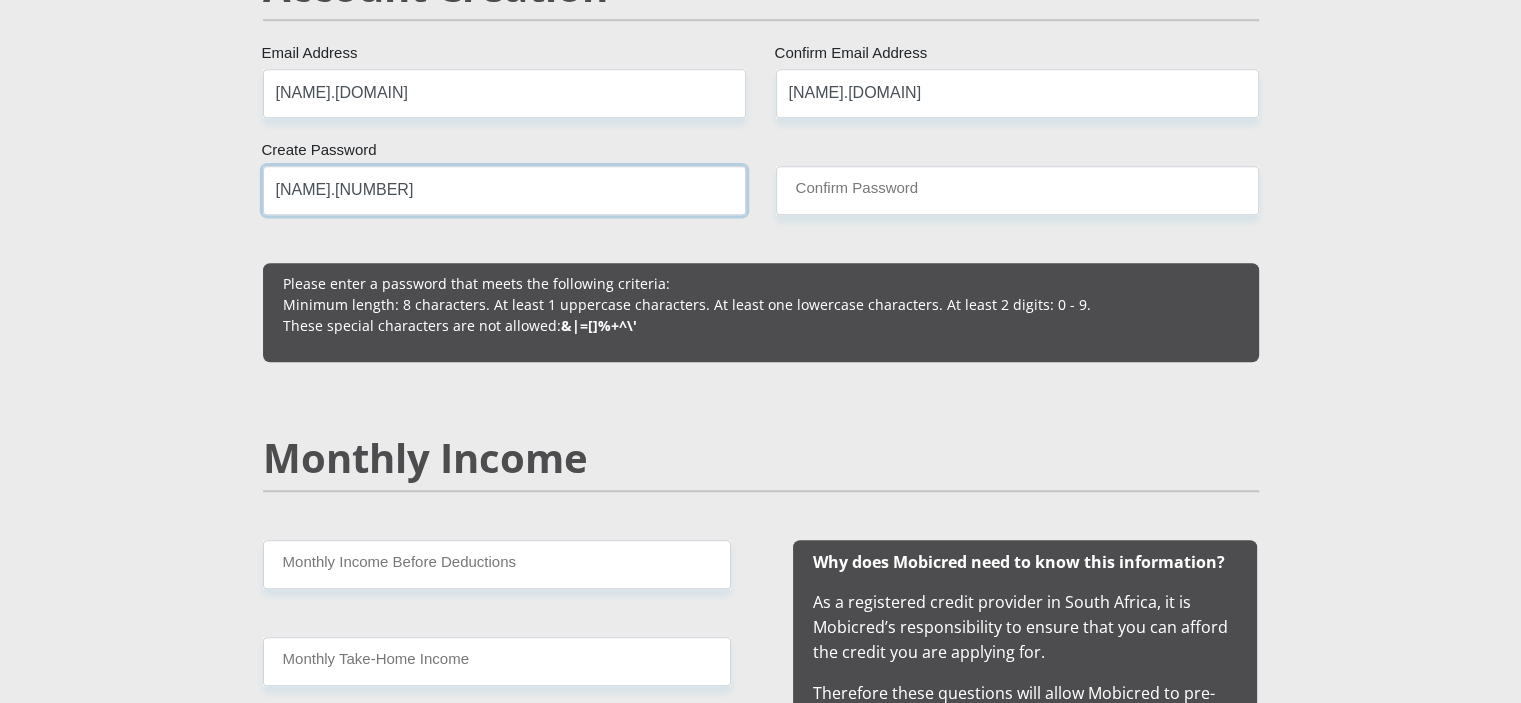 type on "[NAME].[NUMBER]" 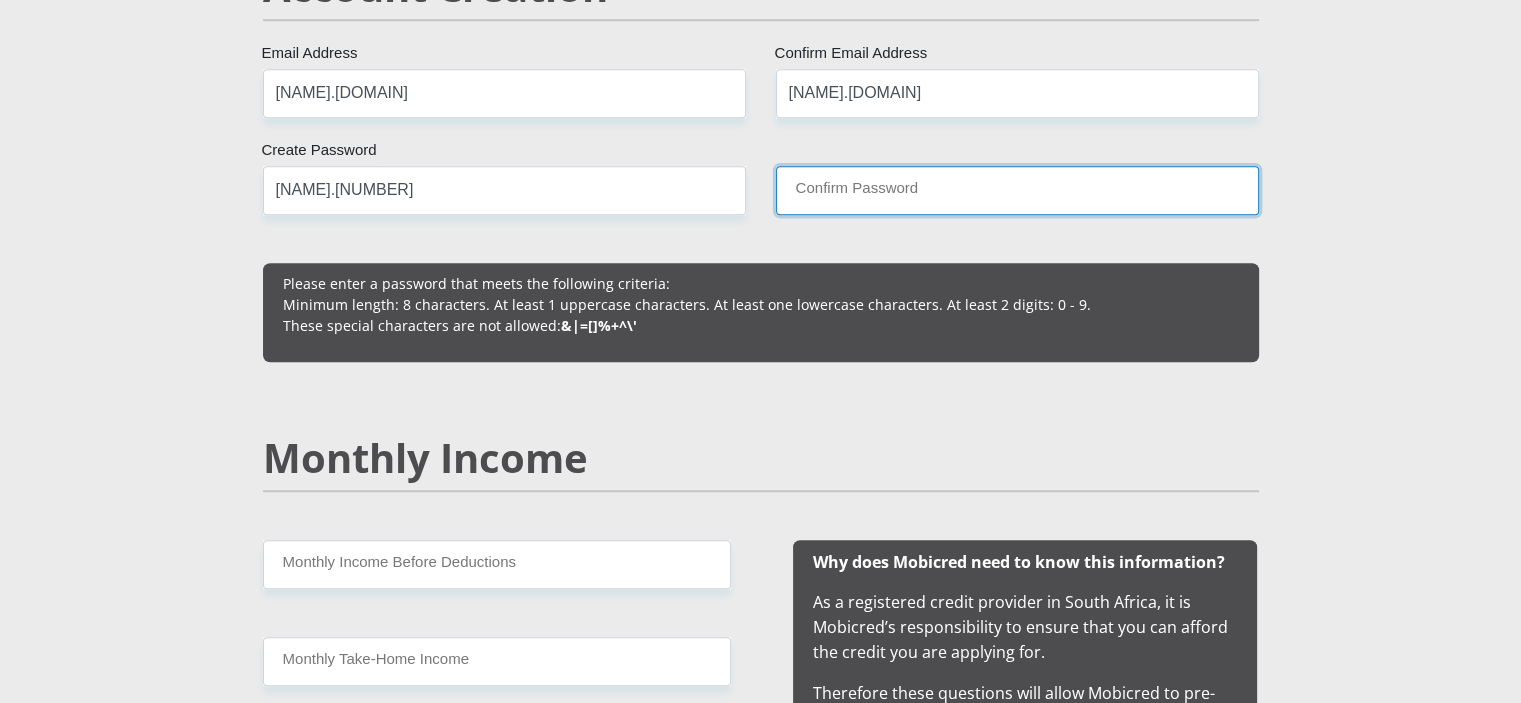 click on "Confirm Password" at bounding box center (1017, 190) 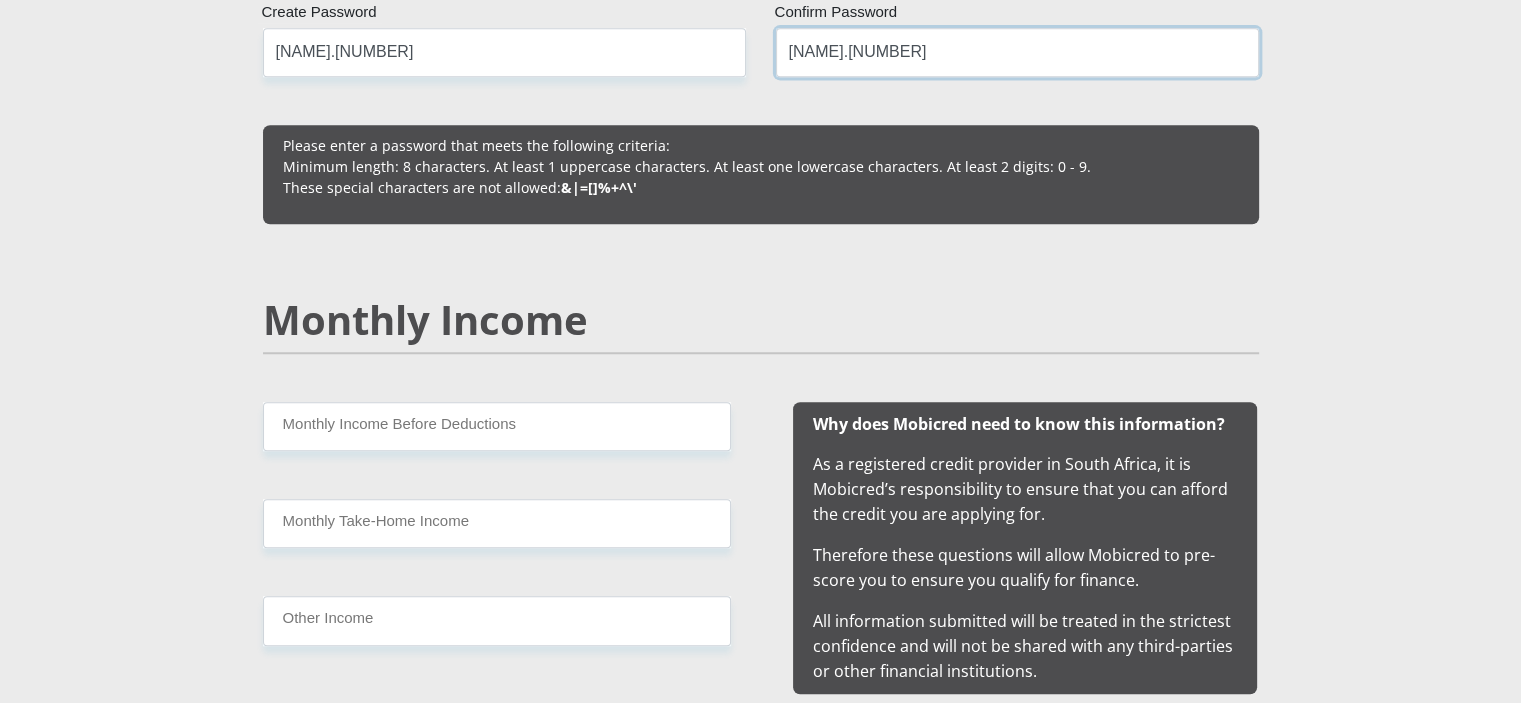 scroll, scrollTop: 1700, scrollLeft: 0, axis: vertical 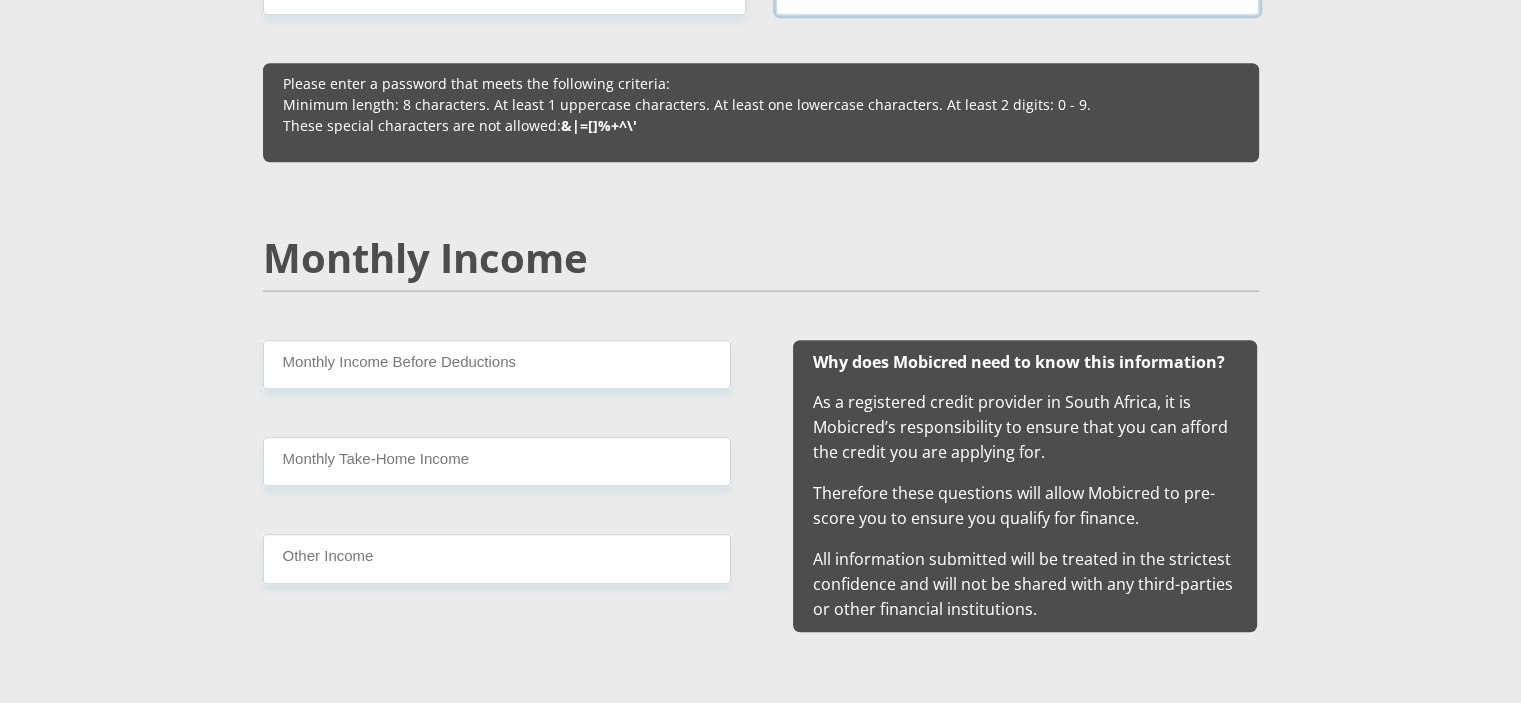 type on "[NAME].[NUMBER]" 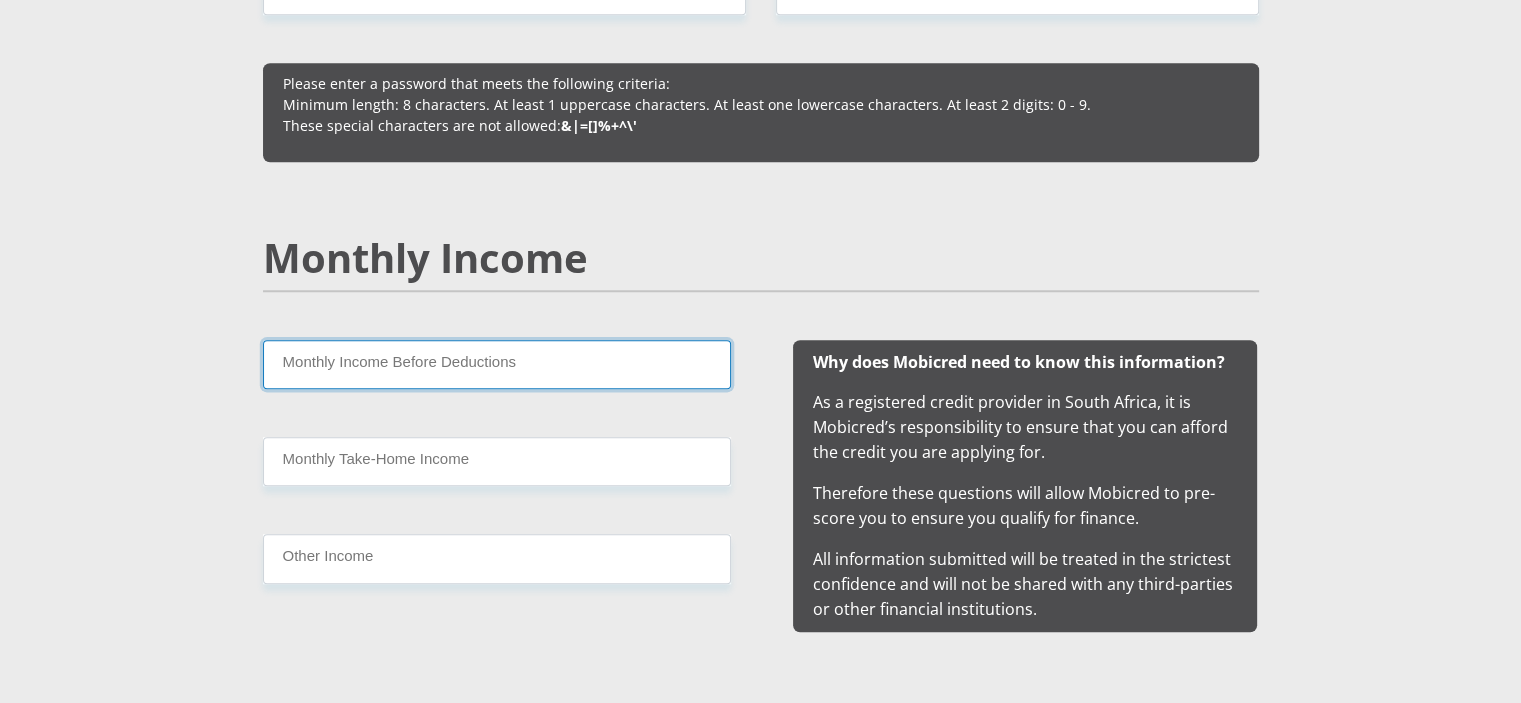 click on "Monthly Income Before Deductions" at bounding box center (497, 364) 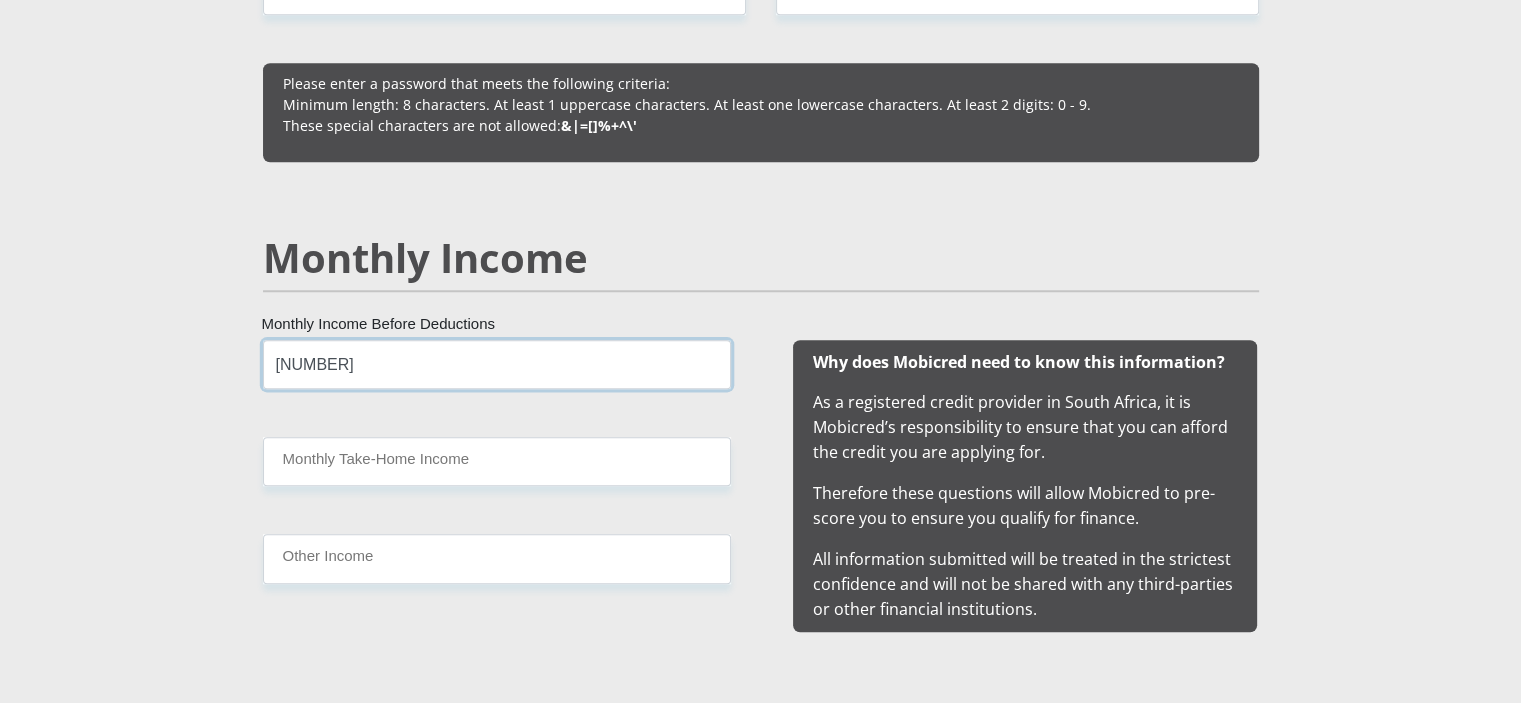 type on "[NUMBER]" 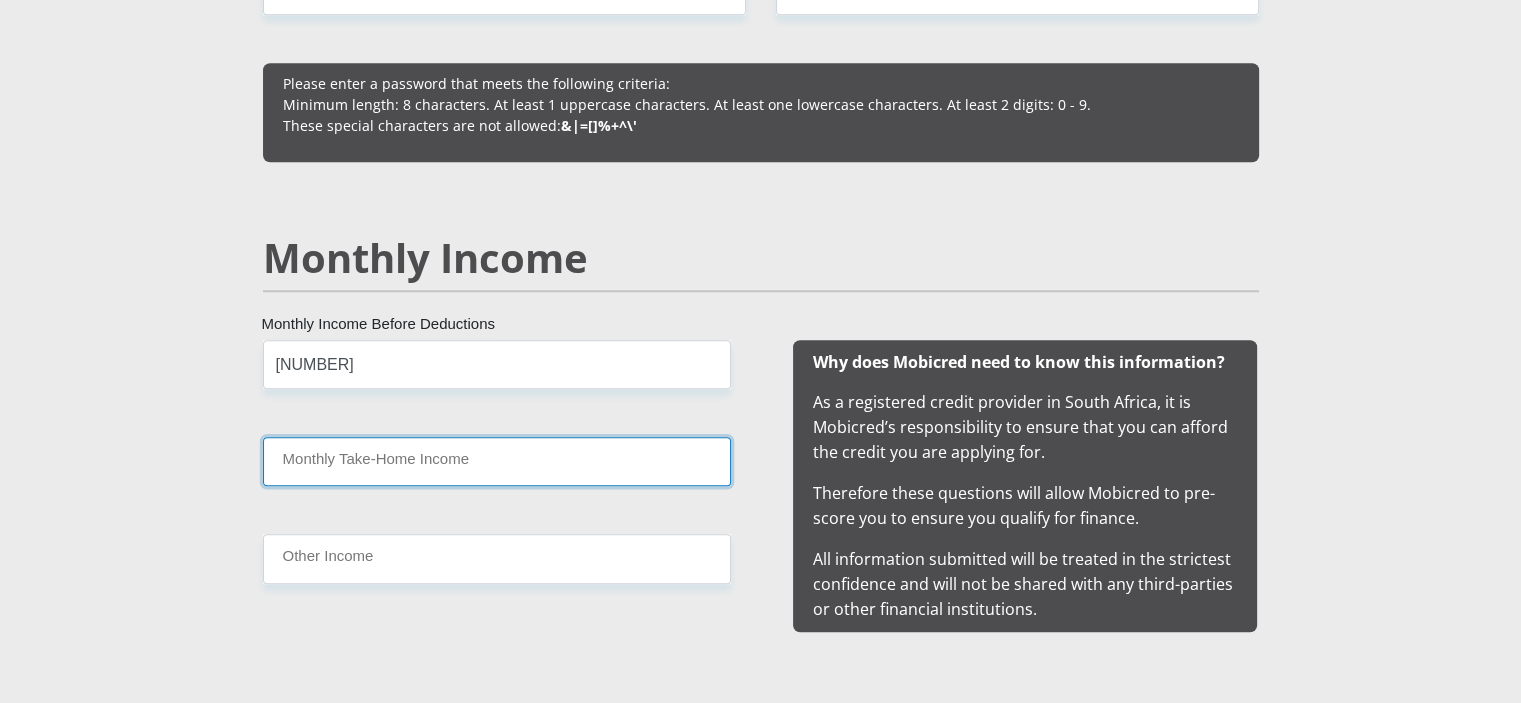 click on "Monthly Take-Home Income" at bounding box center [497, 461] 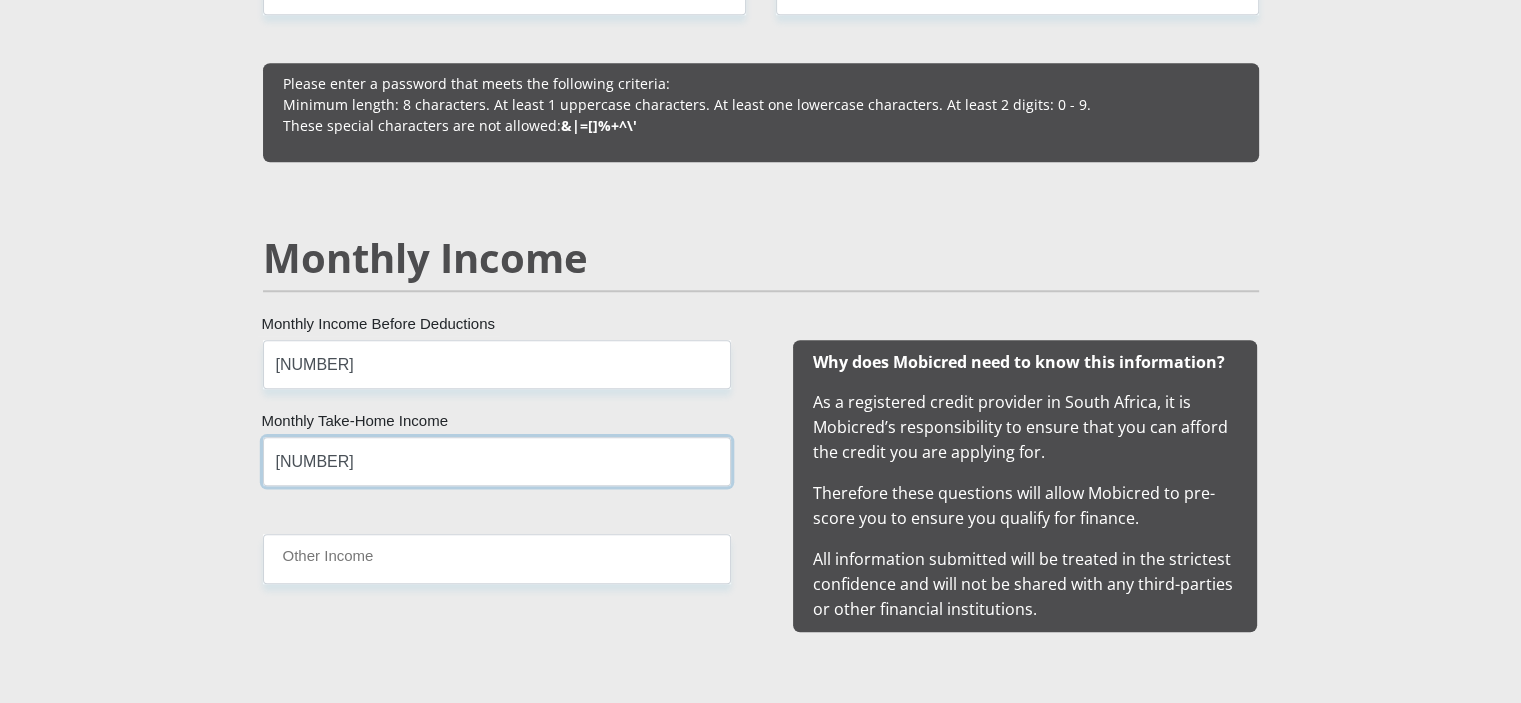 type on "[NUMBER]" 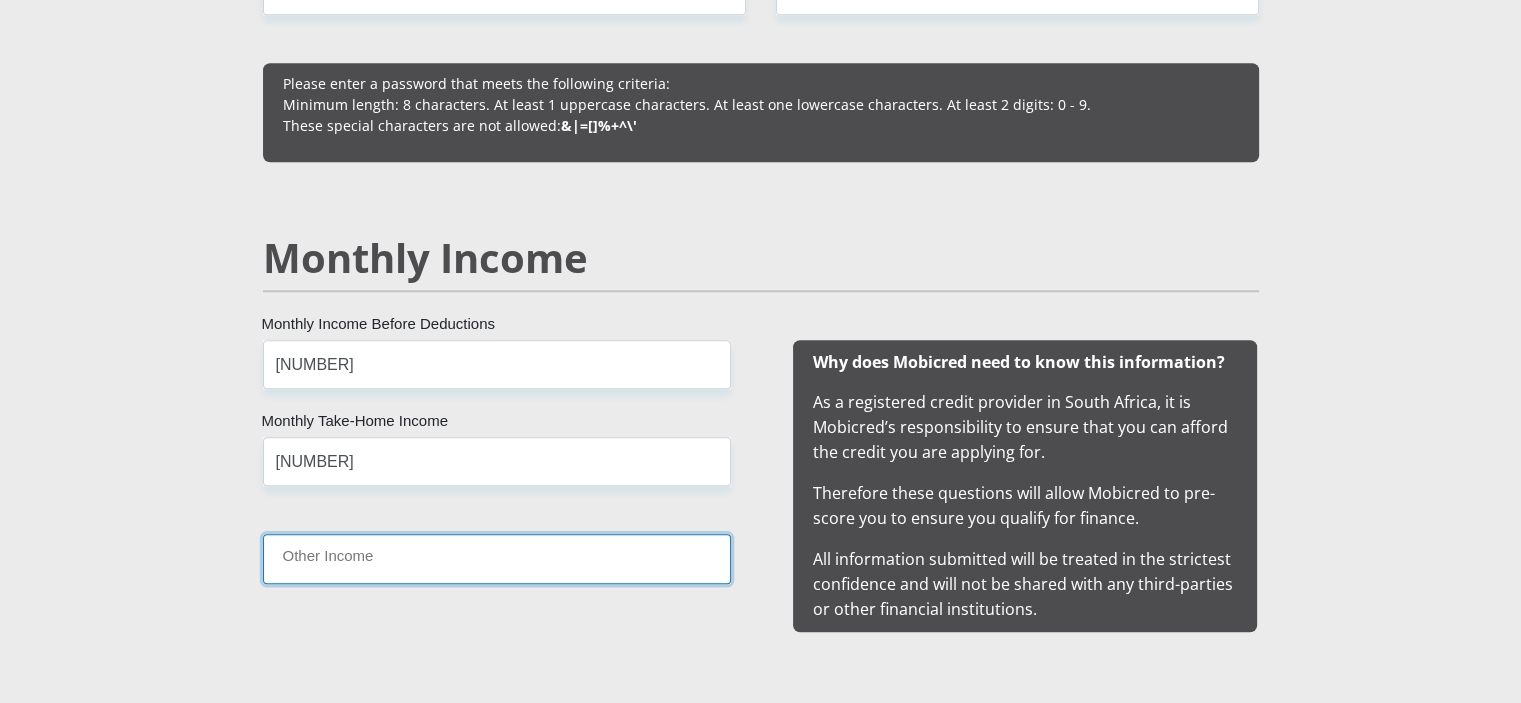 click on "Other Income" at bounding box center (497, 558) 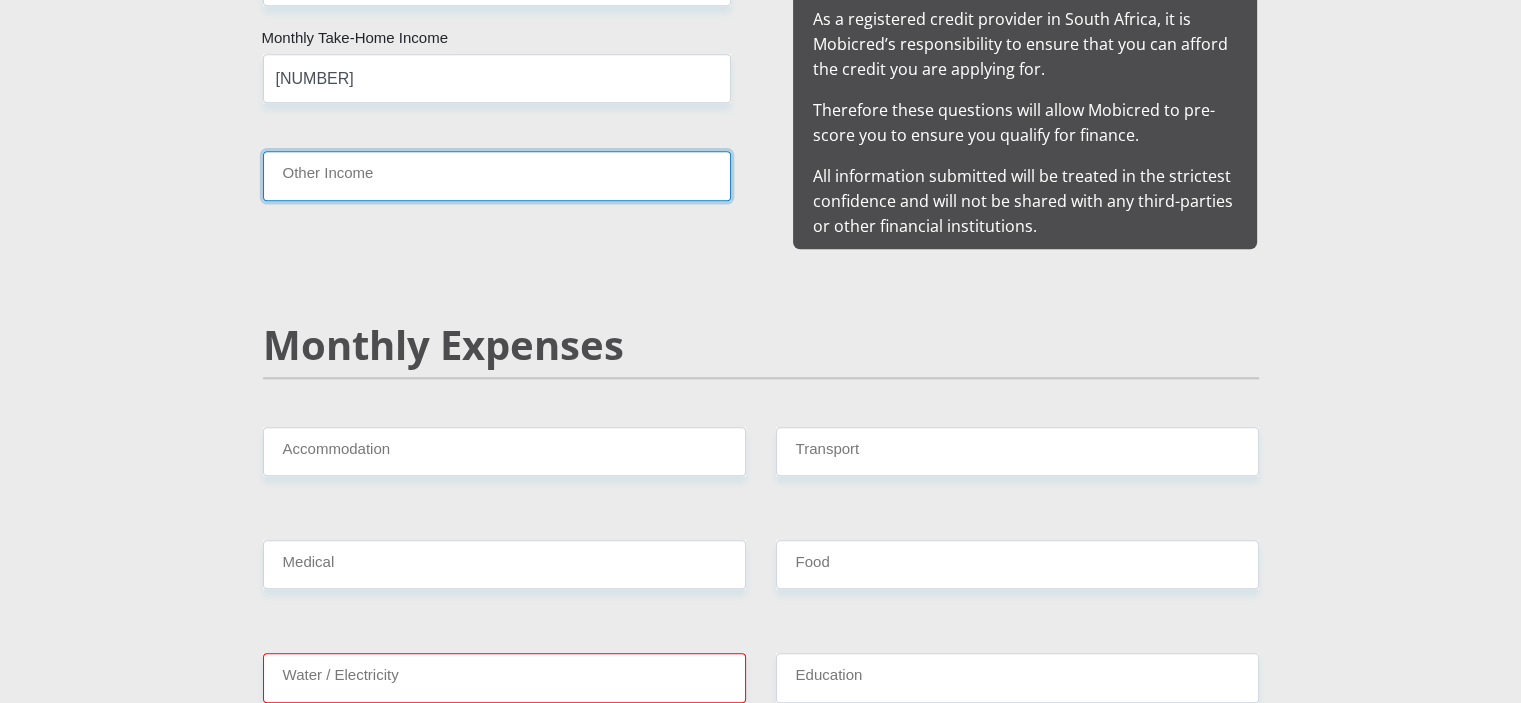 scroll, scrollTop: 2100, scrollLeft: 0, axis: vertical 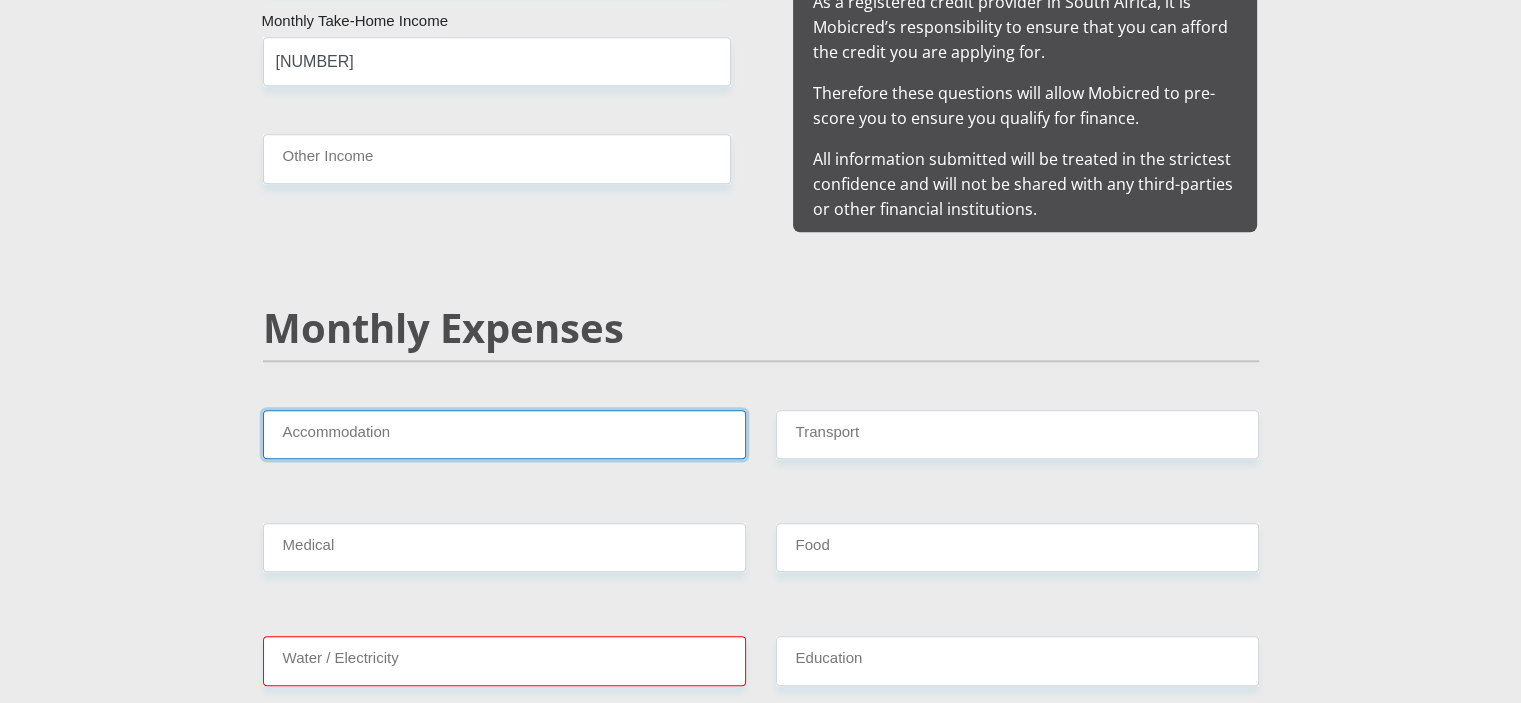 click on "Accommodation" at bounding box center [504, 434] 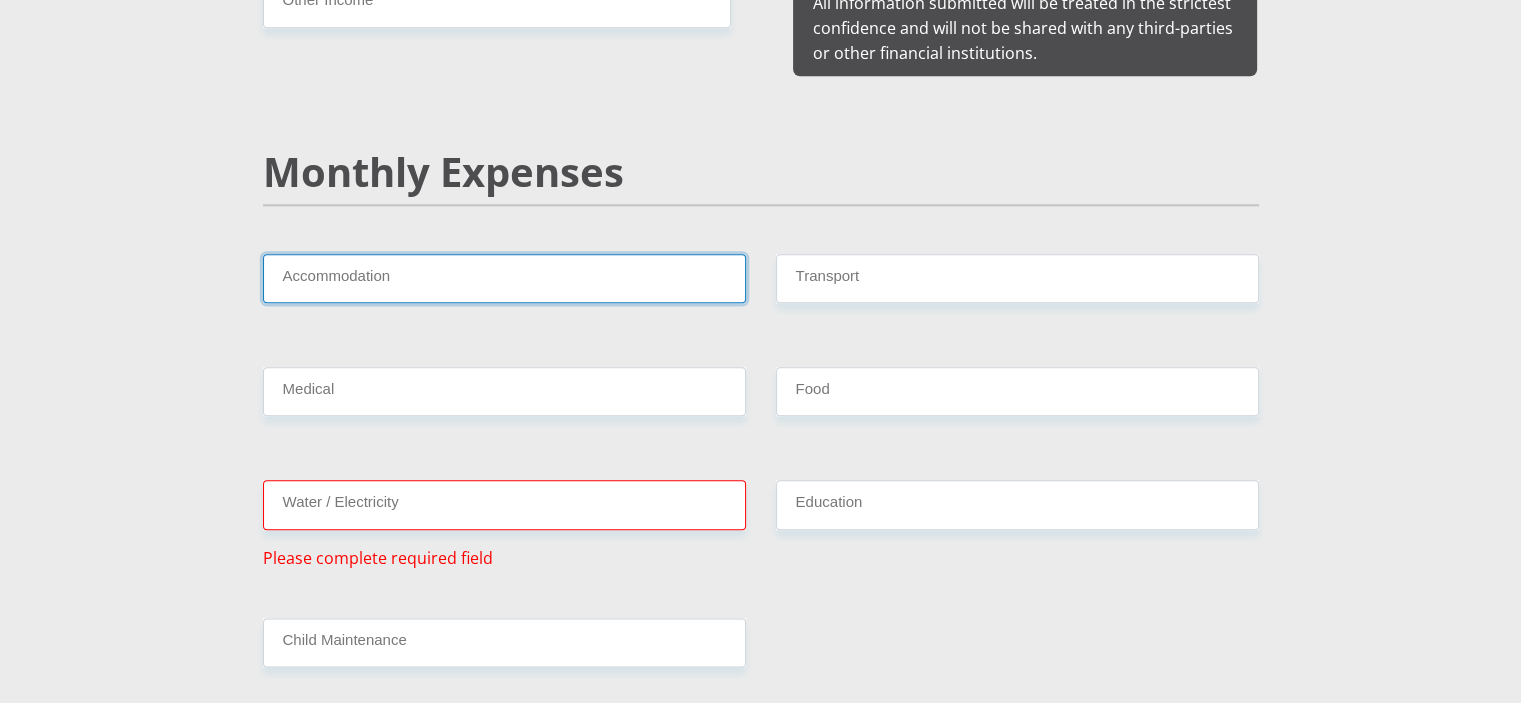 scroll, scrollTop: 2200, scrollLeft: 0, axis: vertical 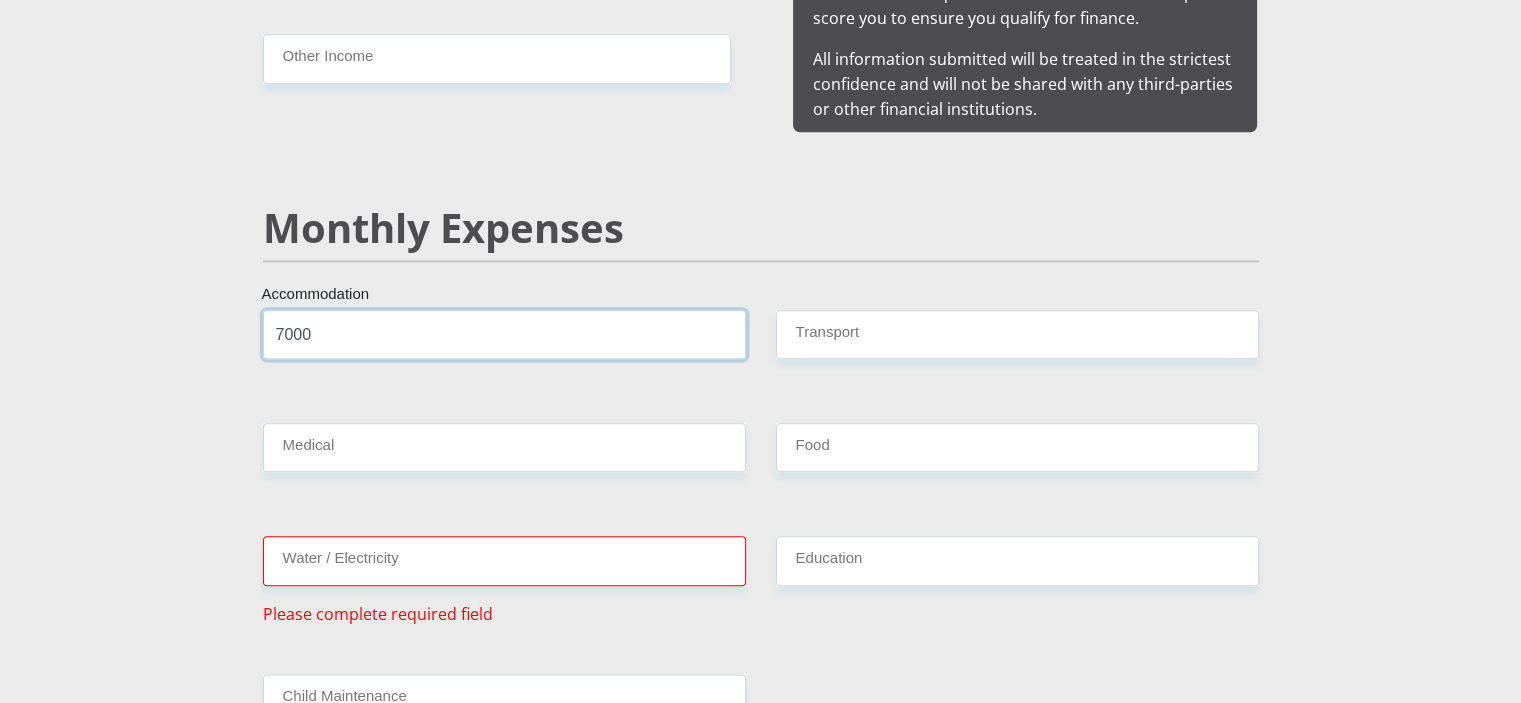 type on "7000" 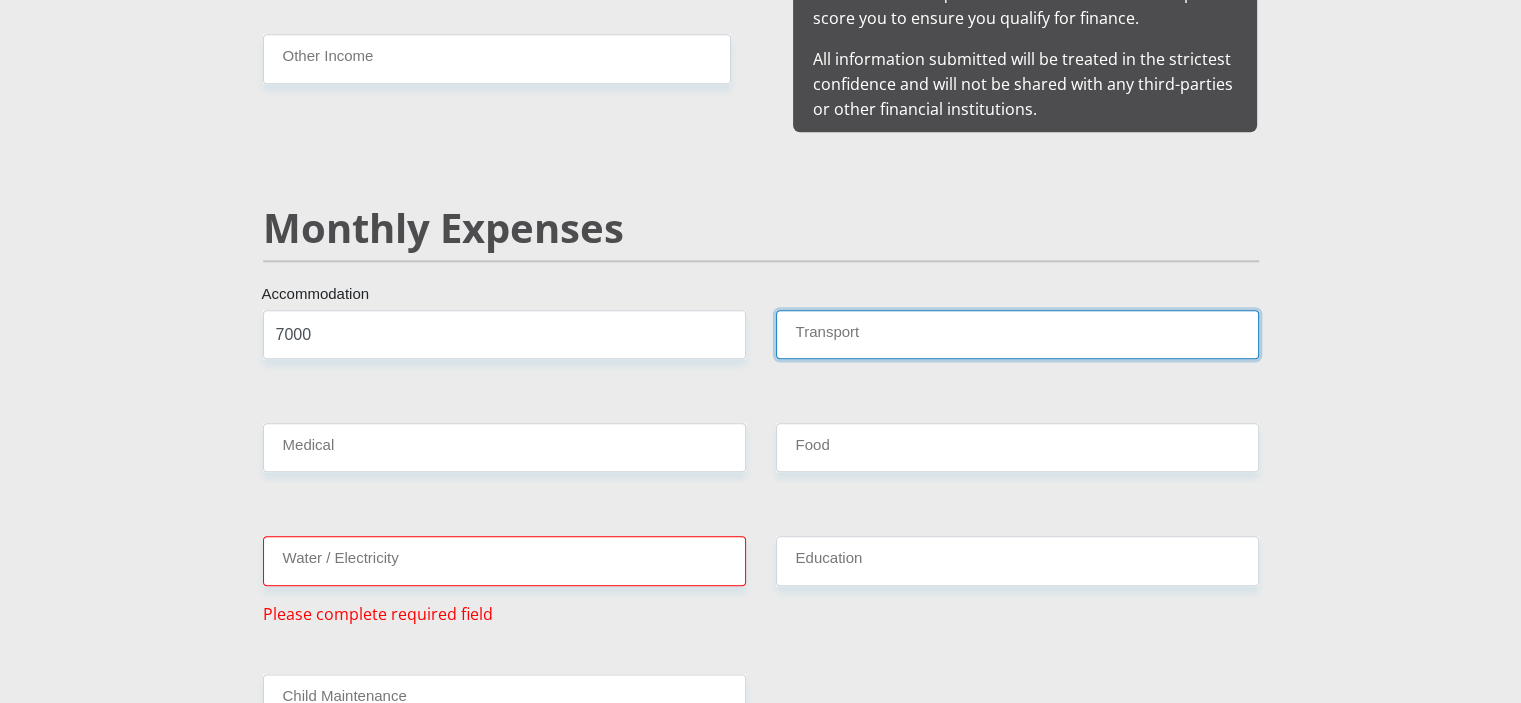 click on "Transport" at bounding box center (1017, 334) 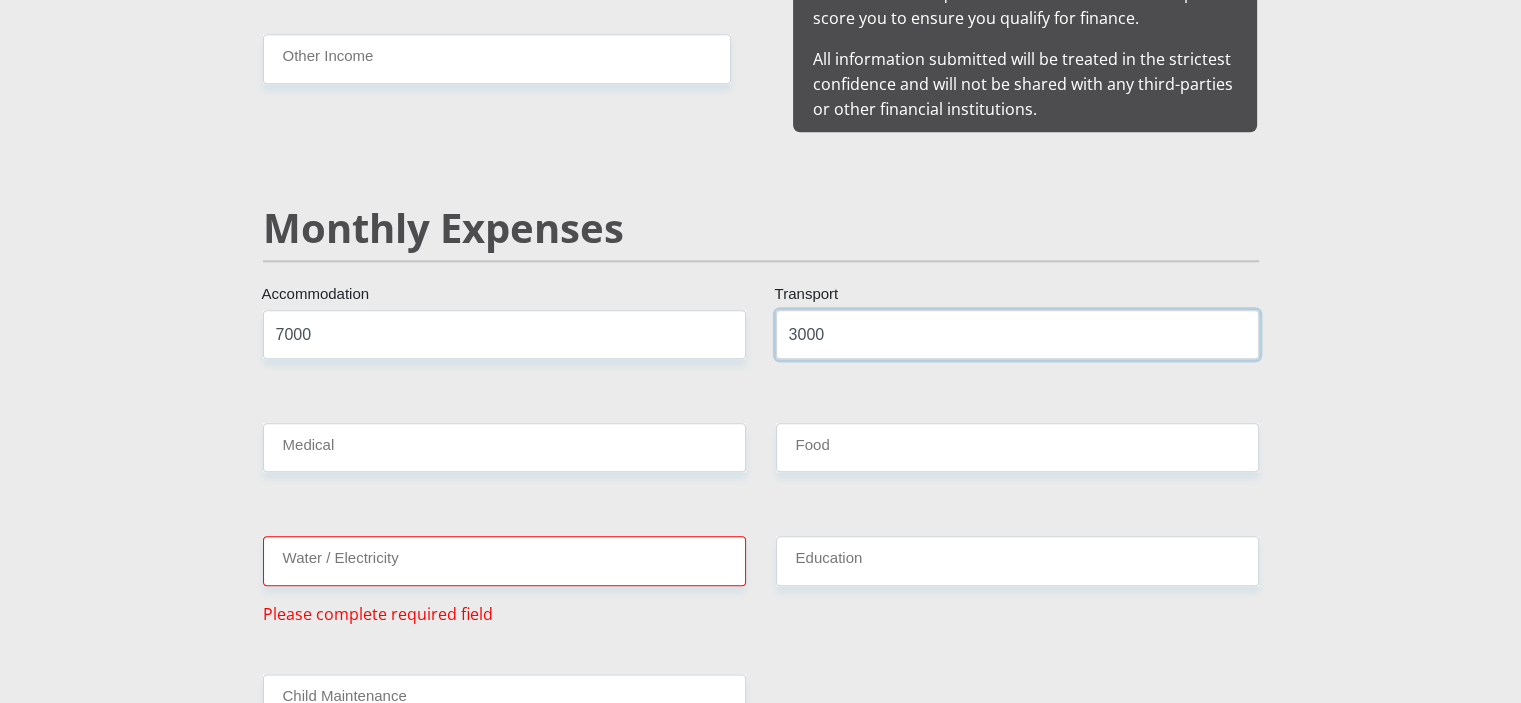 type on "3000" 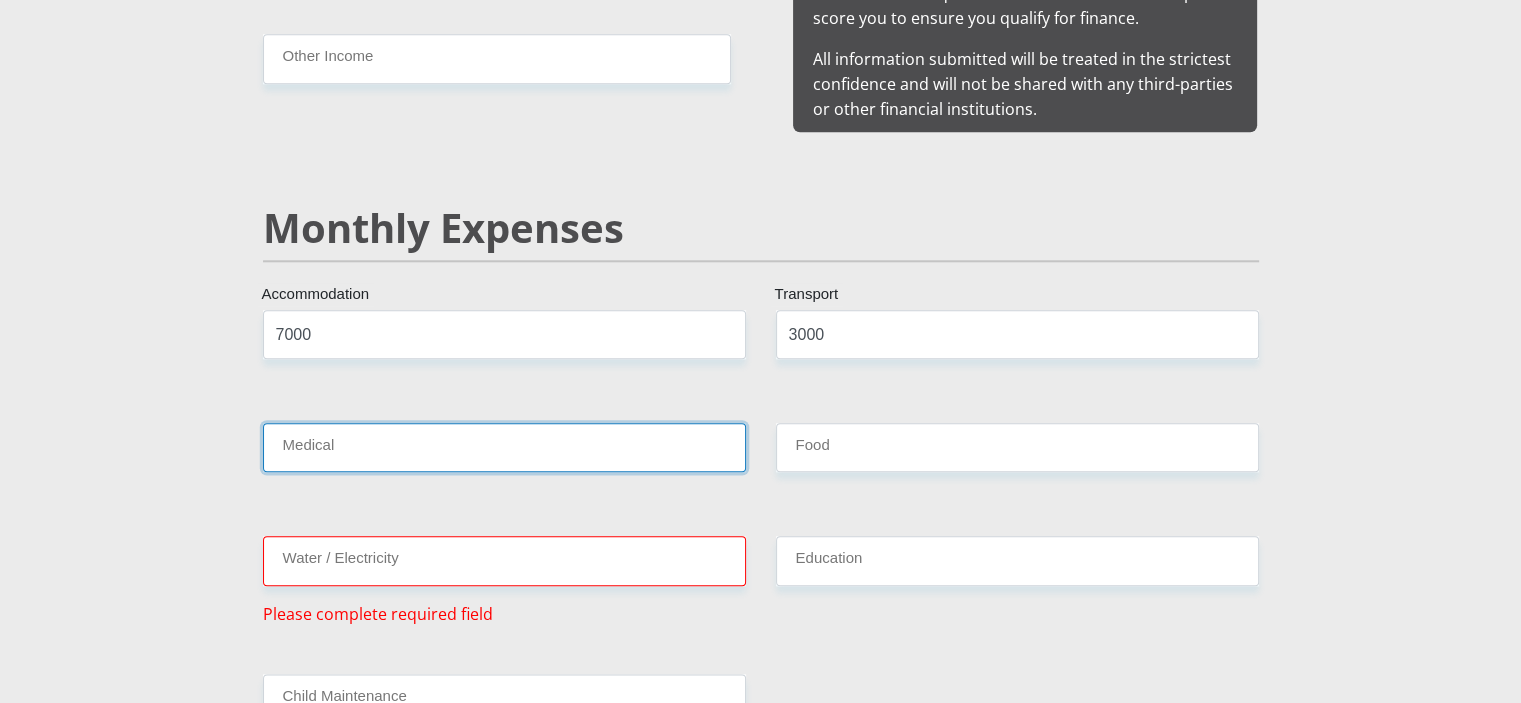 click on "Medical" at bounding box center [504, 447] 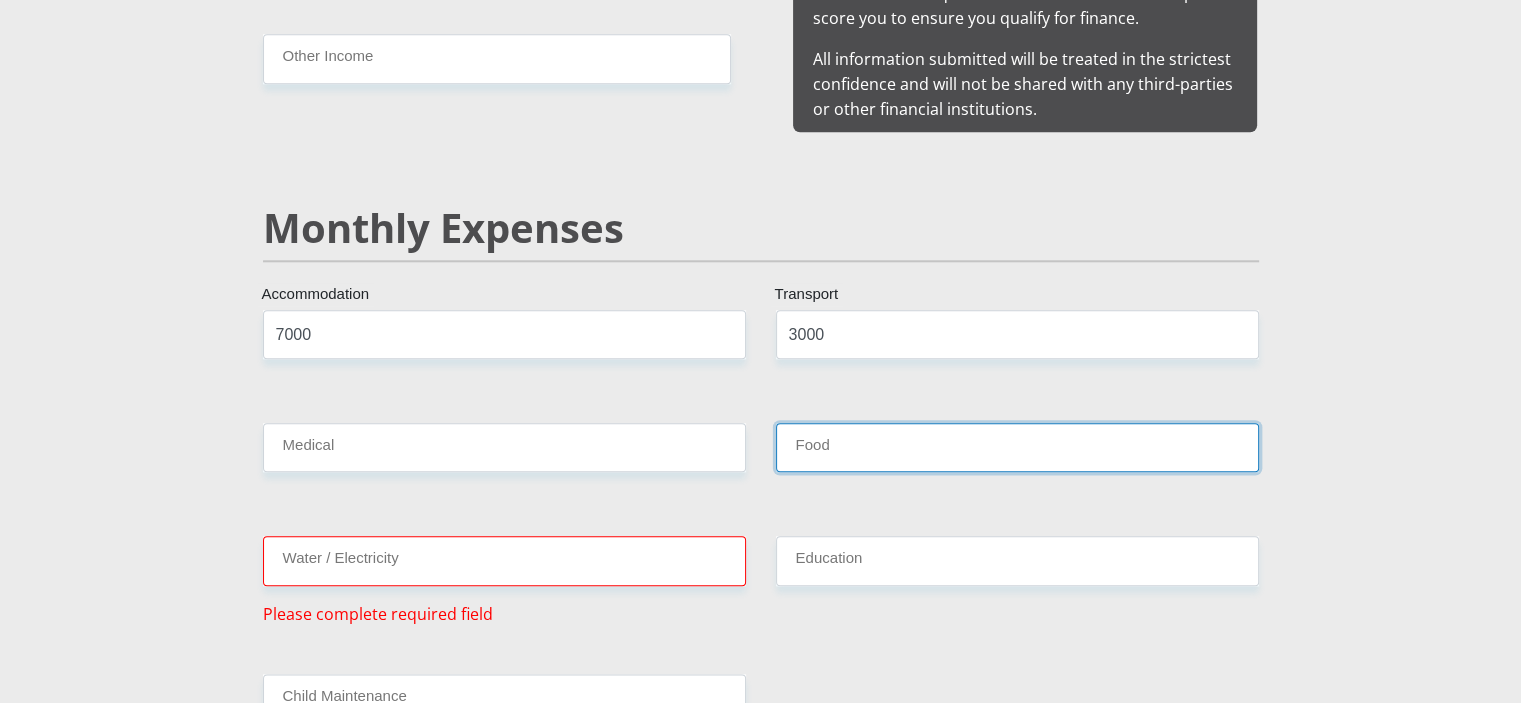click on "Food" at bounding box center [1017, 447] 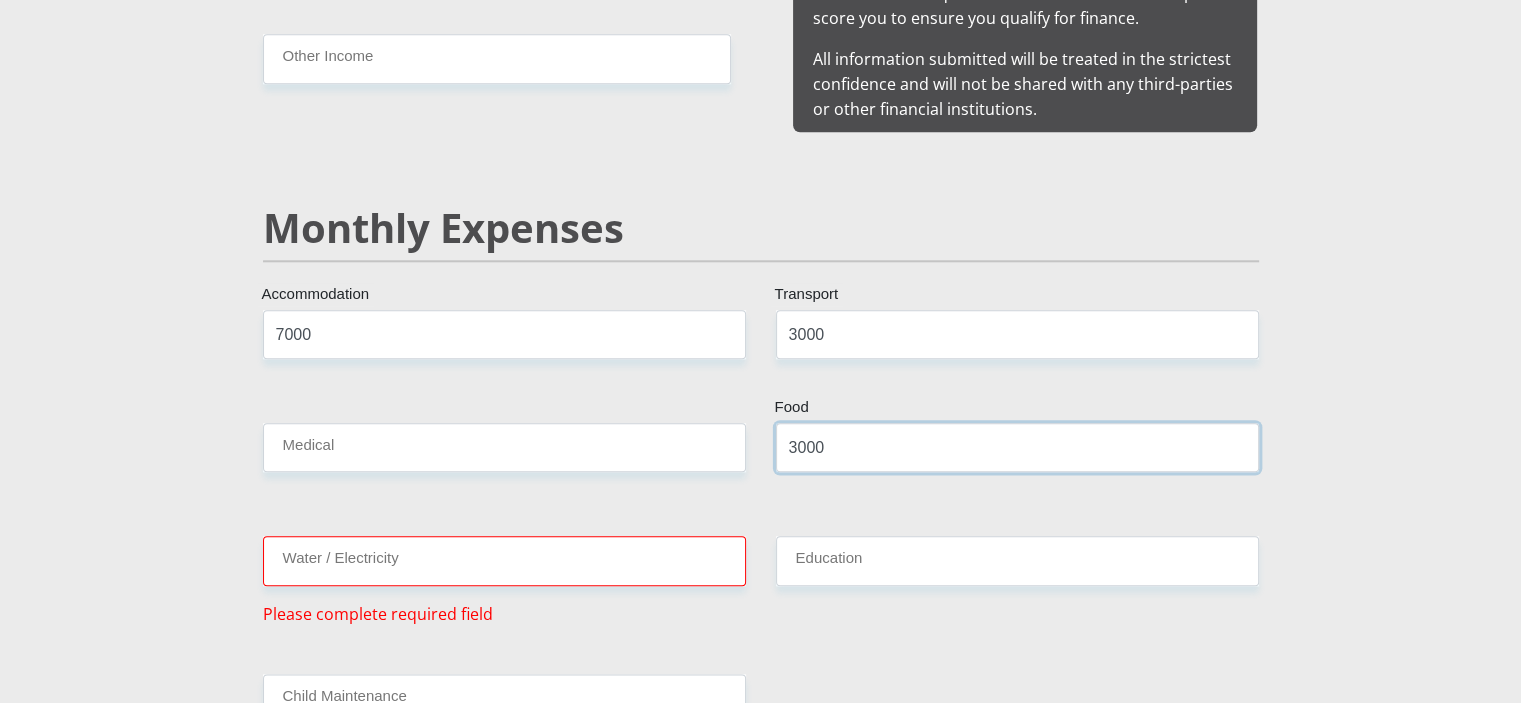type on "3000" 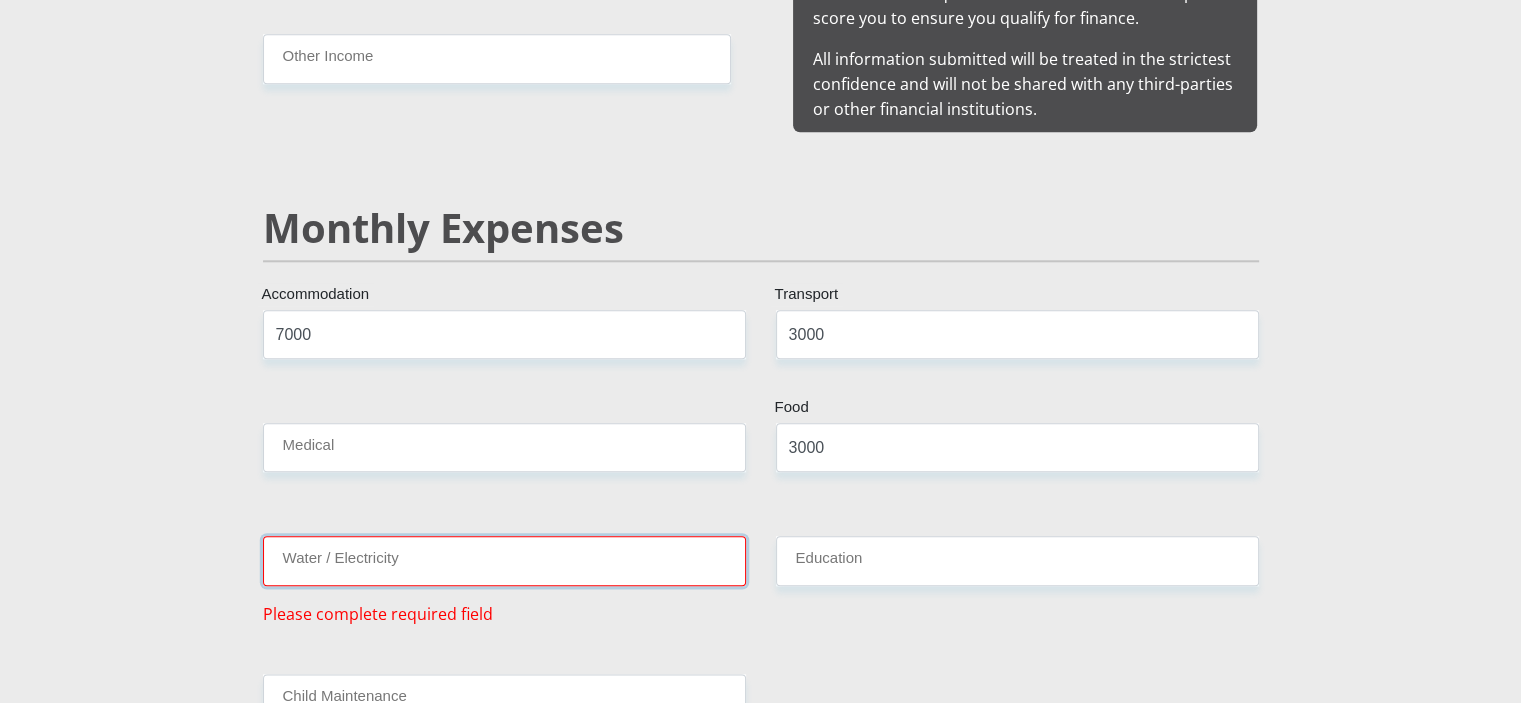 click on "Water / Electricity" at bounding box center (504, 560) 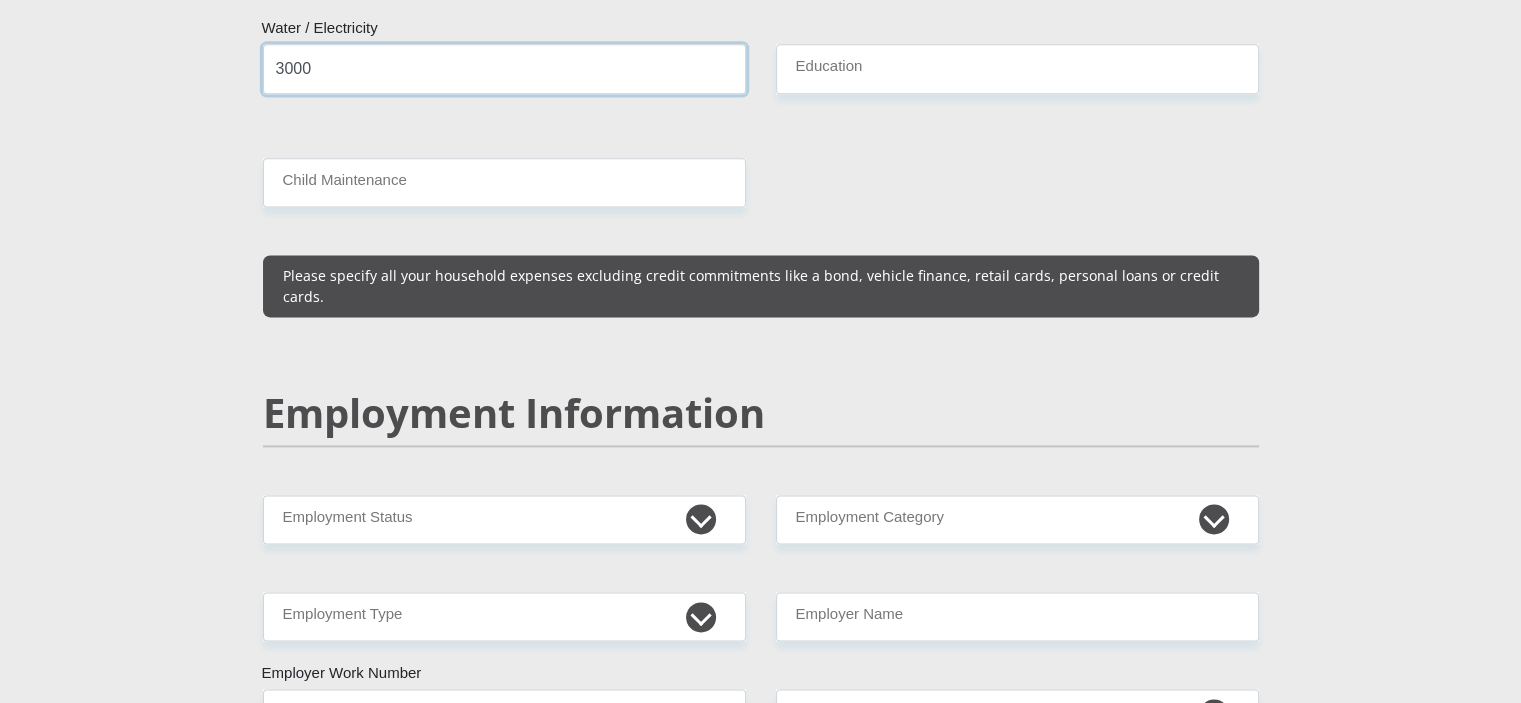 scroll, scrollTop: 2700, scrollLeft: 0, axis: vertical 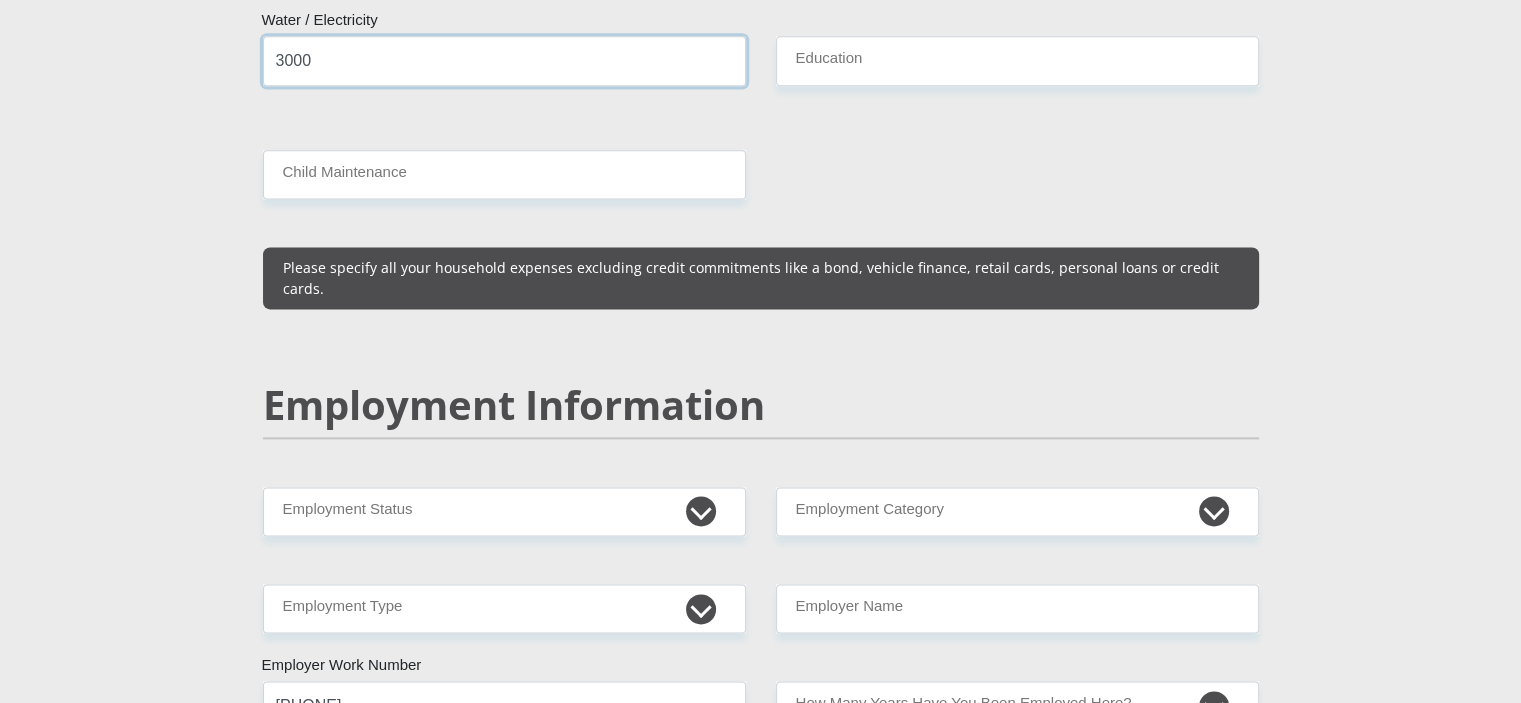 type on "3000" 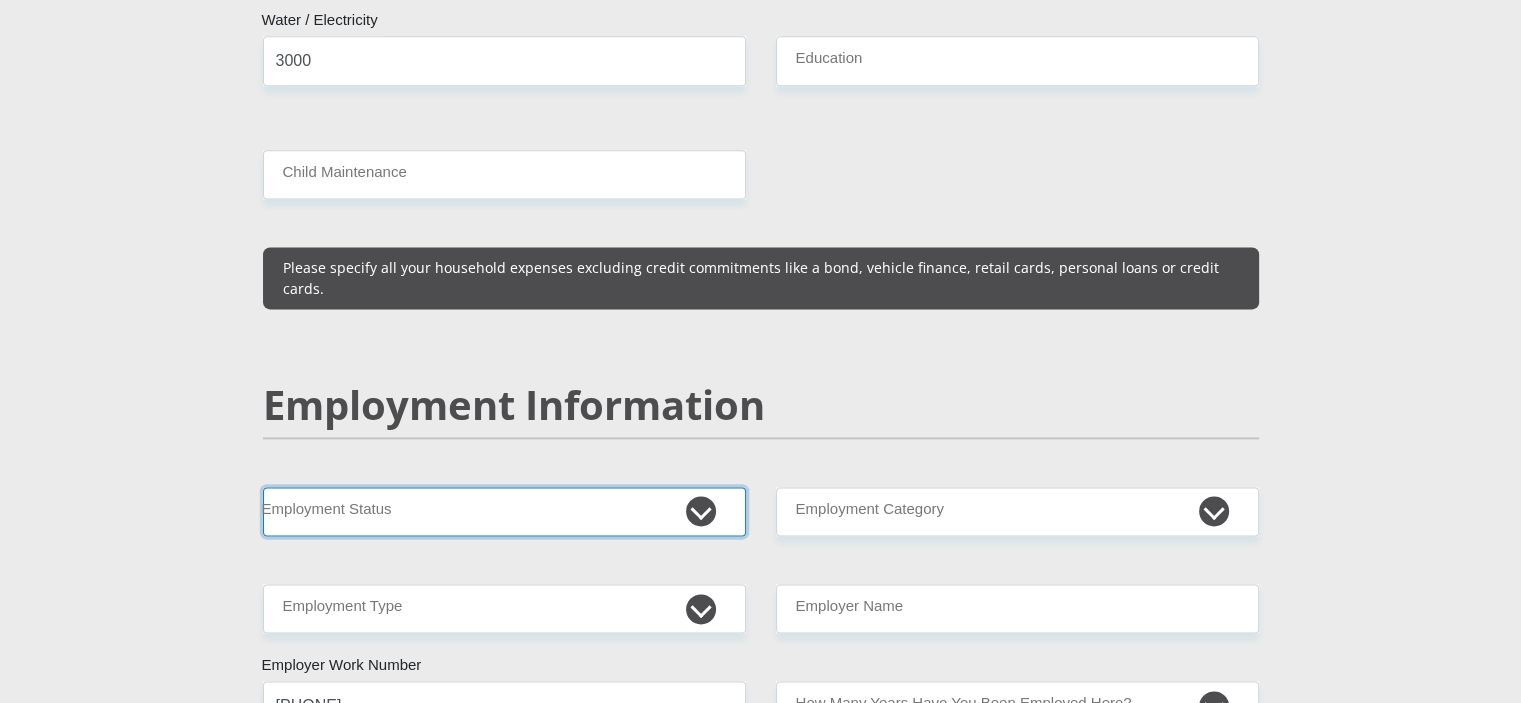 click on "Permanent/Full-time
Part-time/Casual
Contract Worker
Self-Employed
Housewife
Retired
Student
Medically Boarded
Disability
Unemployed" at bounding box center (504, 511) 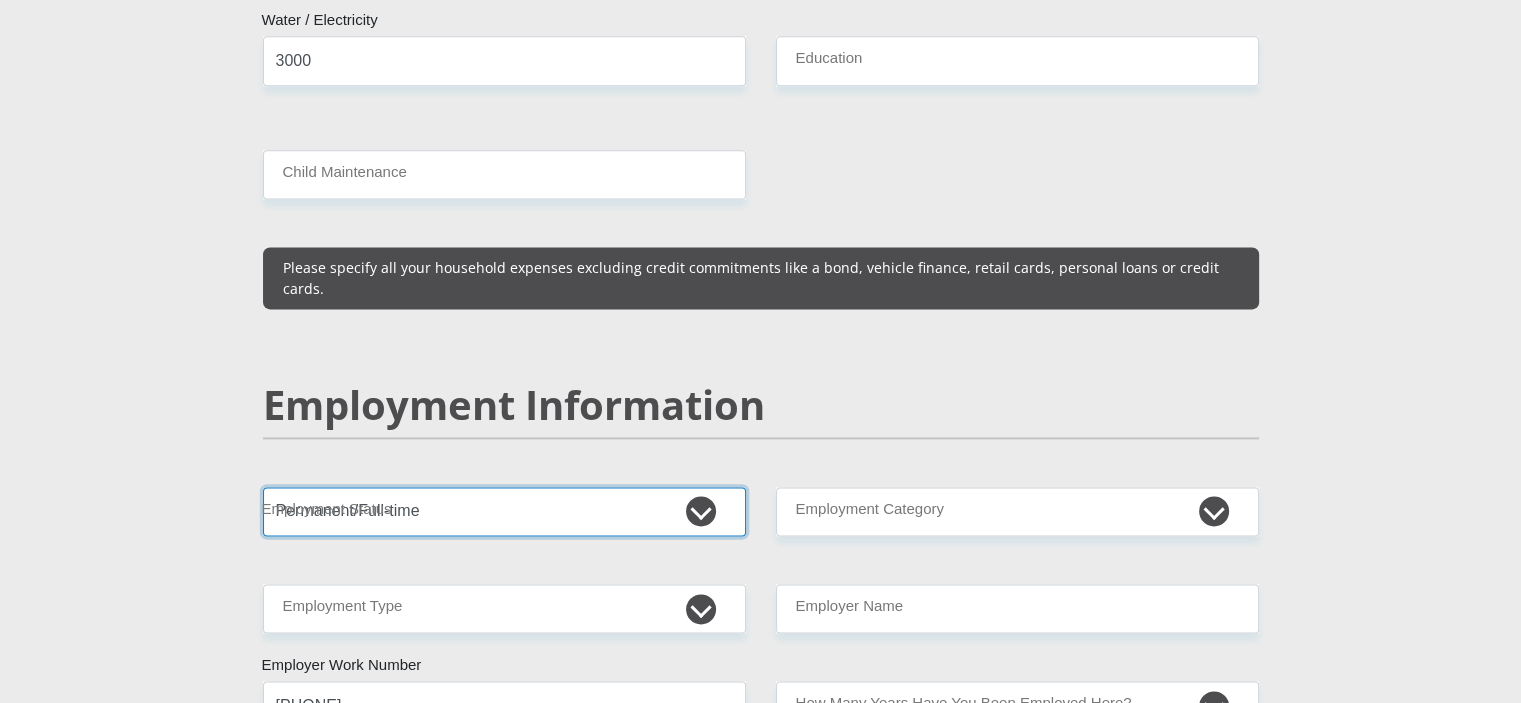 click on "Permanent/Full-time
Part-time/Casual
Contract Worker
Self-Employed
Housewife
Retired
Student
Medically Boarded
Disability
Unemployed" at bounding box center (504, 511) 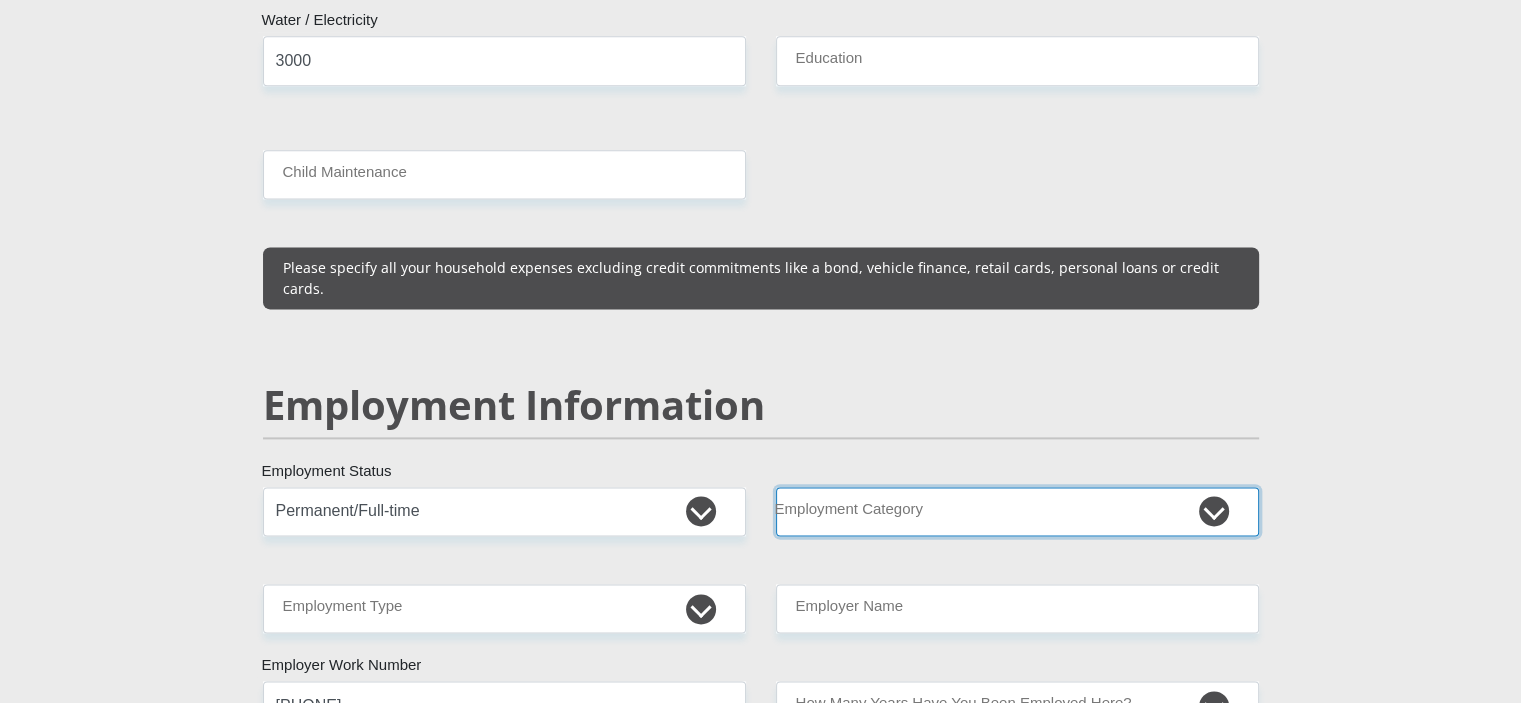 click on "AGRICULTURE
ALCOHOL & TOBACCO
CONSTRUCTION MATERIALS
METALLURGY
EQUIPMENT FOR RENEWABLE ENERGY
SPECIALIZED CONTRACTORS
CAR
GAMING (INCL. INTERNET
OTHER WHOLESALE
UNLICENSED PHARMACEUTICALS
CURRENCY EXCHANGE HOUSES
OTHER FINANCIAL INSTITUTIONS & INSURANCE
REAL ESTATE AGENTS
OIL & GAS
OTHER MATERIALS (E.G. IRON ORE)
PRECIOUS STONES & PRECIOUS METALS
POLITICAL ORGANIZATIONS
RELIGIOUS ORGANIZATIONS(NOT SECTS)
ACTI. HAVING BUSINESS DEAL WITH PUBLIC ADMINISTRATION
LAUNDROMATS" at bounding box center (1017, 511) 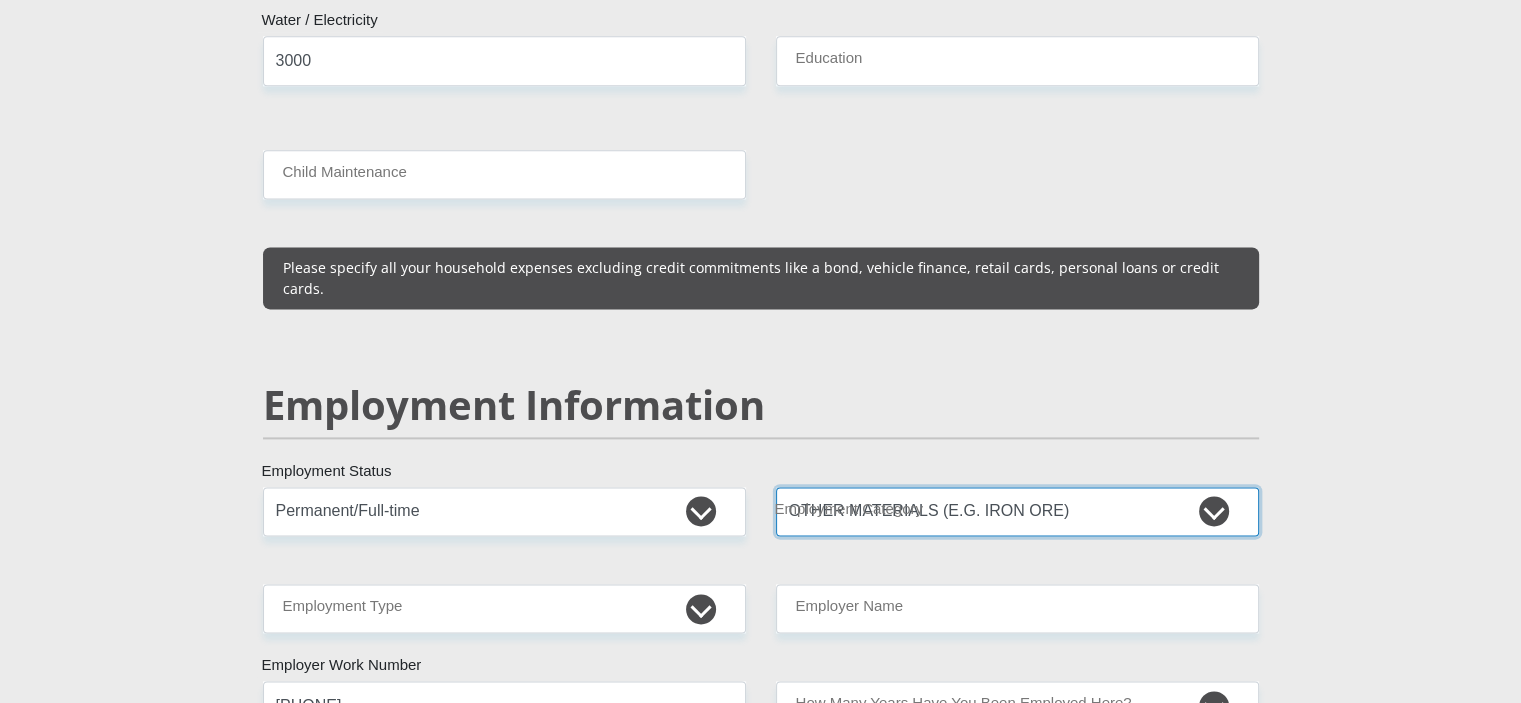 click on "AGRICULTURE
ALCOHOL & TOBACCO
CONSTRUCTION MATERIALS
METALLURGY
EQUIPMENT FOR RENEWABLE ENERGY
SPECIALIZED CONTRACTORS
CAR
GAMING (INCL. INTERNET
OTHER WHOLESALE
UNLICENSED PHARMACEUTICALS
CURRENCY EXCHANGE HOUSES
OTHER FINANCIAL INSTITUTIONS & INSURANCE
REAL ESTATE AGENTS
OIL & GAS
OTHER MATERIALS (E.G. IRON ORE)
PRECIOUS STONES & PRECIOUS METALS
POLITICAL ORGANIZATIONS
RELIGIOUS ORGANIZATIONS(NOT SECTS)
ACTI. HAVING BUSINESS DEAL WITH PUBLIC ADMINISTRATION
LAUNDROMATS" at bounding box center [1017, 511] 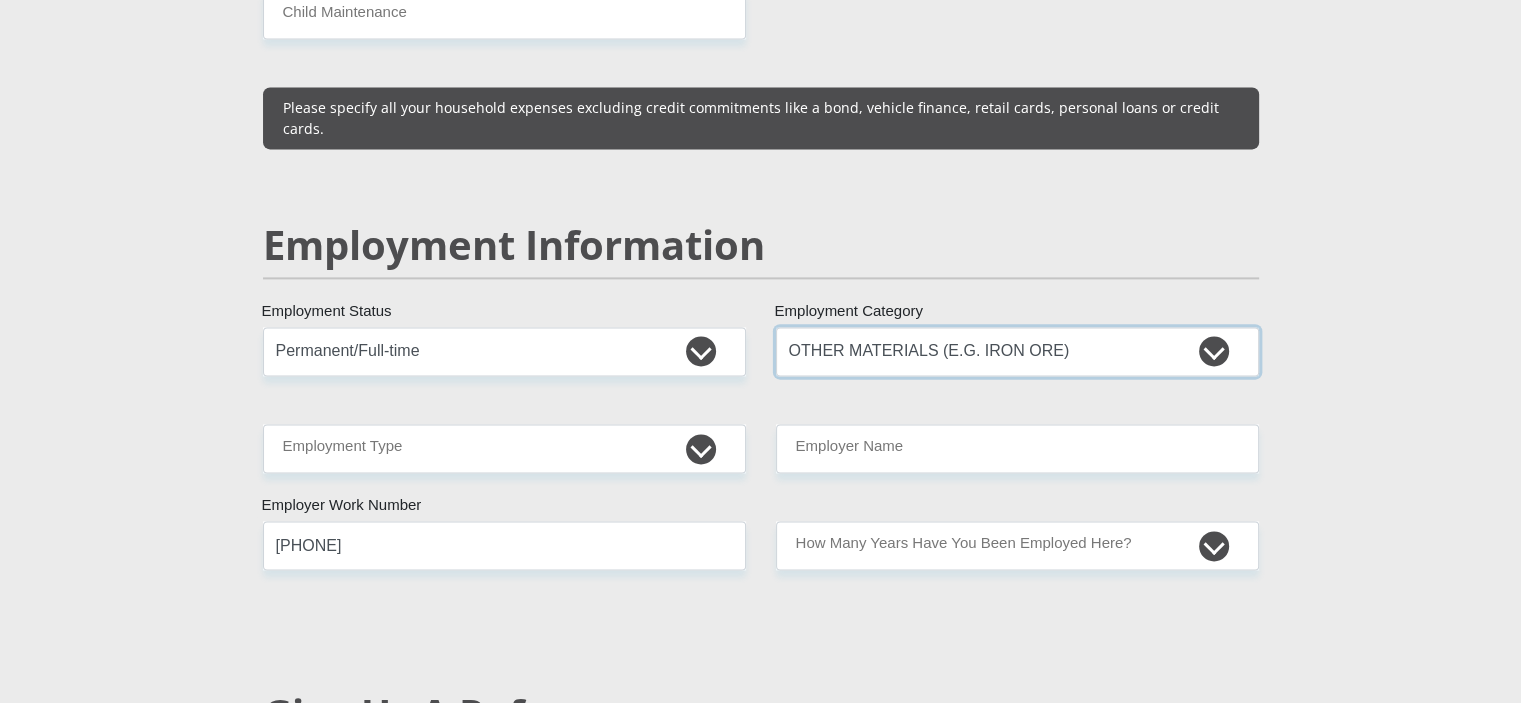 scroll, scrollTop: 2900, scrollLeft: 0, axis: vertical 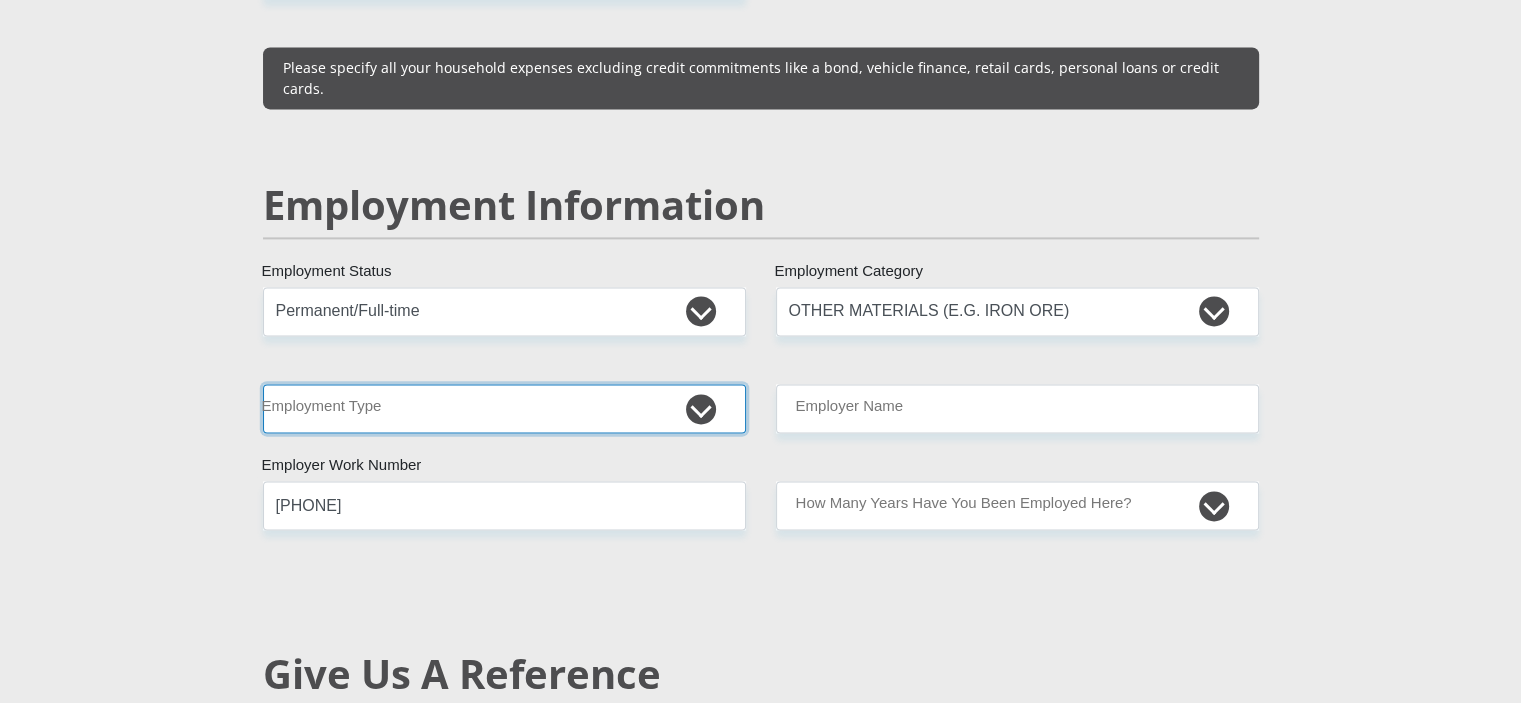 click on "College/Lecturer
Craft Seller
Creative
Driver
Executive
Farmer
Forces - Non Commissioned
Forces - Officer
Hawker
Housewife
Labourer
Licenced Professional
Manager
Miner
Non Licenced Professional
Office Staff/Clerk
Outside Worker
Pensioner
Permanent Teacher
Production/Manufacturing
Sales
Self-Employed
Semi-Professional Worker
Service Industry  Social Worker  Student" at bounding box center (504, 408) 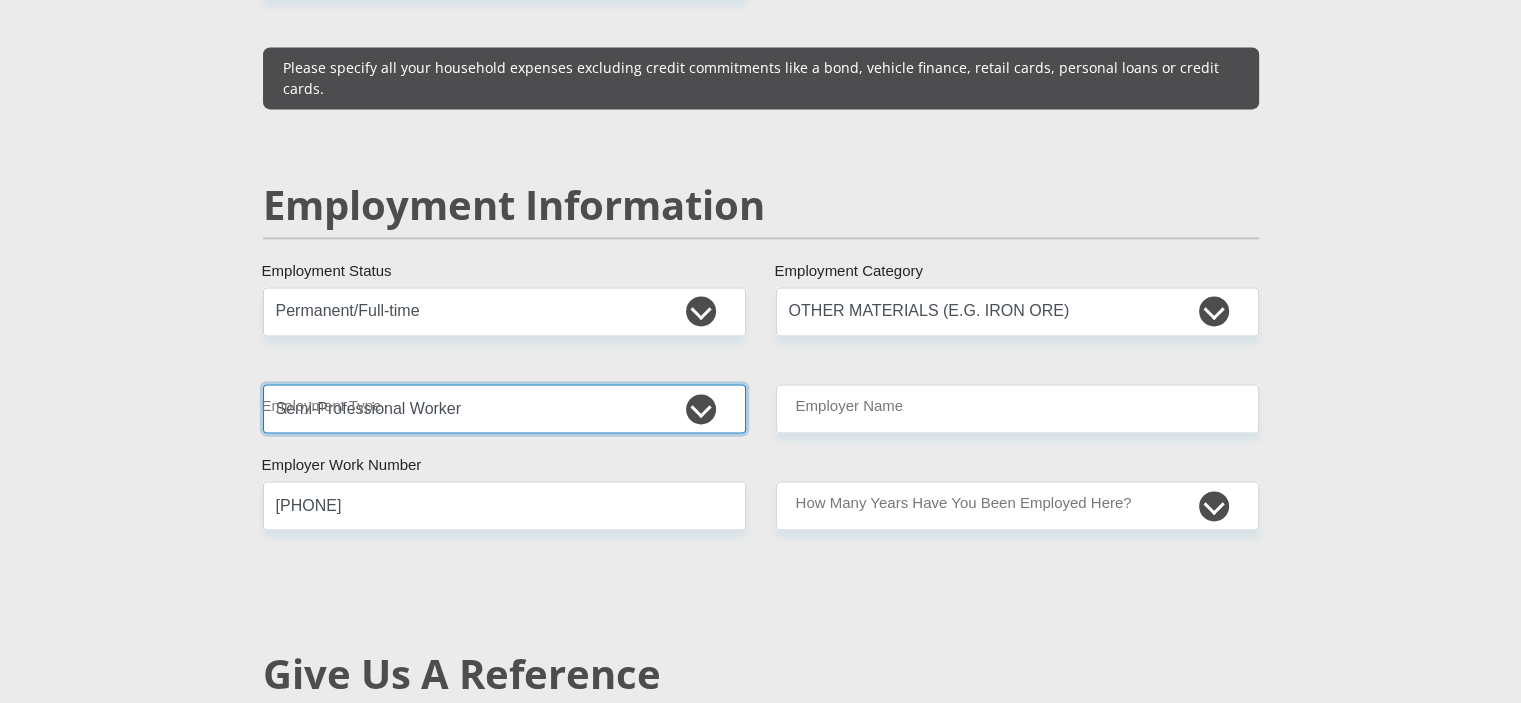 click on "College/Lecturer
Craft Seller
Creative
Driver
Executive
Farmer
Forces - Non Commissioned
Forces - Officer
Hawker
Housewife
Labourer
Licenced Professional
Manager
Miner
Non Licenced Professional
Office Staff/Clerk
Outside Worker
Pensioner
Permanent Teacher
Production/Manufacturing
Sales
Self-Employed
Semi-Professional Worker
Service Industry  Social Worker  Student" at bounding box center [504, 408] 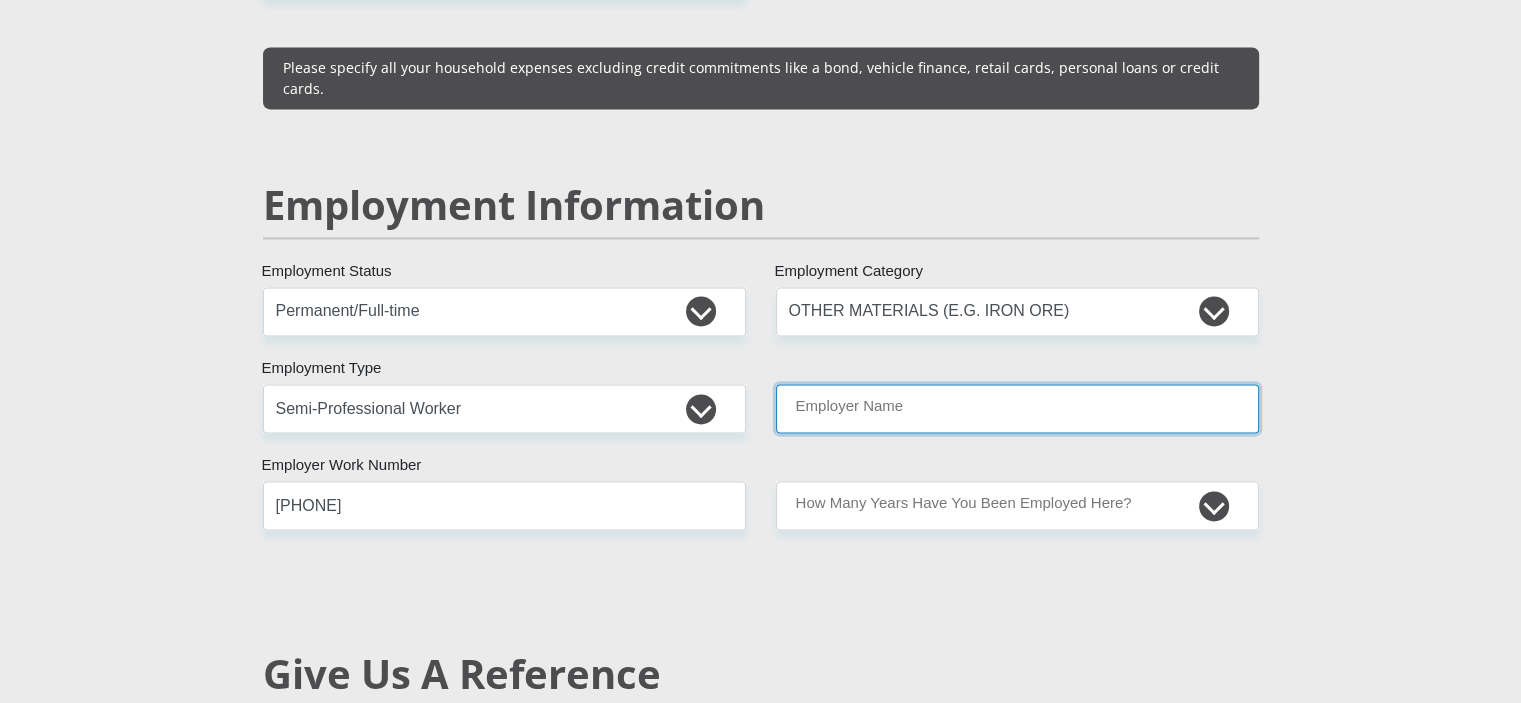 click on "Employer Name" at bounding box center (1017, 408) 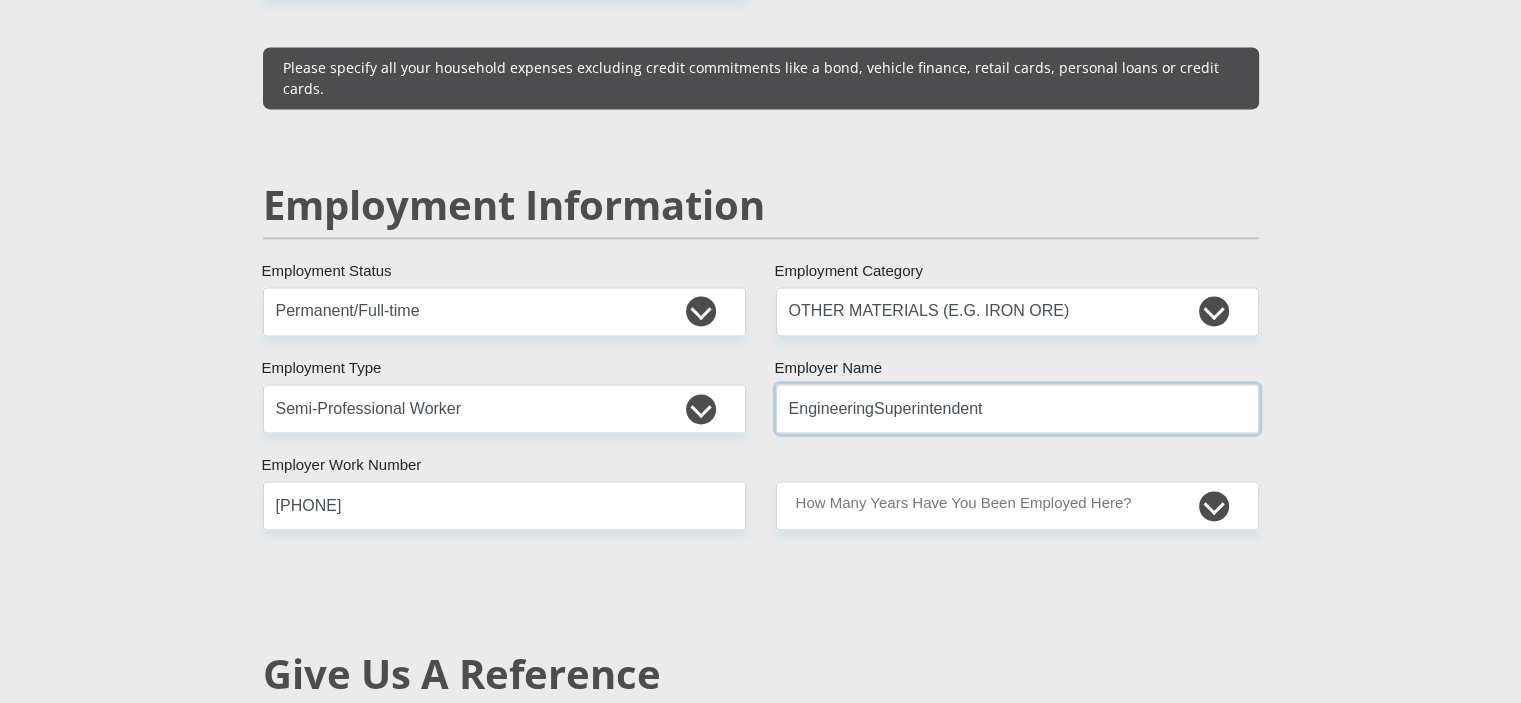type on "EngineeringSuperintendent" 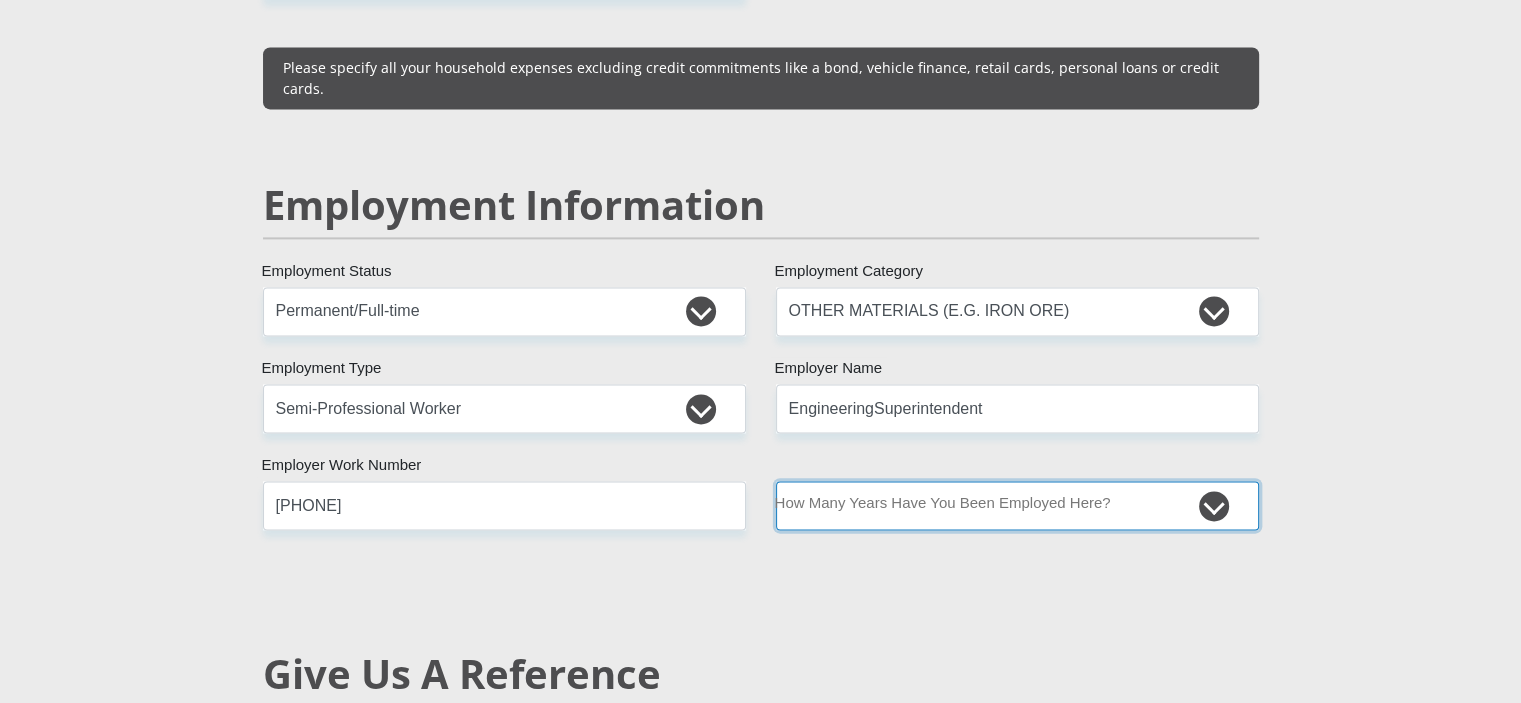 click on "less than 1 year
1-3 years
3-5 years
5+ years" at bounding box center (1017, 505) 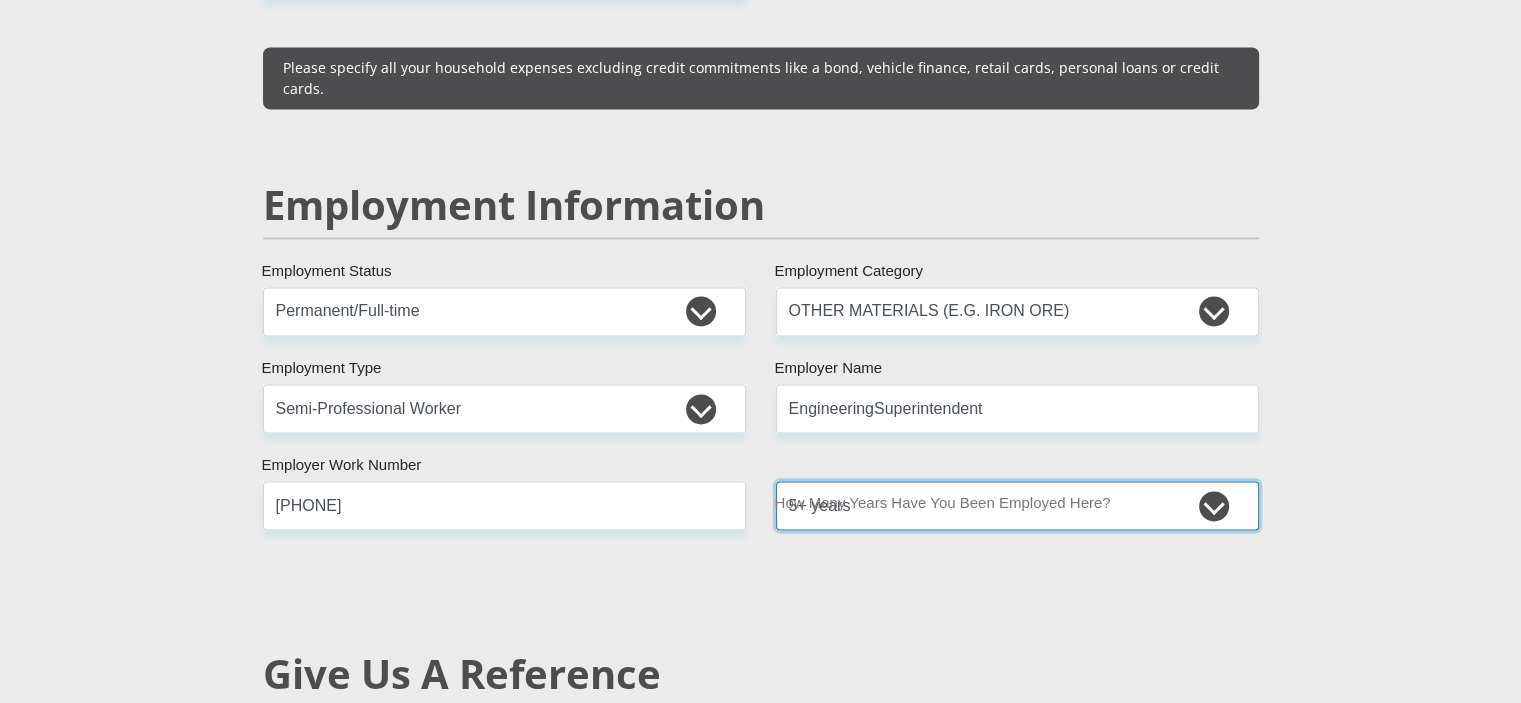 click on "less than 1 year
1-3 years
3-5 years
5+ years" at bounding box center (1017, 505) 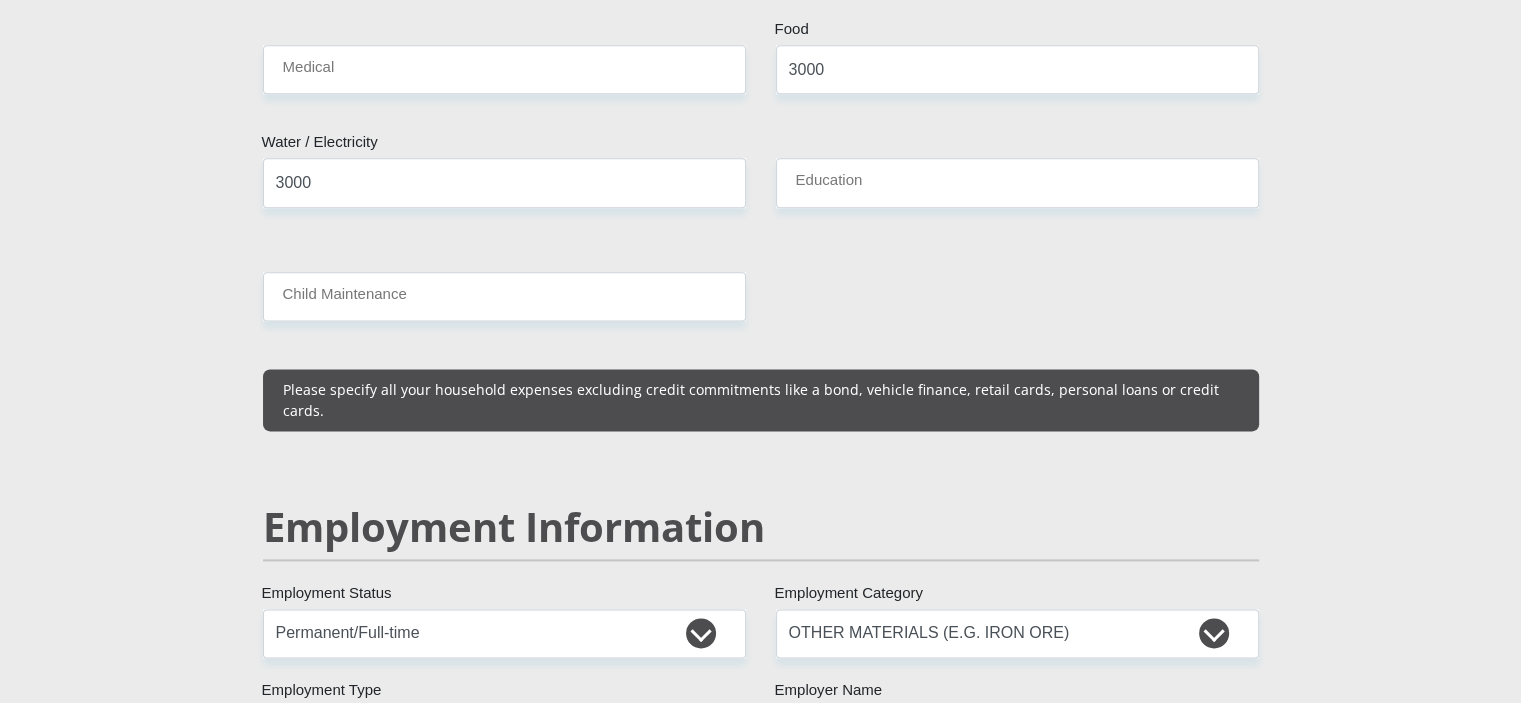scroll, scrollTop: 2600, scrollLeft: 0, axis: vertical 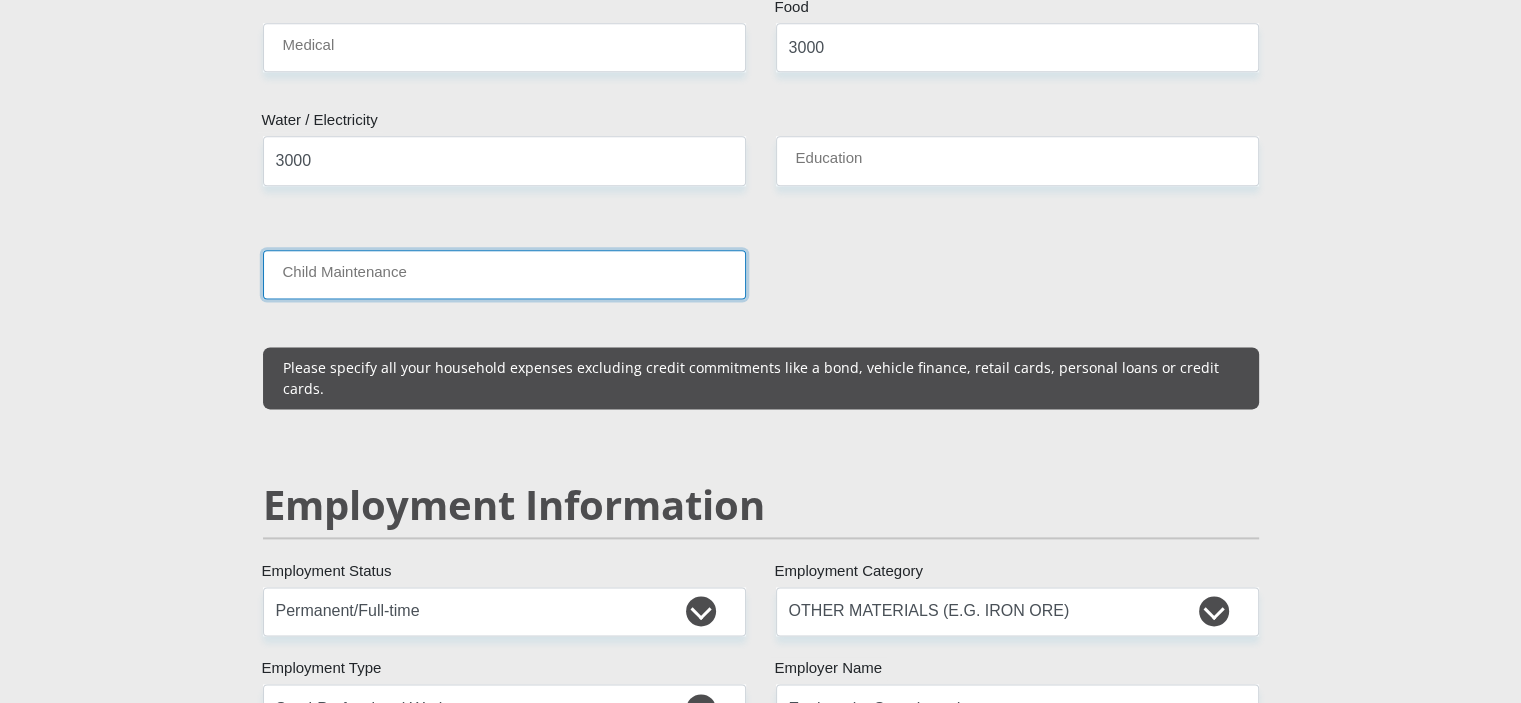 click on "Child Maintenance" at bounding box center (504, 274) 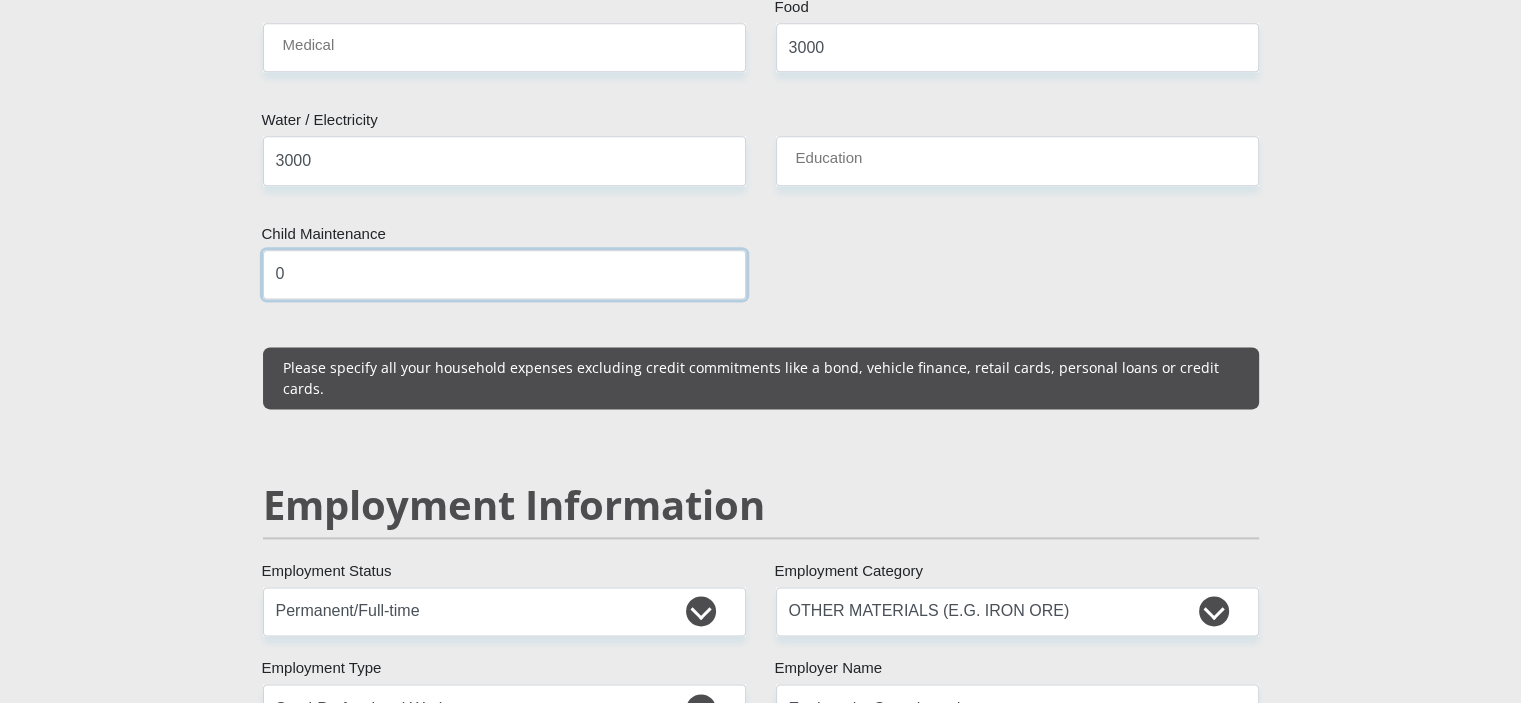 type on "0" 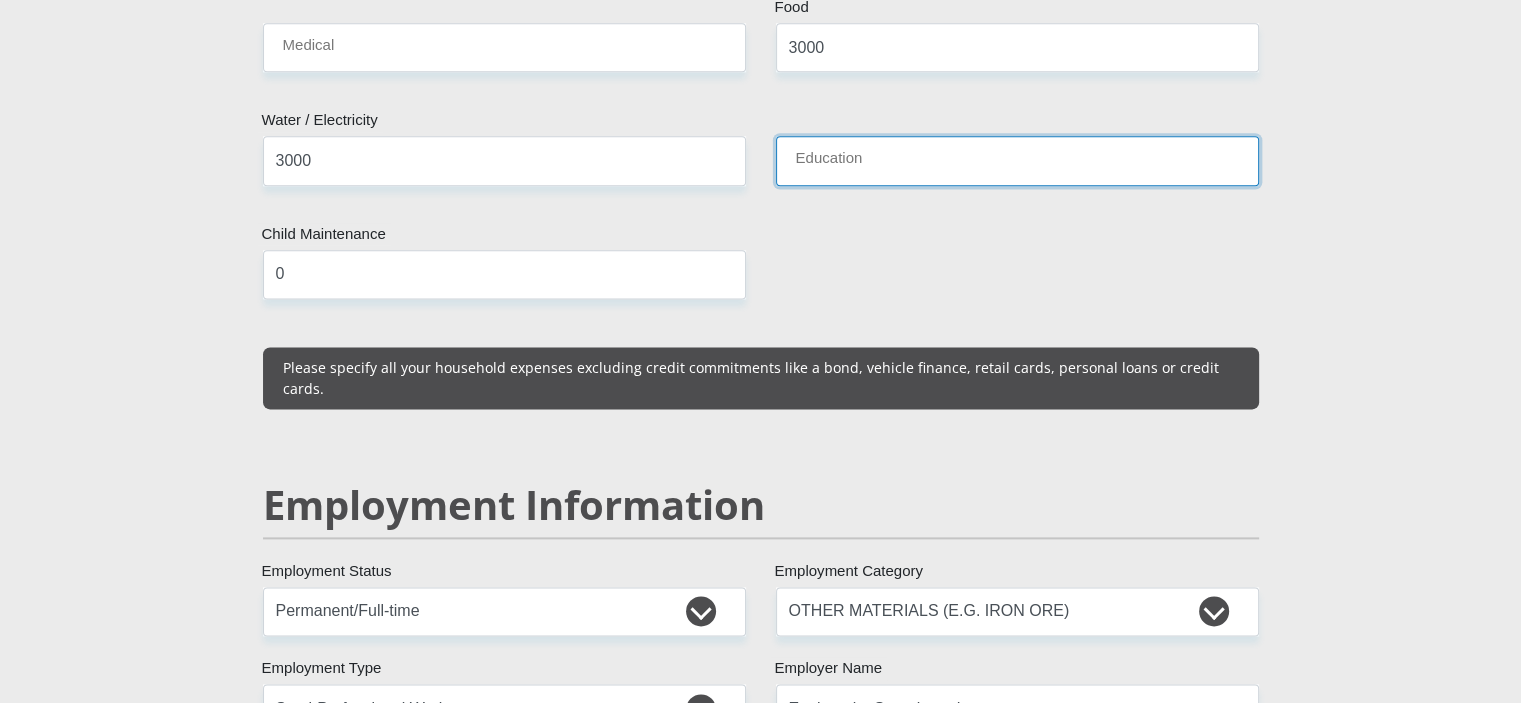 click on "Education" at bounding box center [1017, 160] 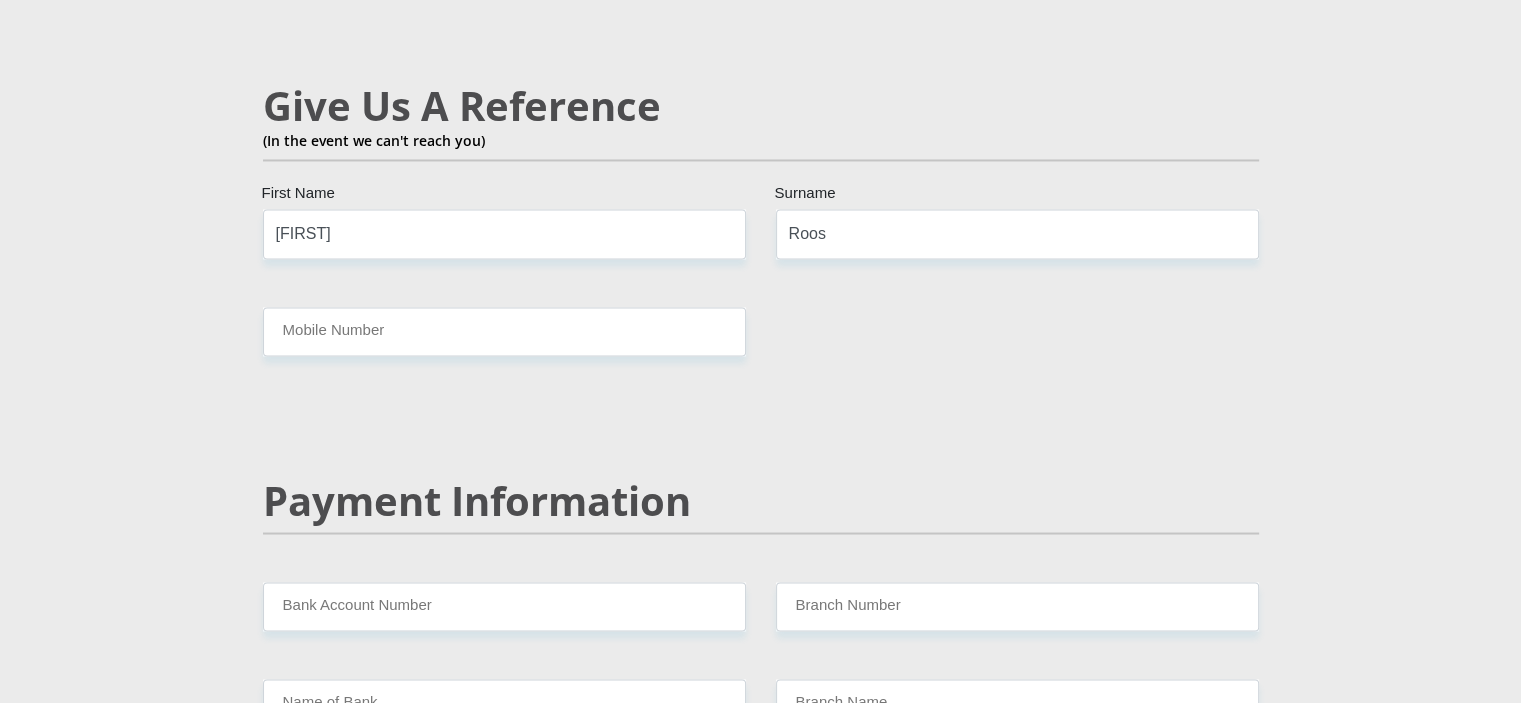 scroll, scrollTop: 3500, scrollLeft: 0, axis: vertical 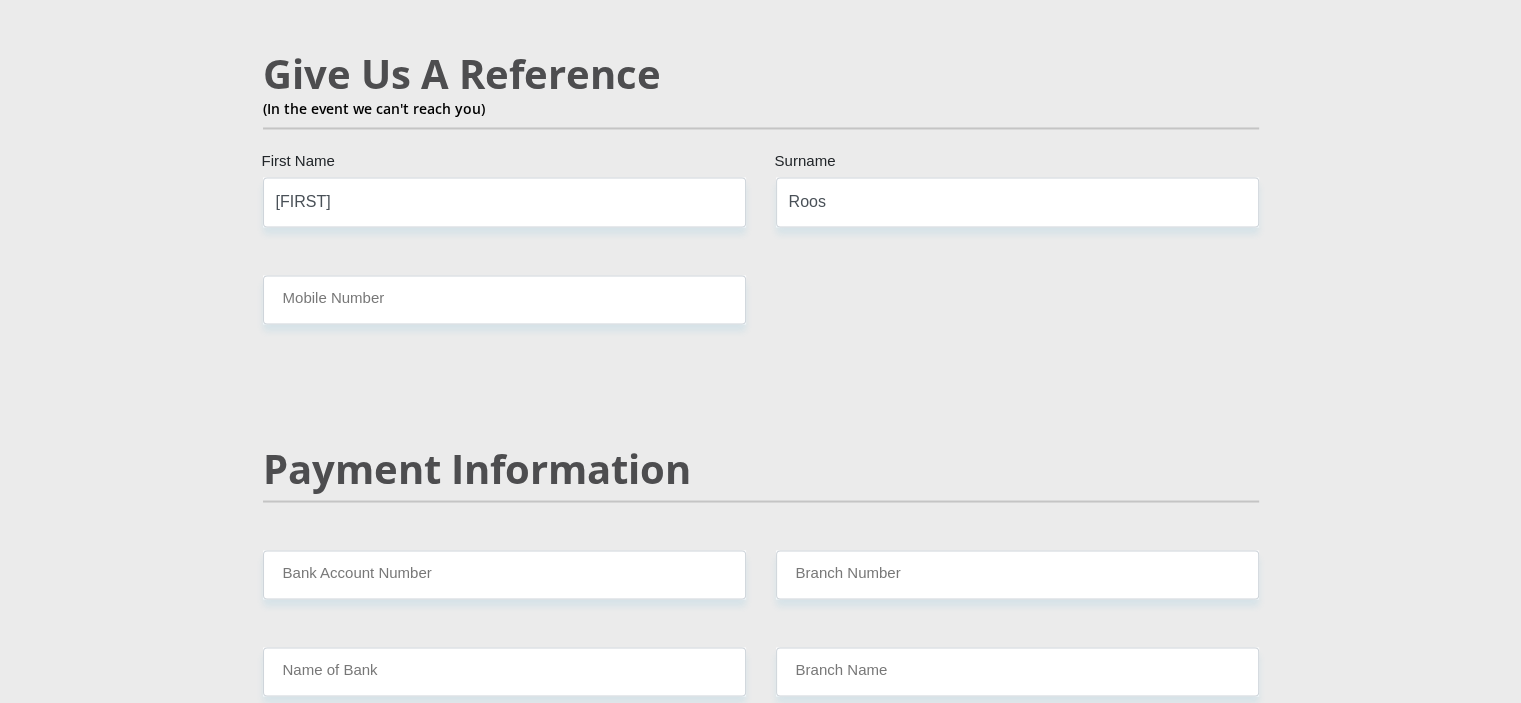 type on "0" 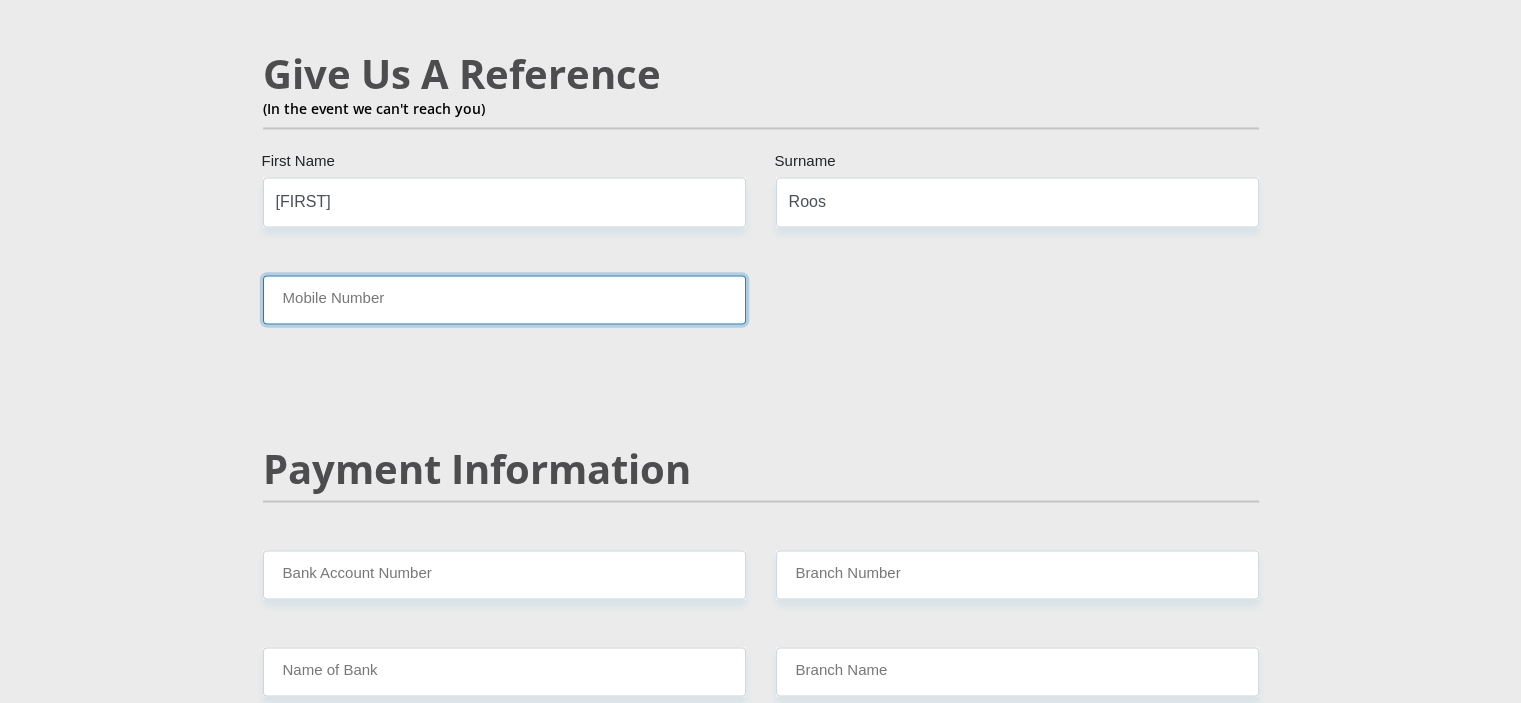 click on "Mobile Number" at bounding box center [504, 299] 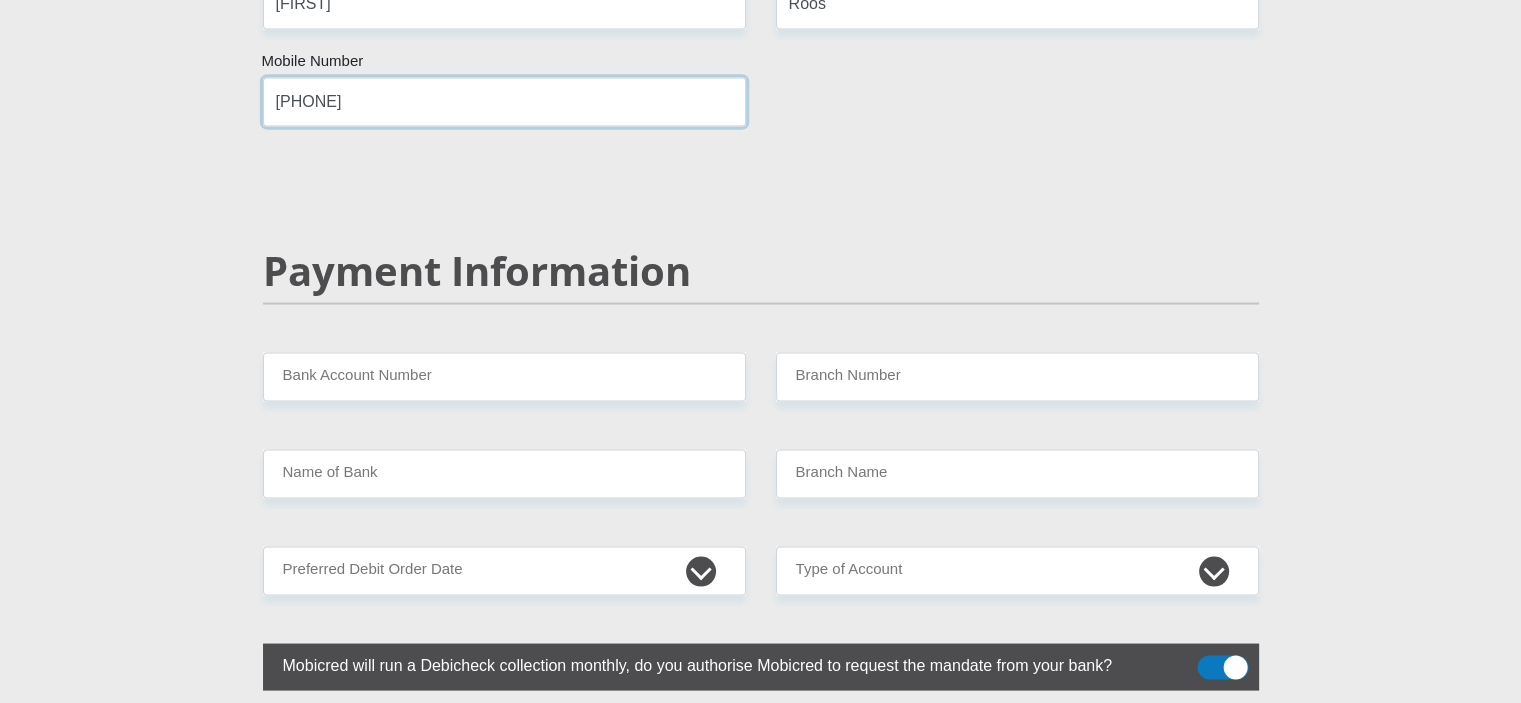 scroll, scrollTop: 3700, scrollLeft: 0, axis: vertical 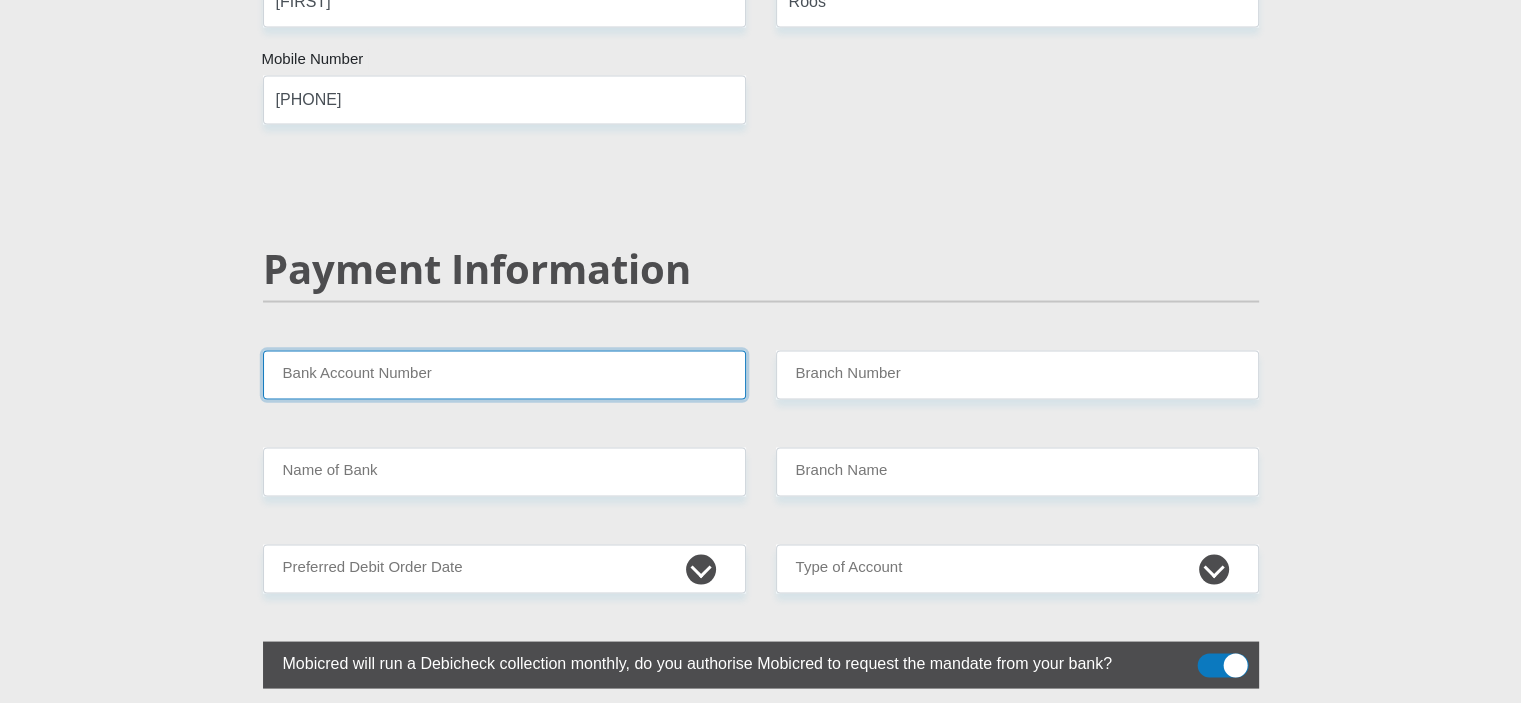 click on "Bank Account Number" at bounding box center [504, 374] 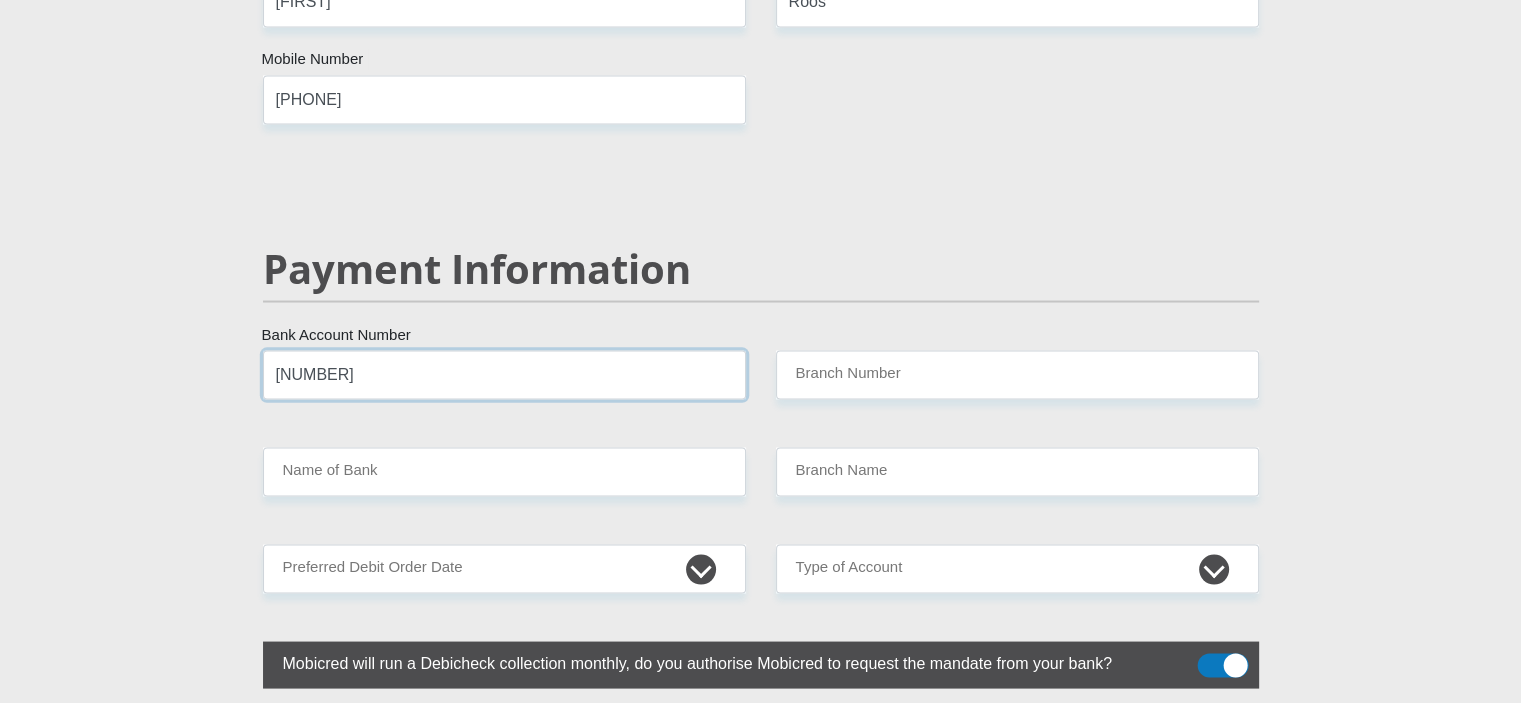 type on "[NUMBER]" 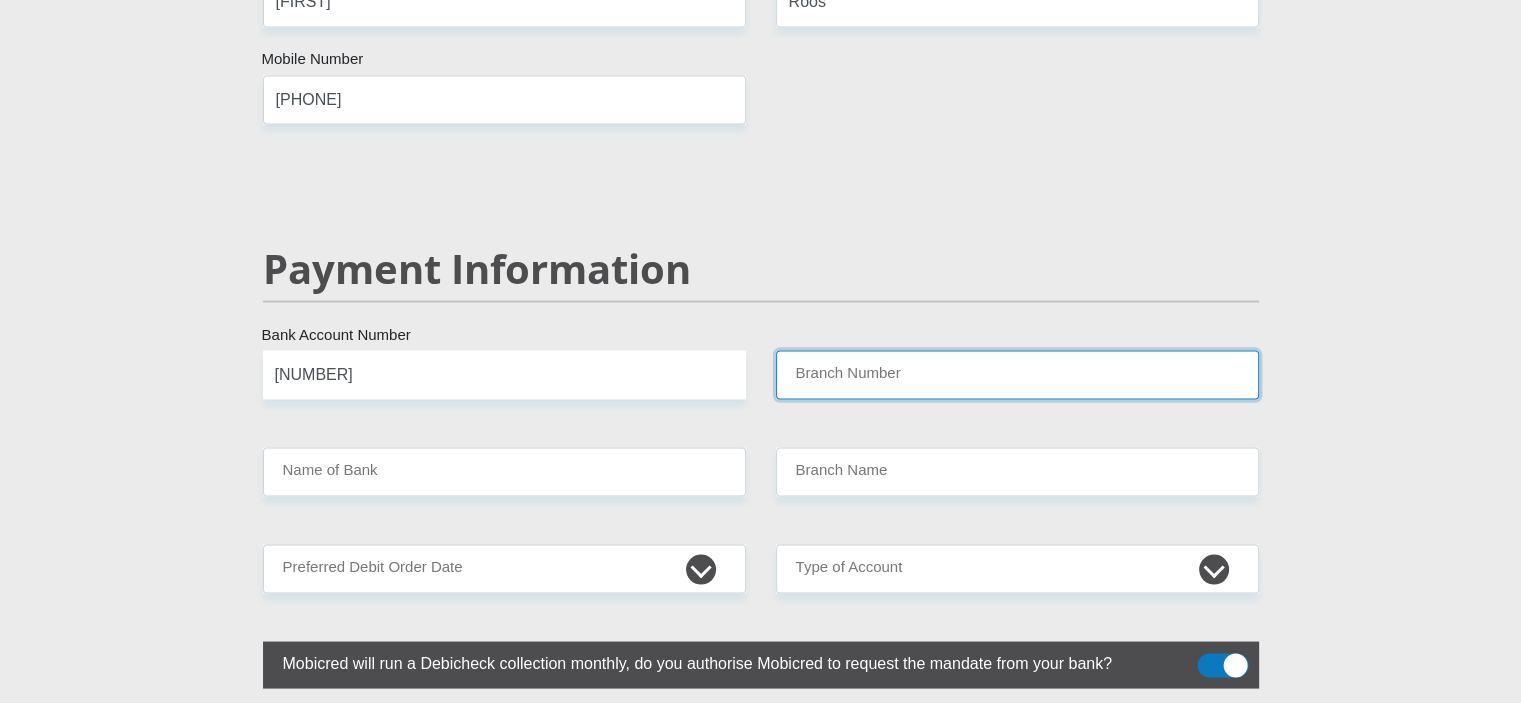 click on "Branch Number" at bounding box center [1017, 374] 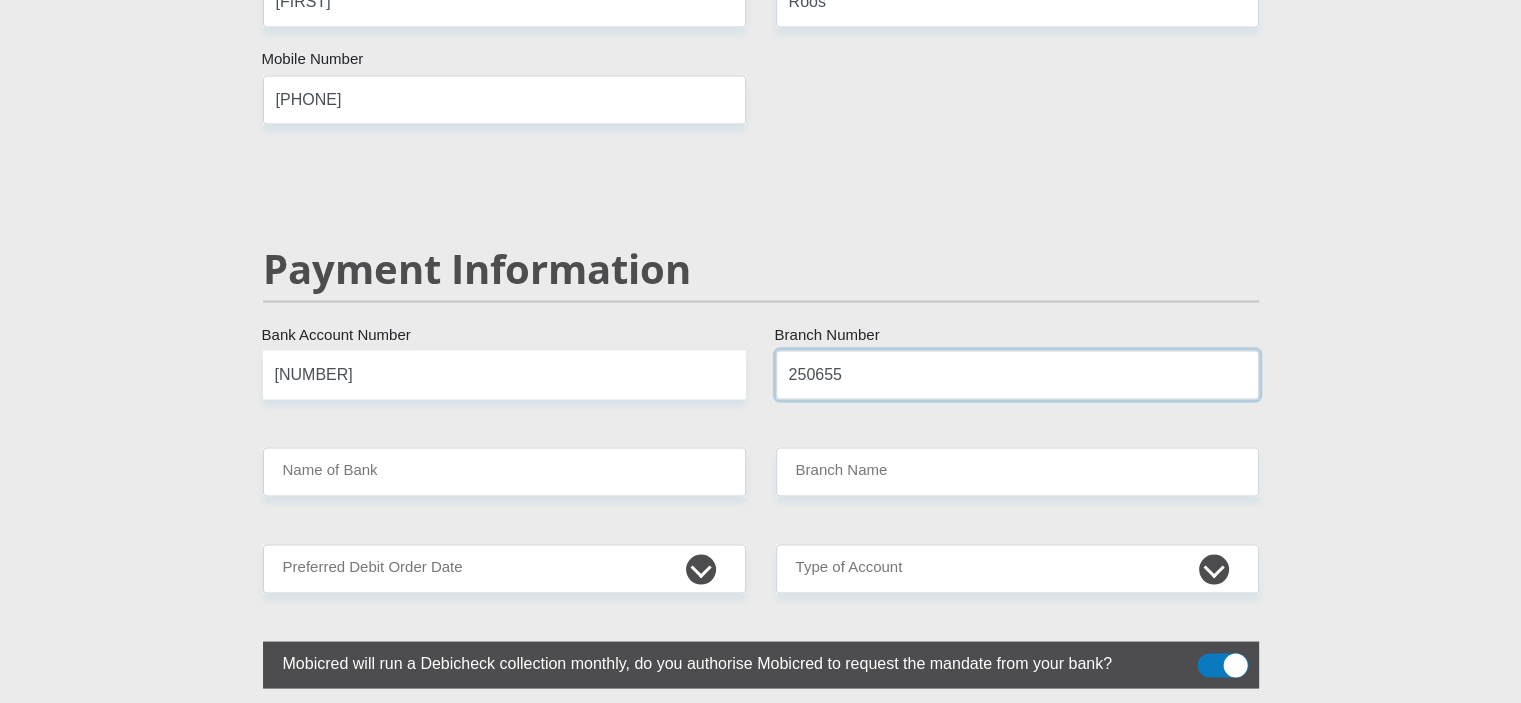 type on "250655" 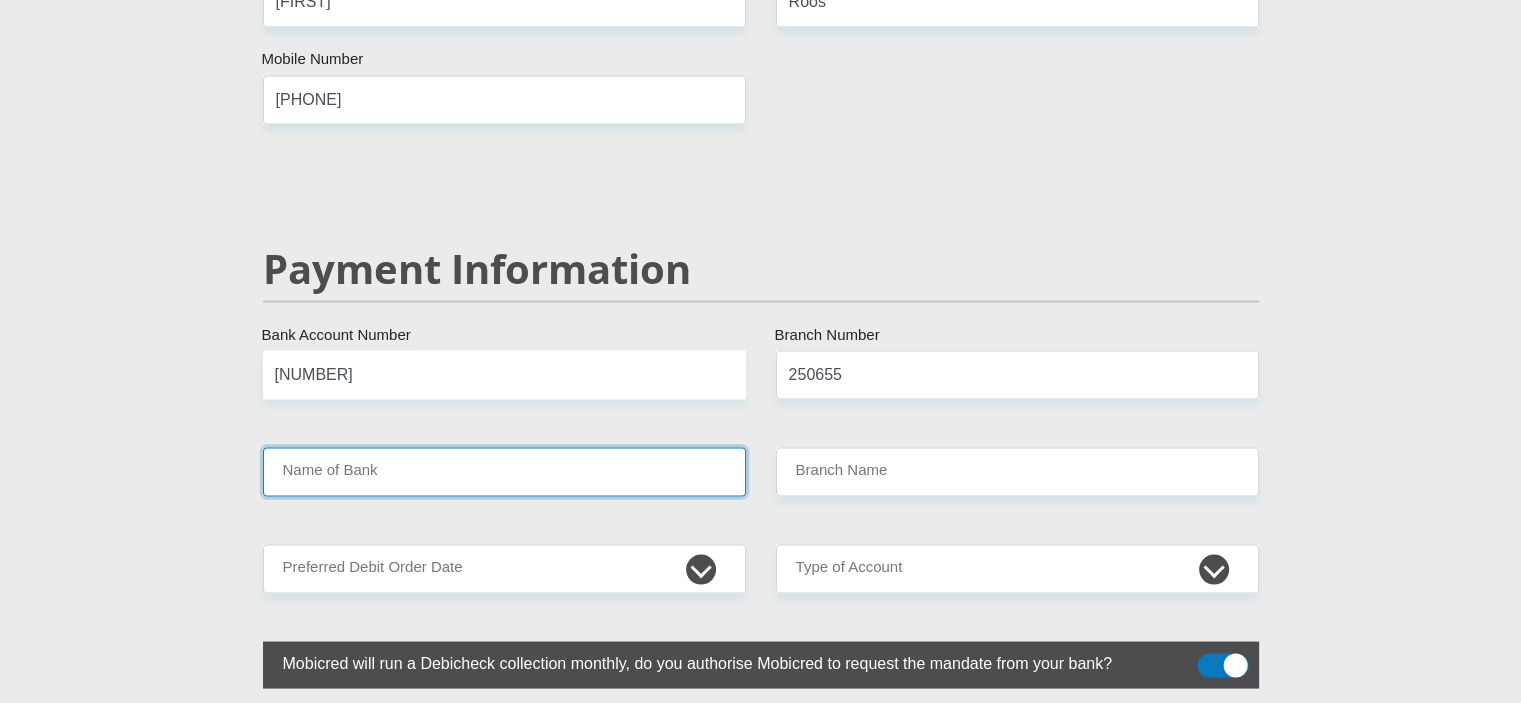 click on "Name of Bank" at bounding box center [504, 471] 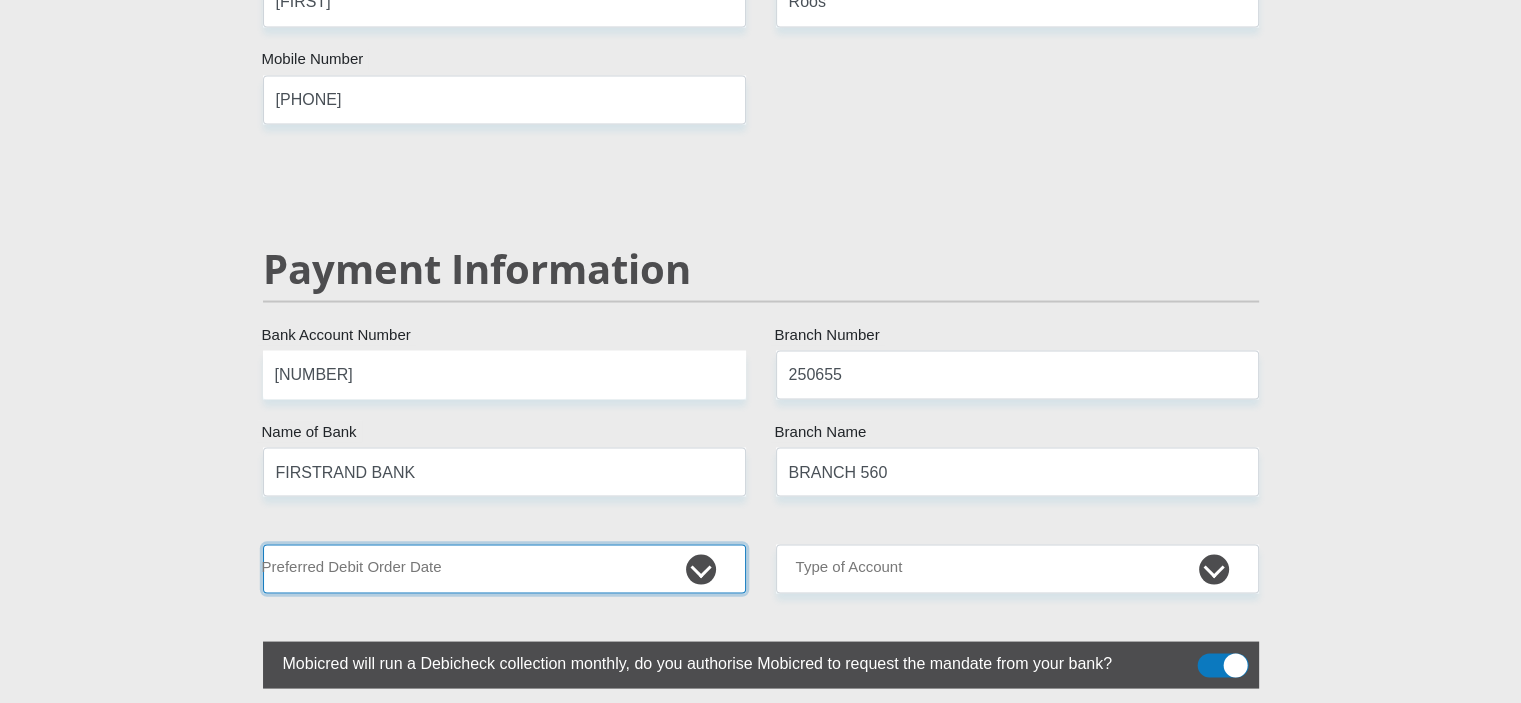click on "1st
2nd
3rd
4th
5th
7th
18th
19th
20th
21st
22nd
23rd
24th
25th
26th
27th
28th
29th
30th" at bounding box center [504, 568] 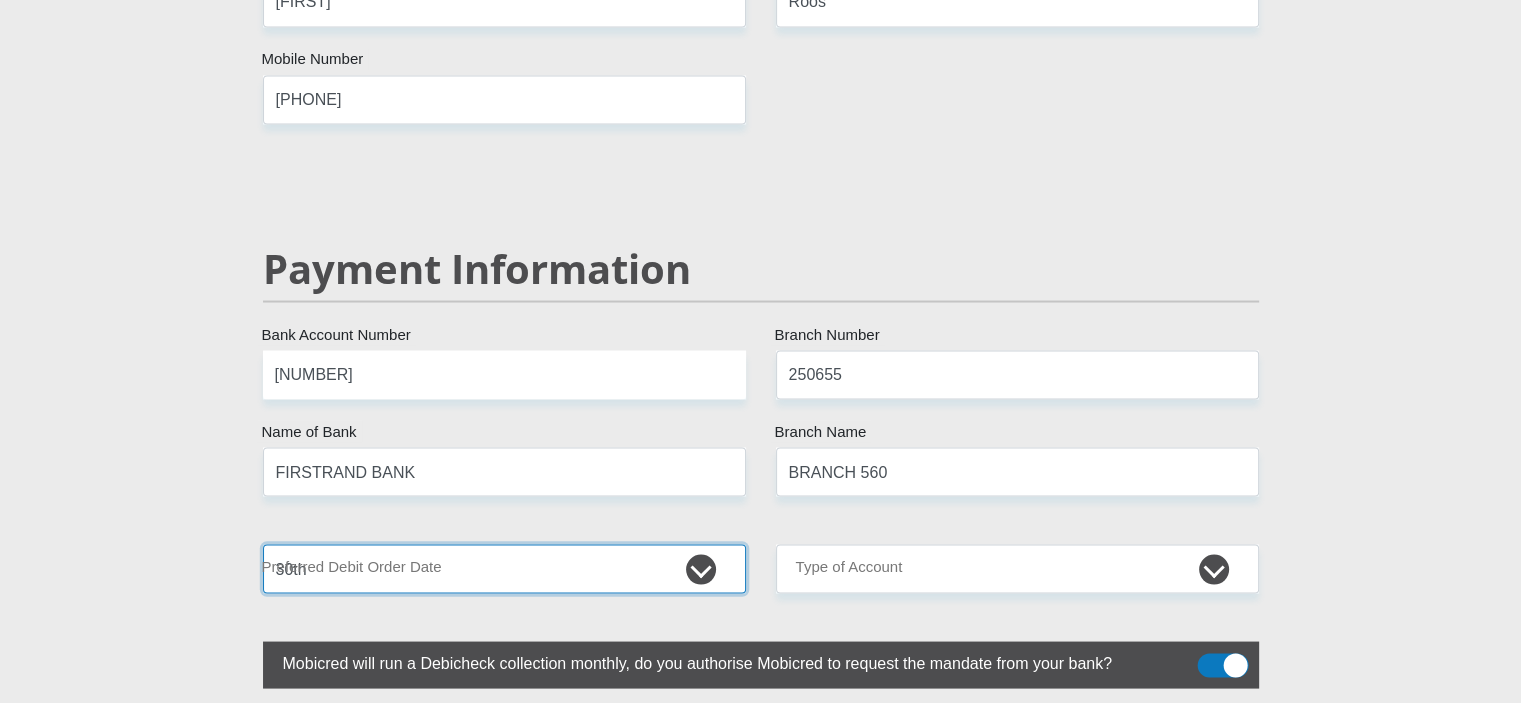 click on "1st
2nd
3rd
4th
5th
7th
18th
19th
20th
21st
22nd
23rd
24th
25th
26th
27th
28th
29th
30th" at bounding box center (504, 568) 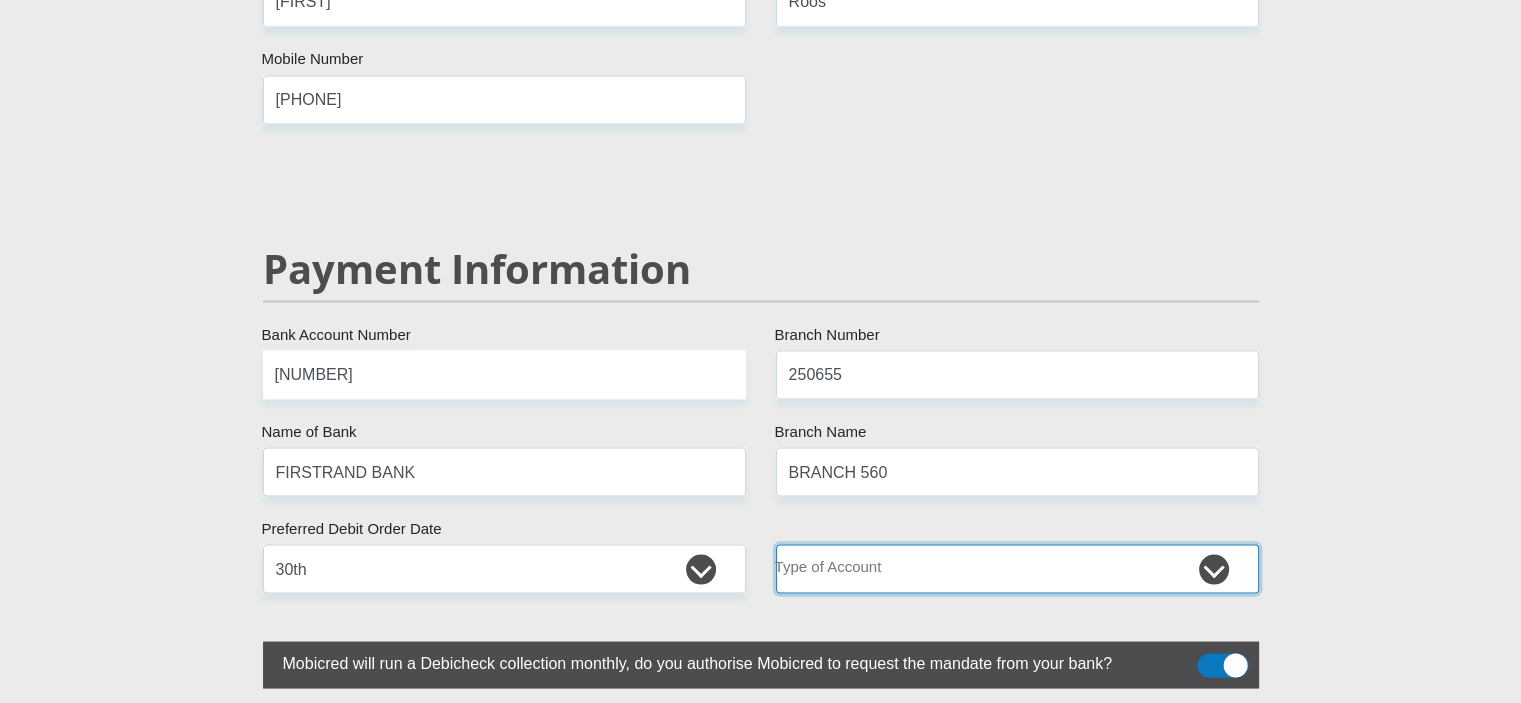 click on "Cheque
Savings" at bounding box center [1017, 568] 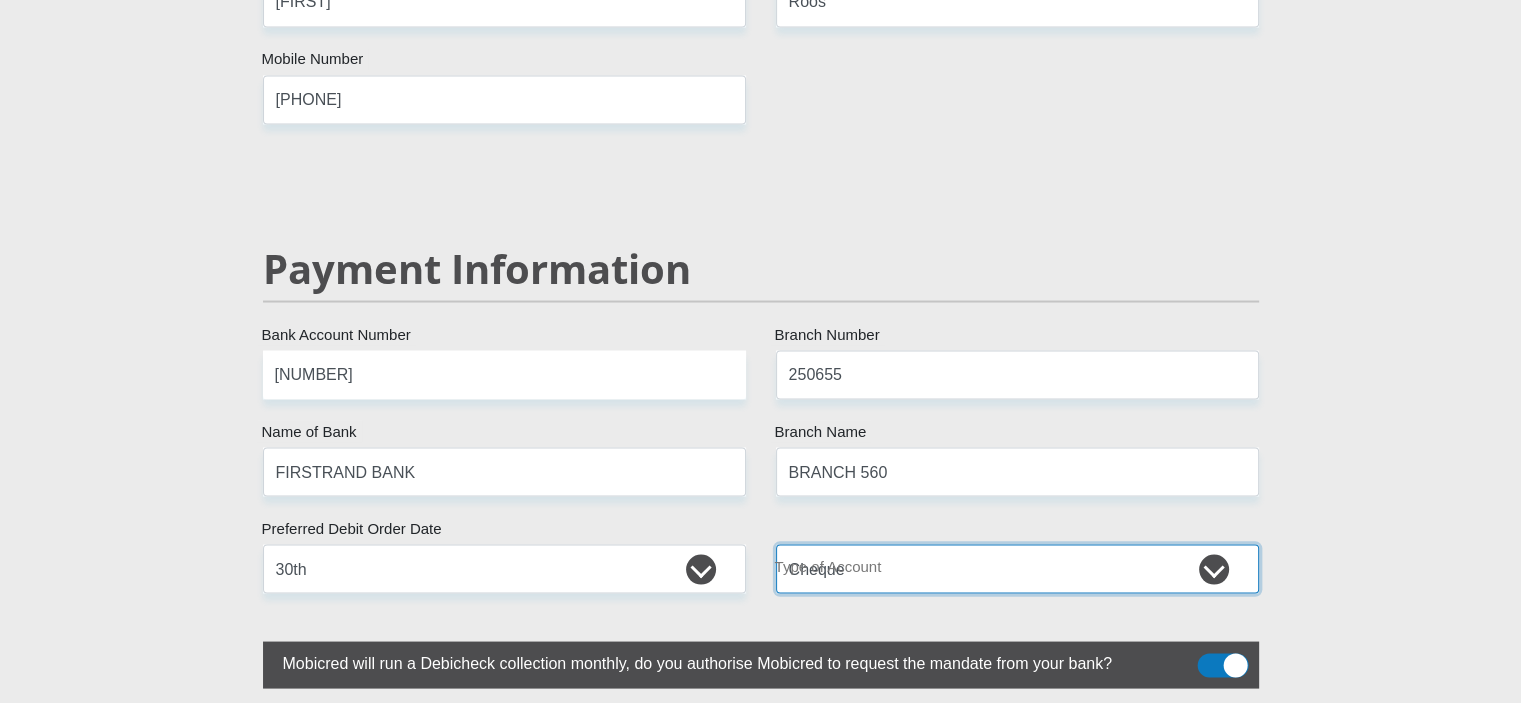 click on "Cheque
Savings" at bounding box center [1017, 568] 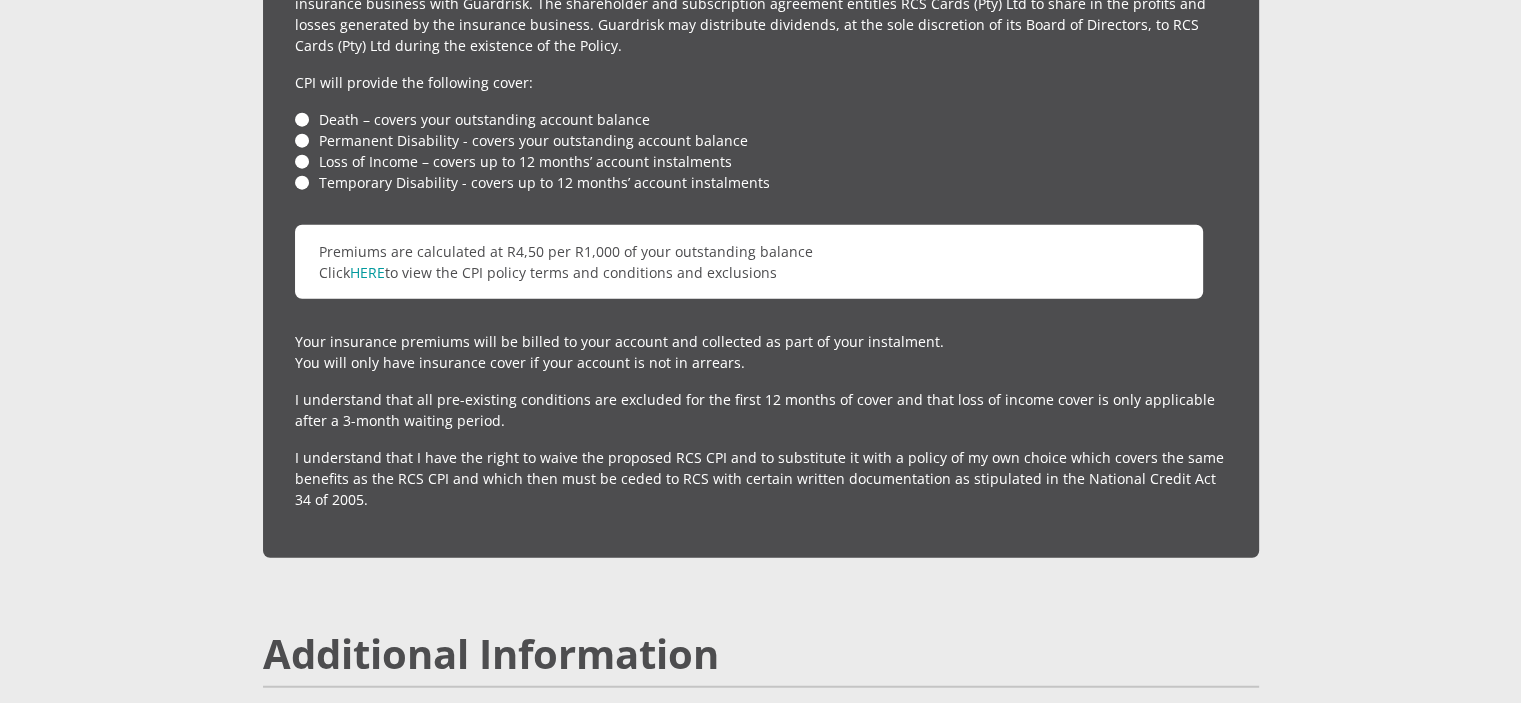 scroll, scrollTop: 4800, scrollLeft: 0, axis: vertical 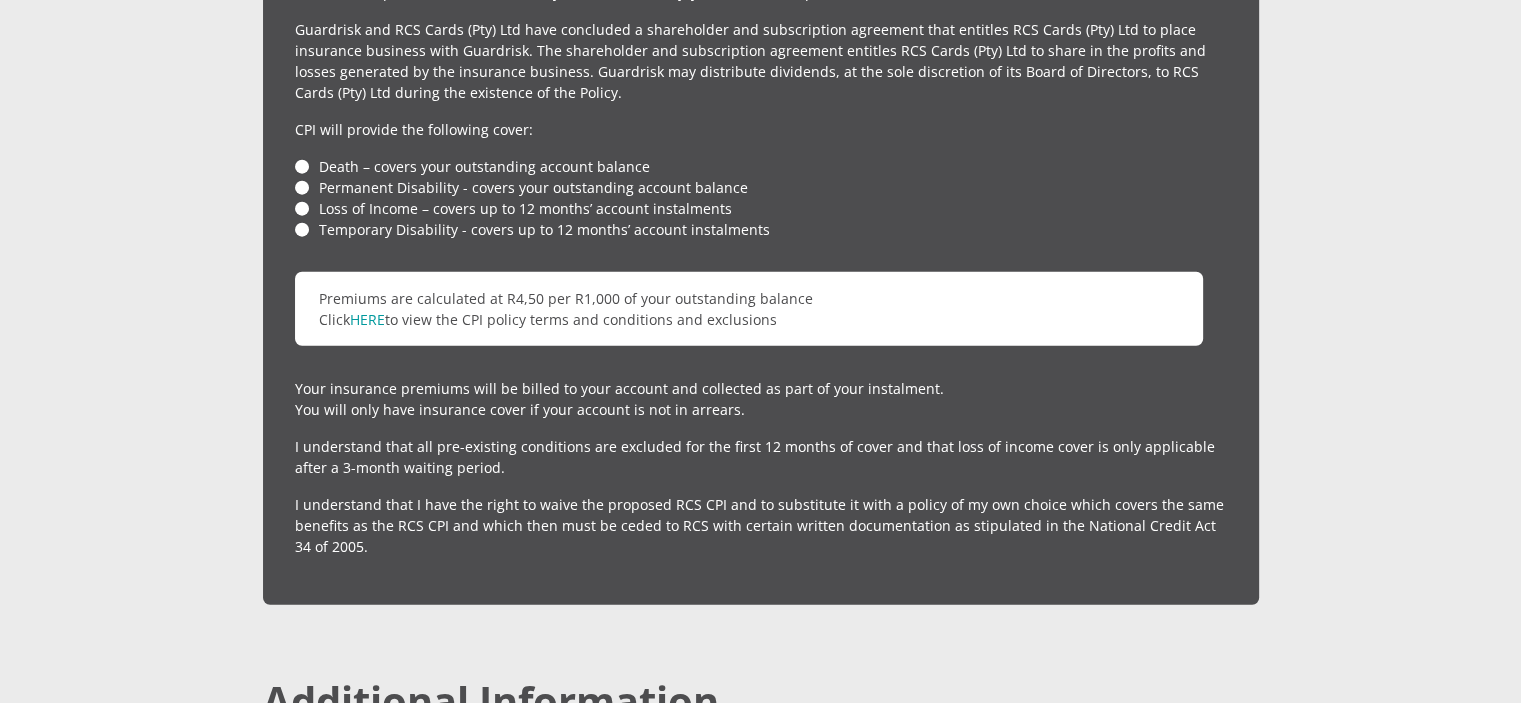 click on "Death – covers your outstanding account balance" at bounding box center (761, 166) 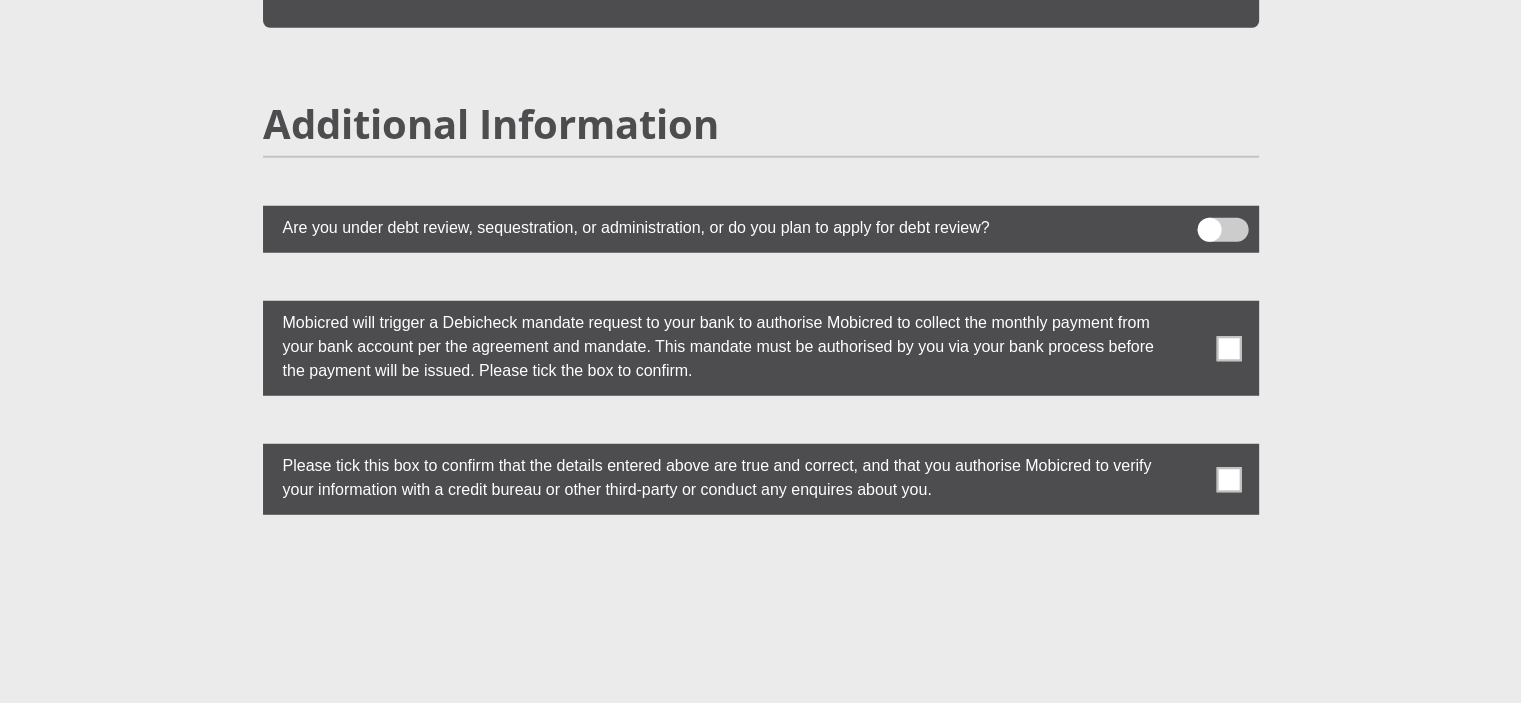scroll, scrollTop: 5400, scrollLeft: 0, axis: vertical 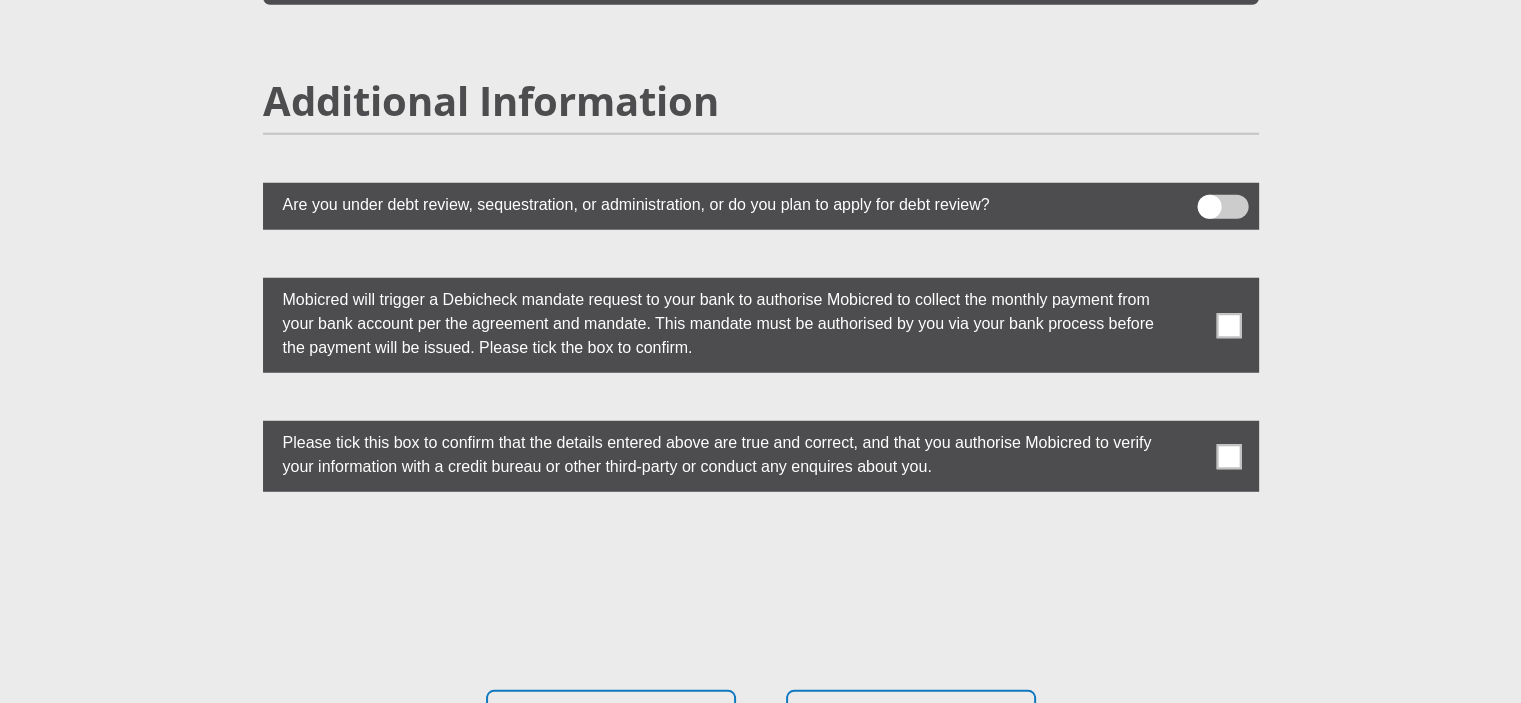 click at bounding box center [1228, 325] 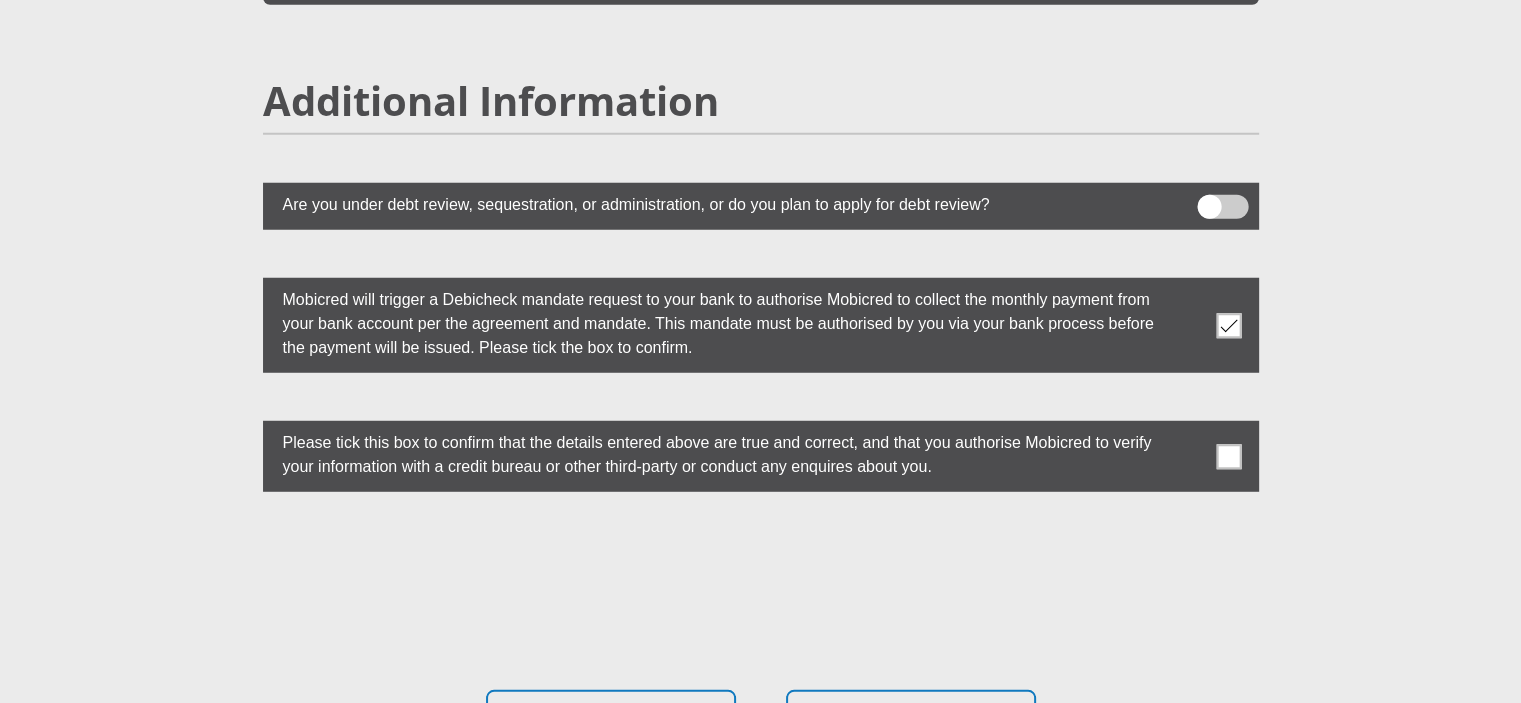 click at bounding box center [1228, 456] 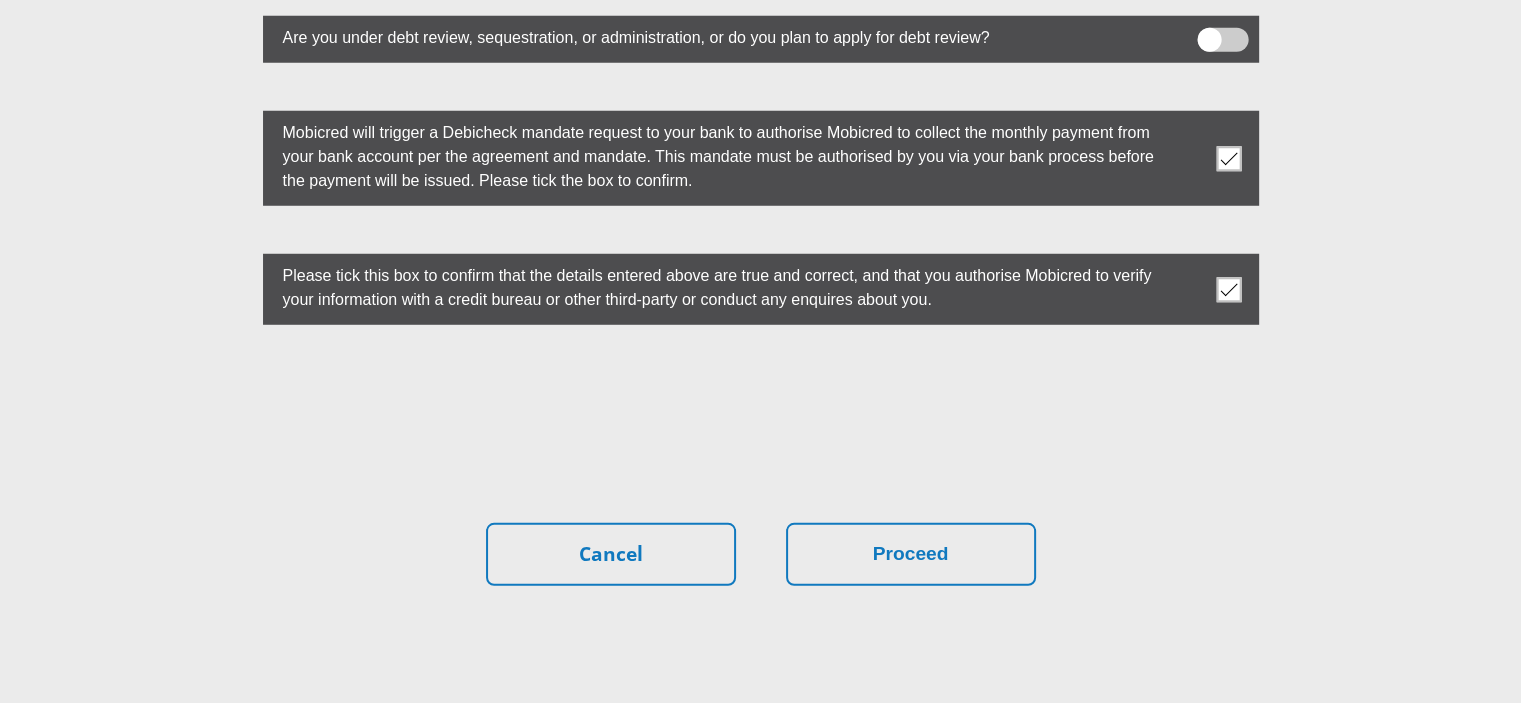 scroll, scrollTop: 5658, scrollLeft: 0, axis: vertical 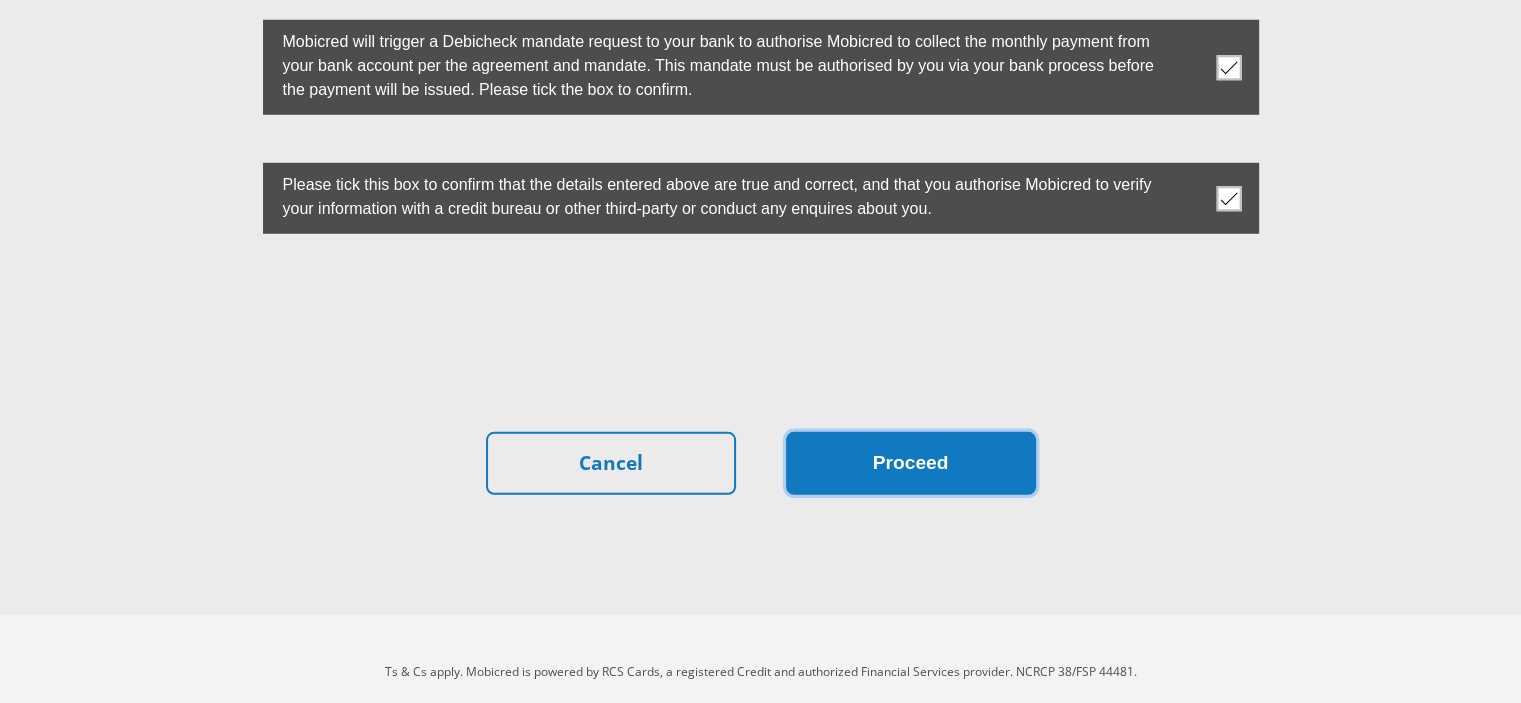 click on "Proceed" at bounding box center [911, 463] 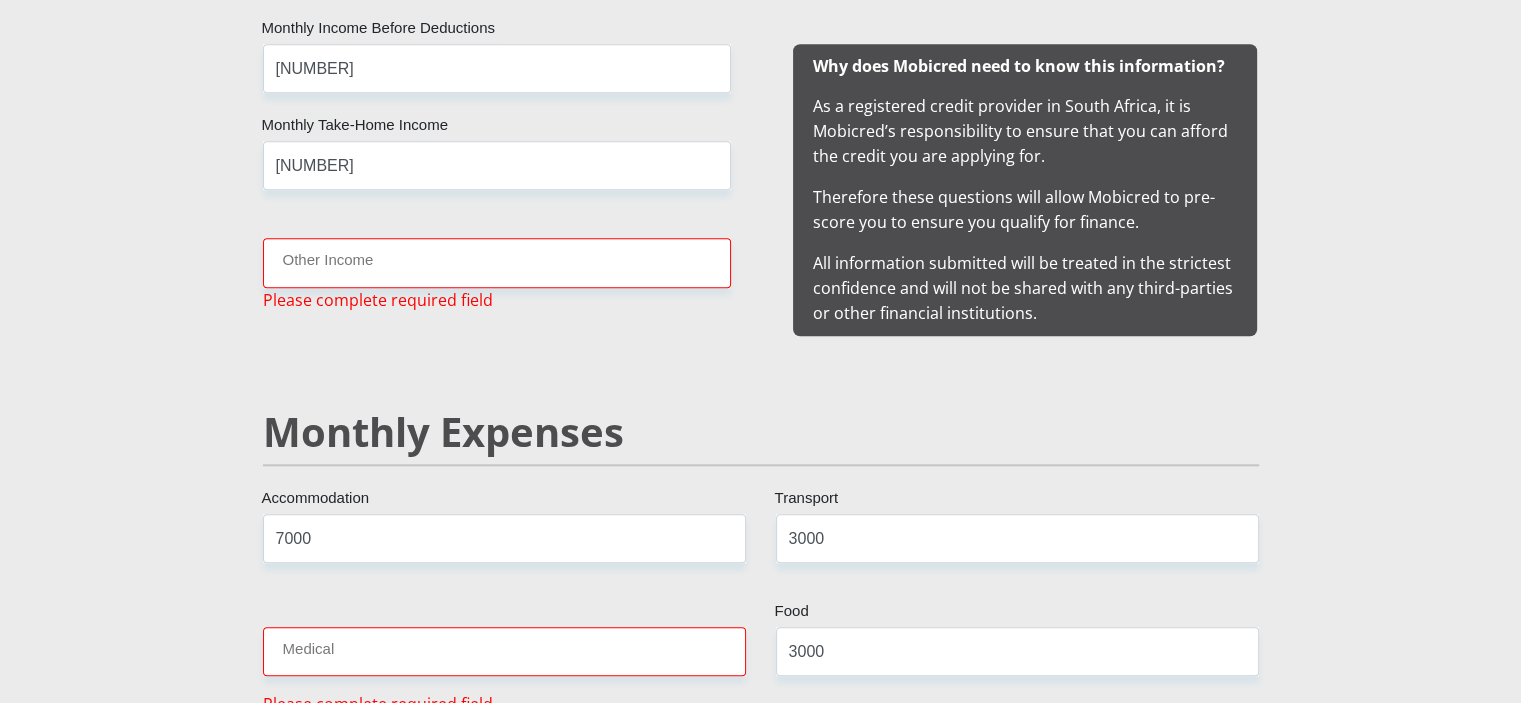 scroll, scrollTop: 2006, scrollLeft: 0, axis: vertical 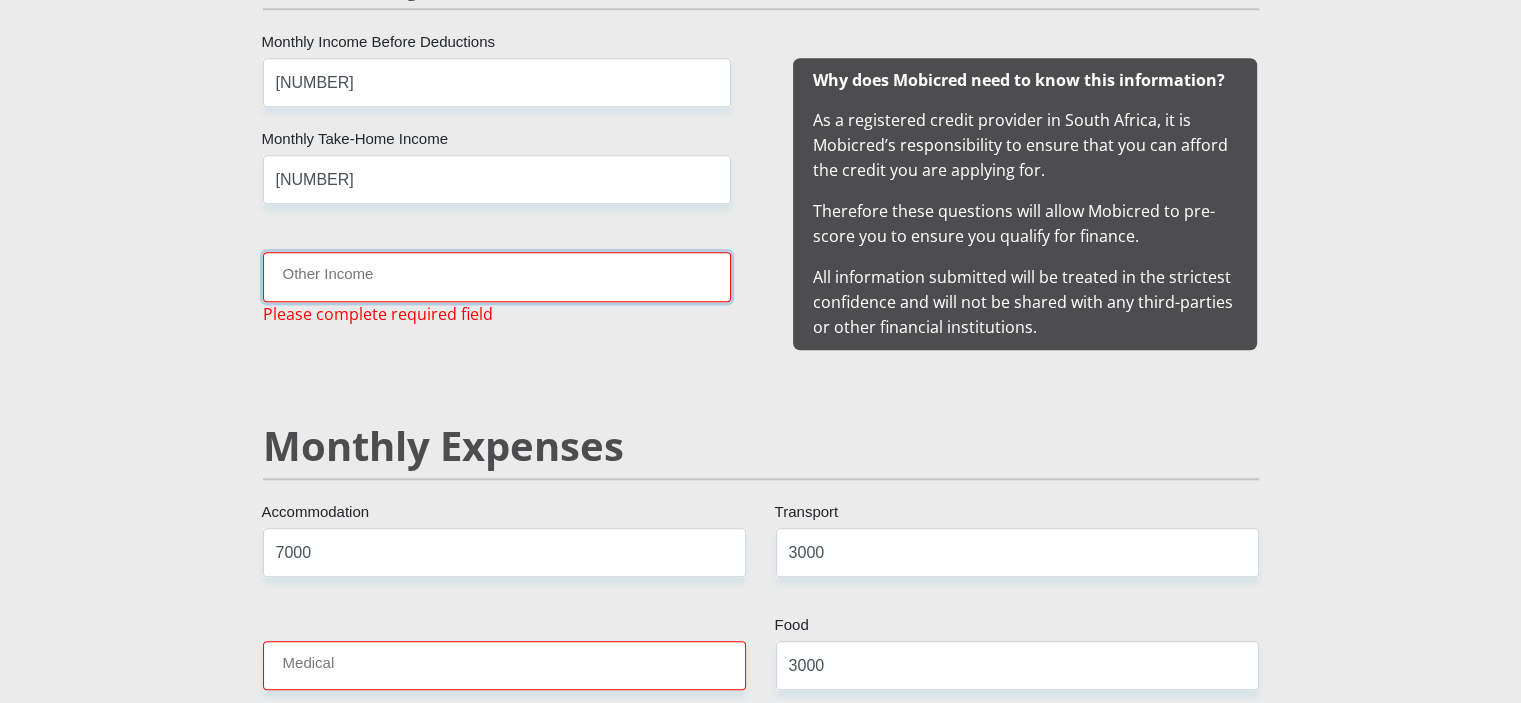 click on "Other Income" at bounding box center [497, 276] 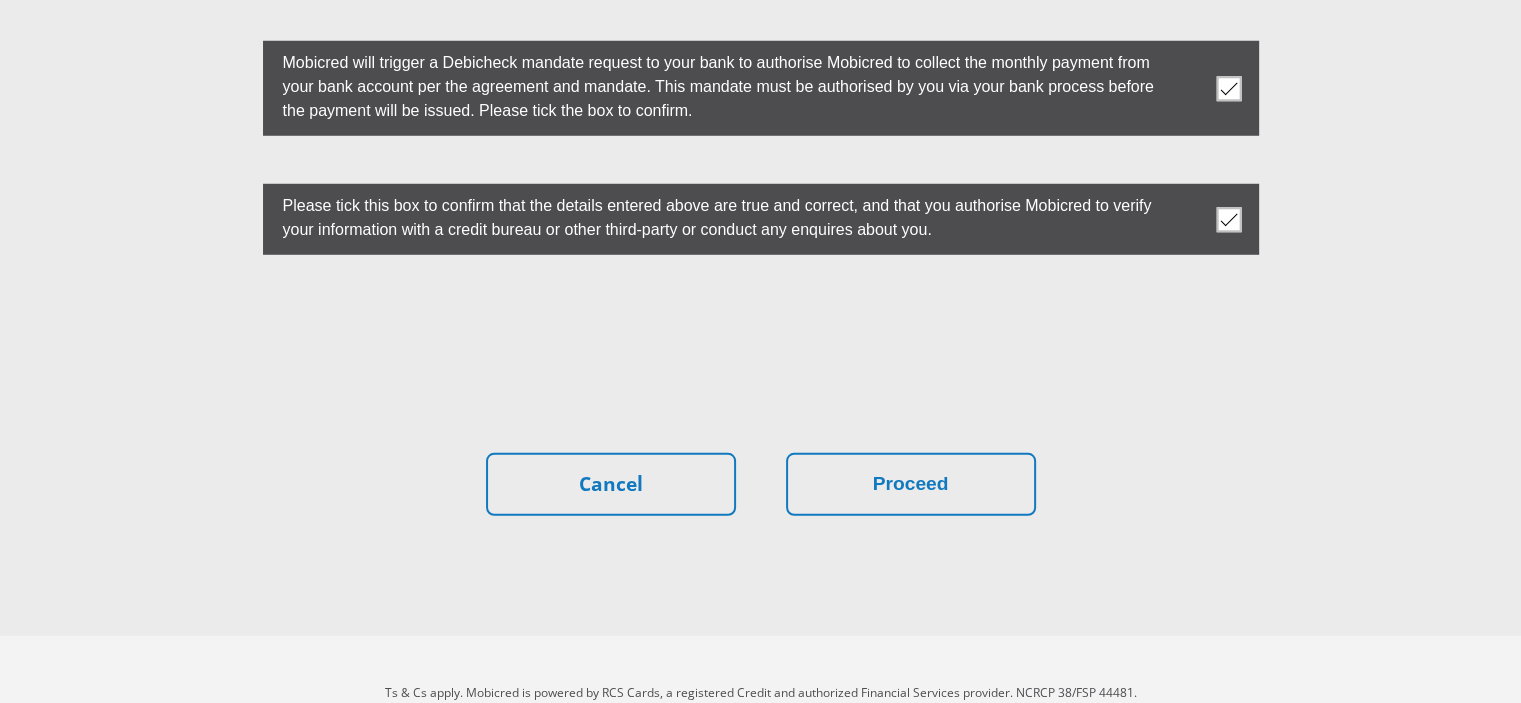 scroll, scrollTop: 5706, scrollLeft: 0, axis: vertical 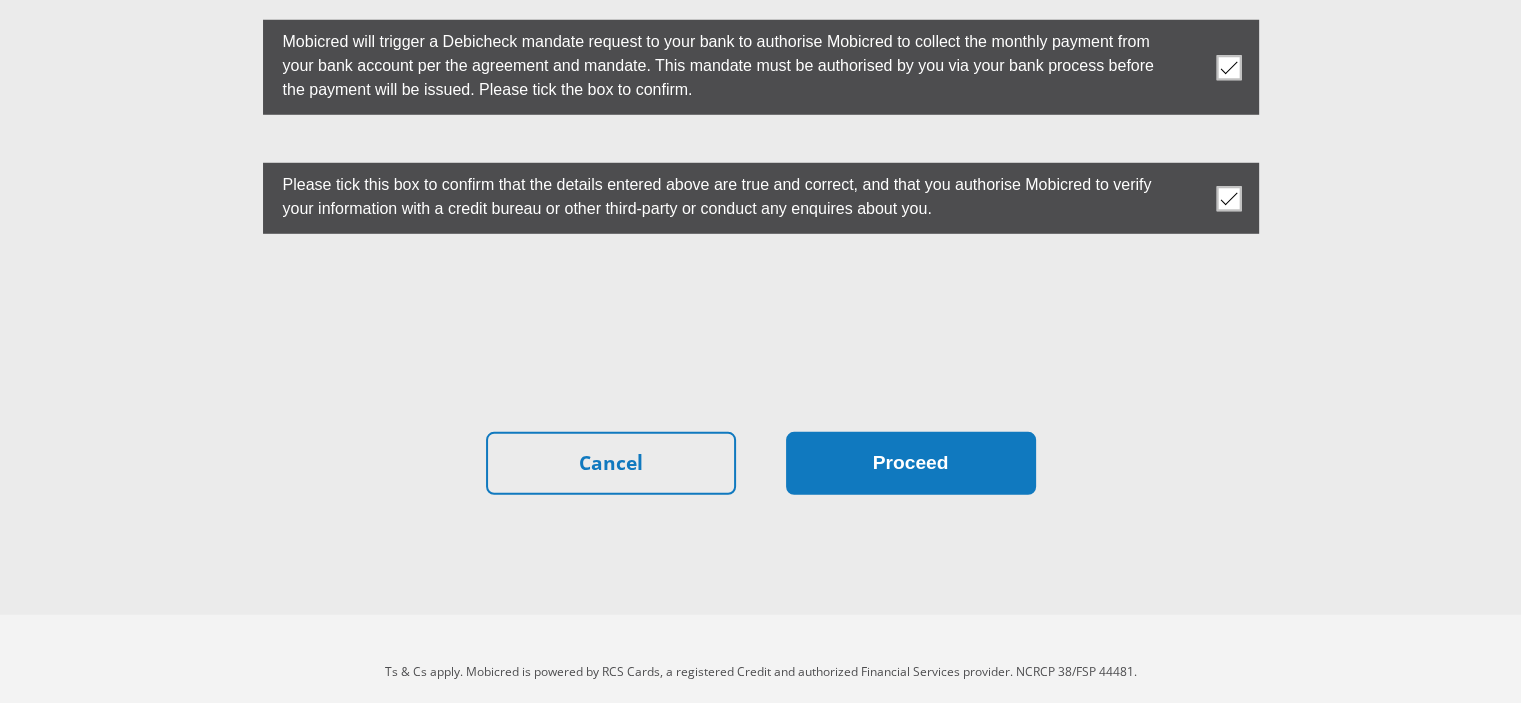 type on "0" 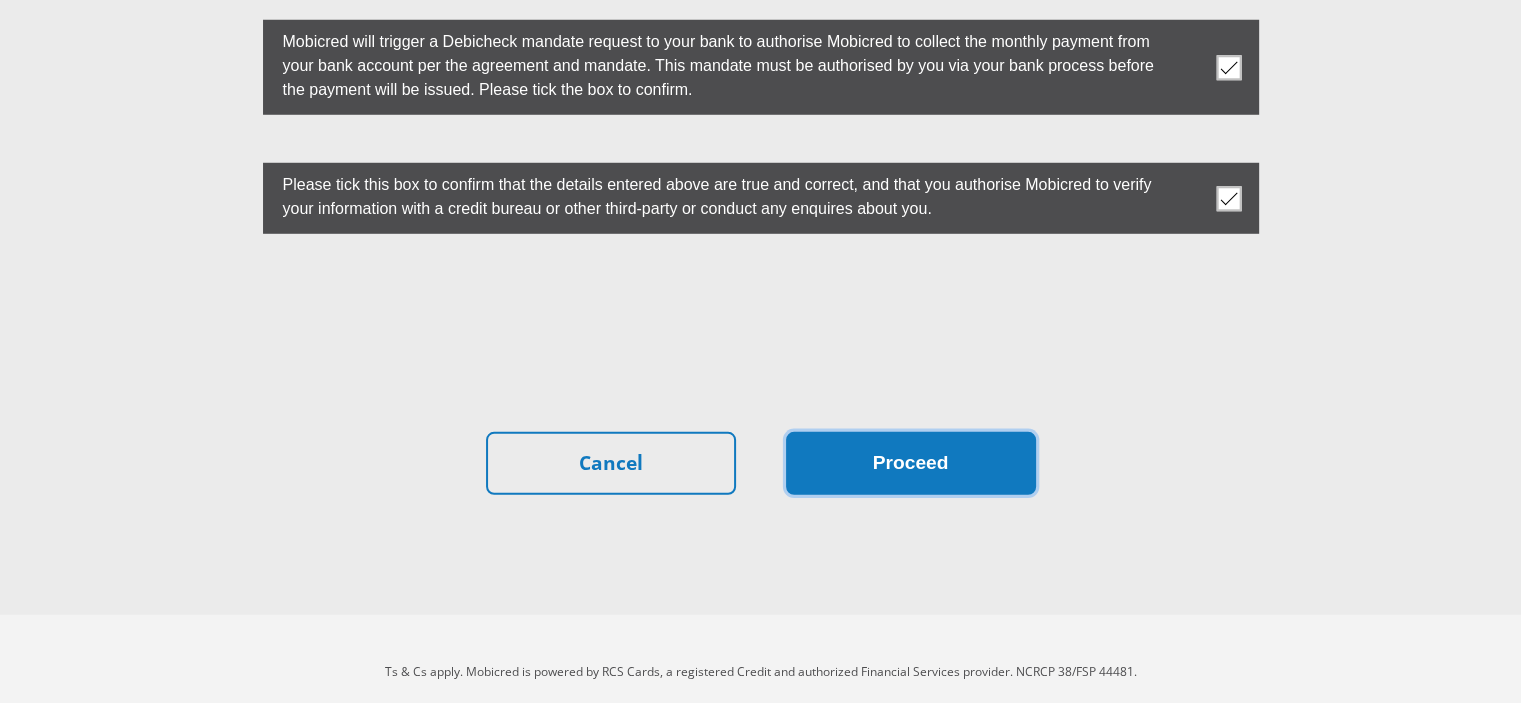 click on "Proceed" at bounding box center (911, 463) 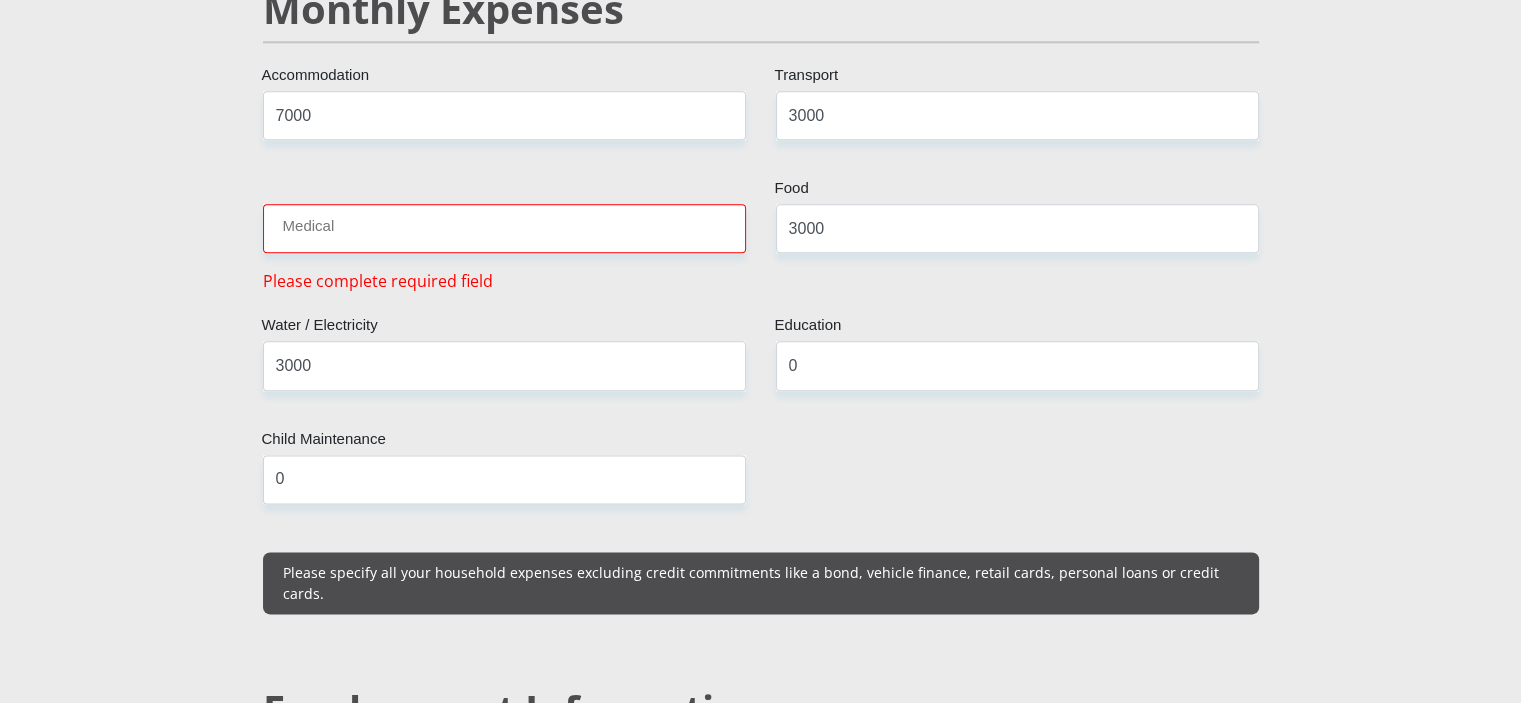 scroll, scrollTop: 2410, scrollLeft: 0, axis: vertical 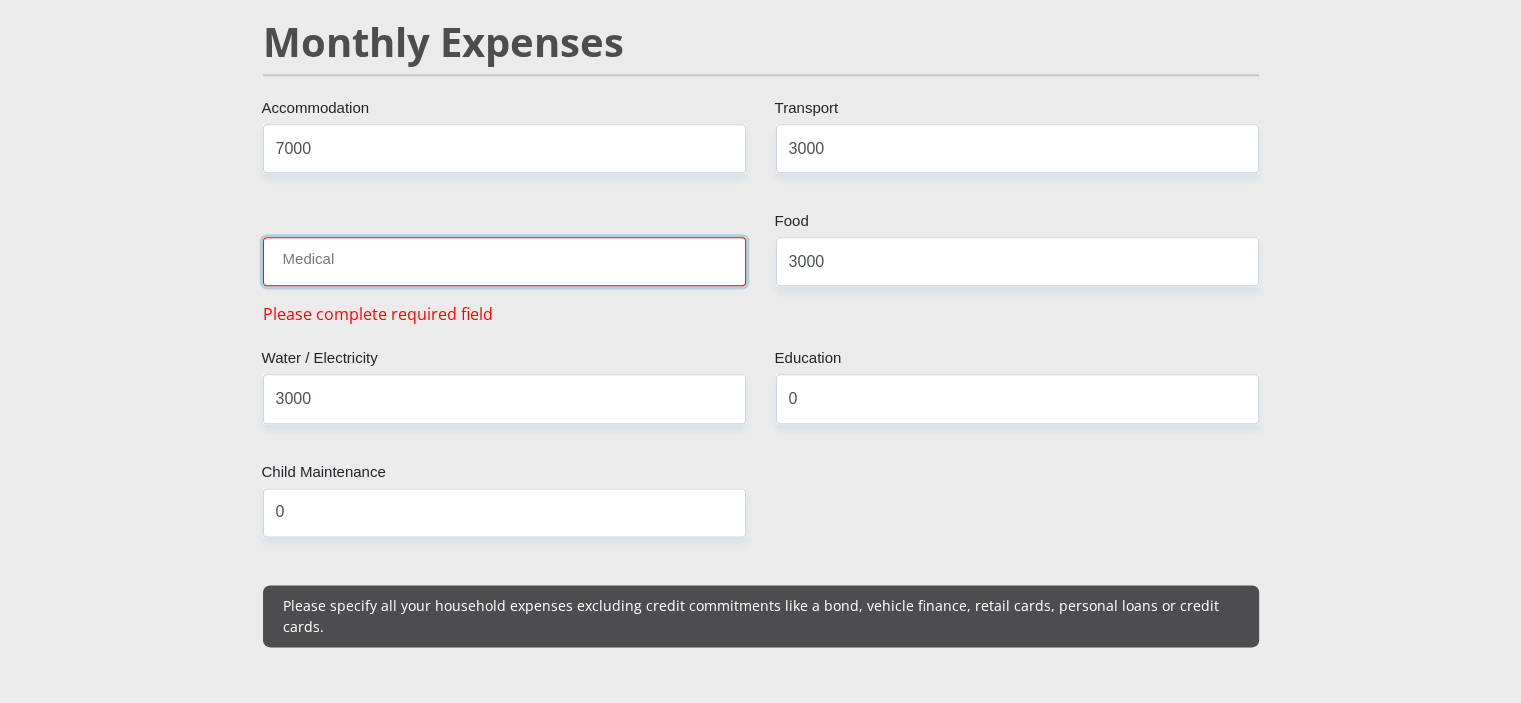 click on "Medical" at bounding box center (504, 261) 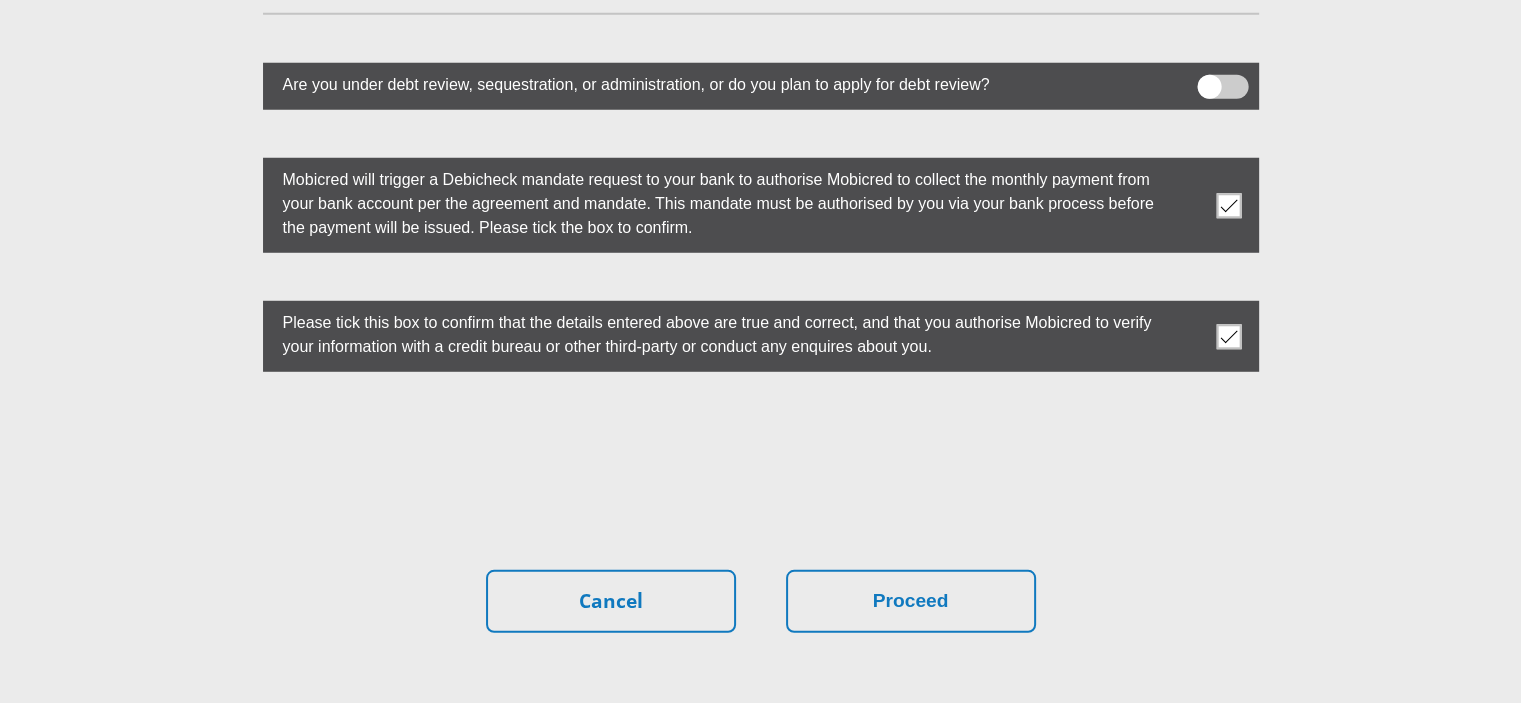 scroll, scrollTop: 5682, scrollLeft: 0, axis: vertical 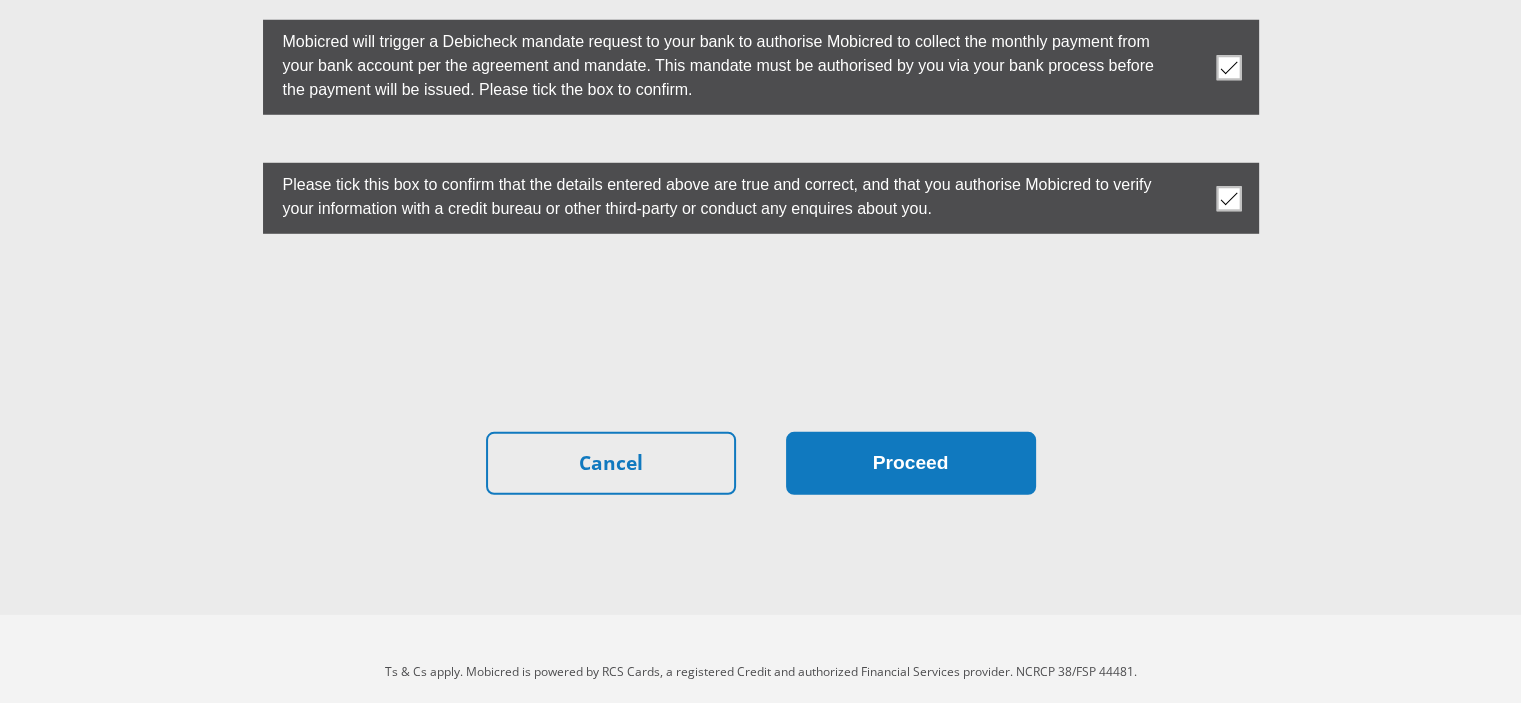 type on "0" 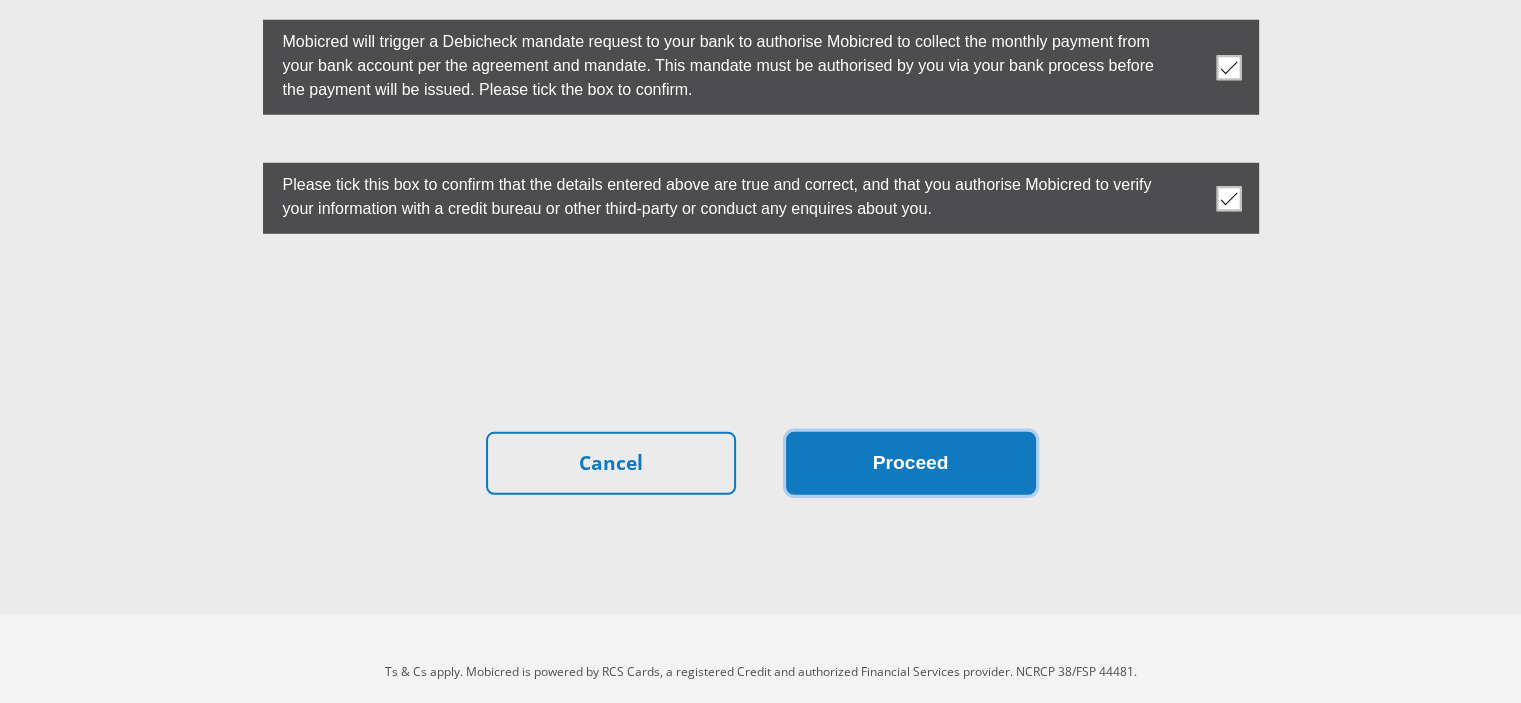 click on "Proceed" at bounding box center (911, 463) 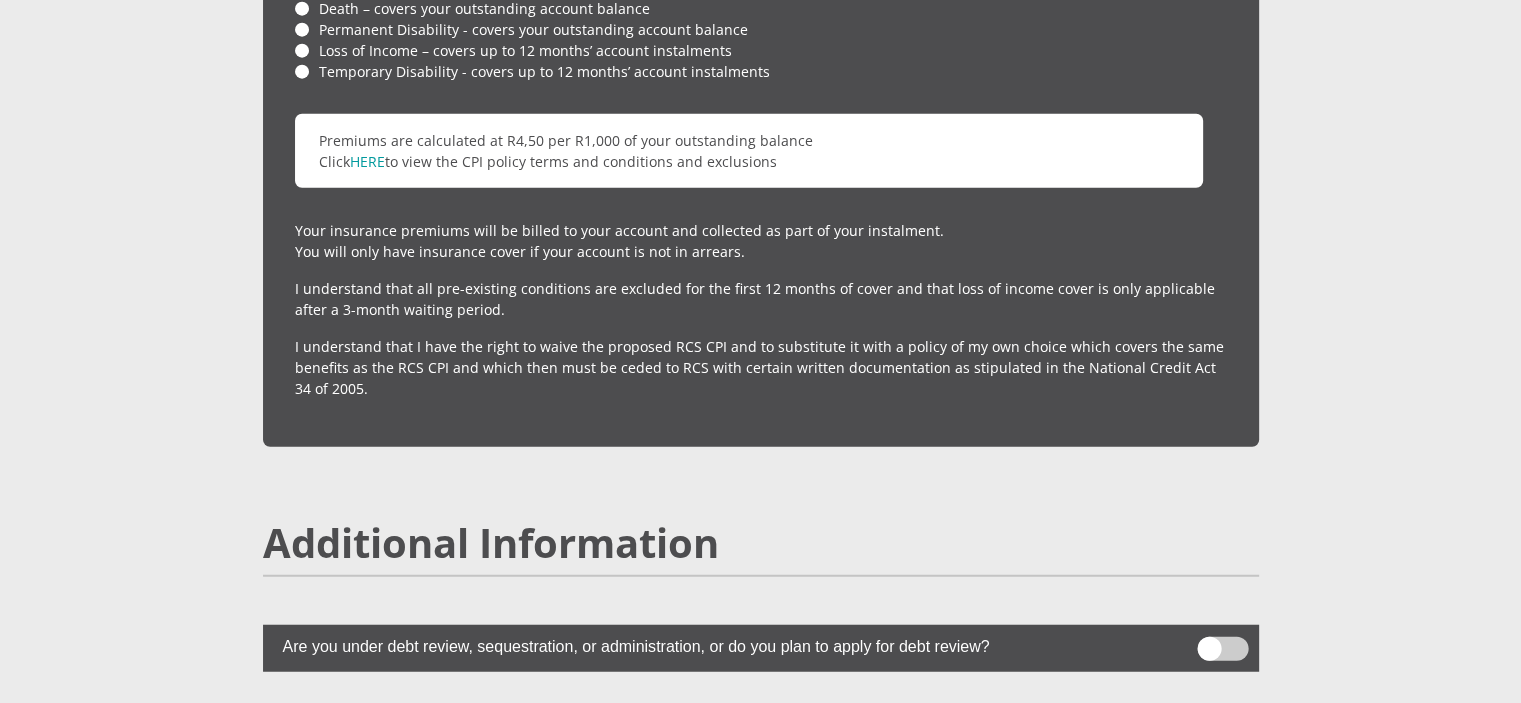 scroll, scrollTop: 5634, scrollLeft: 0, axis: vertical 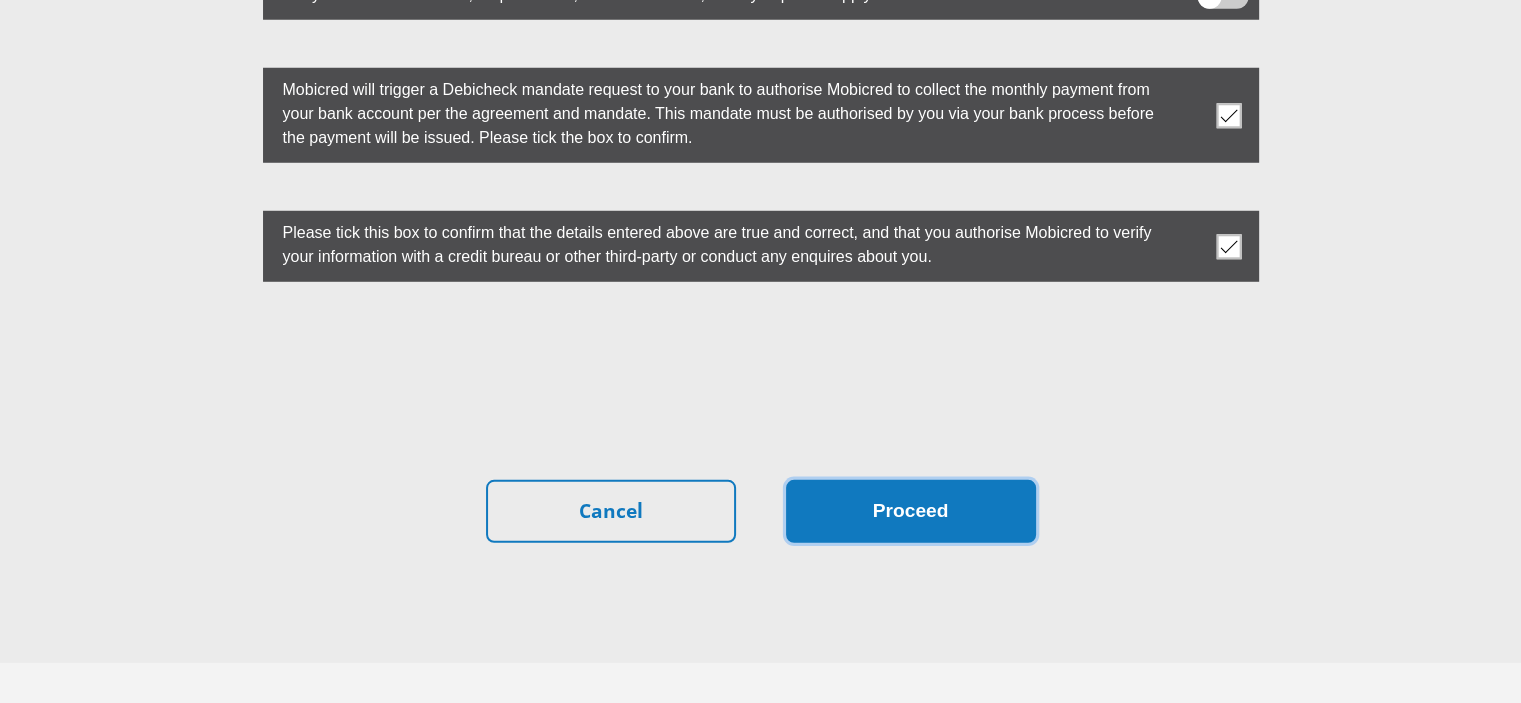 click on "Proceed" at bounding box center [911, 511] 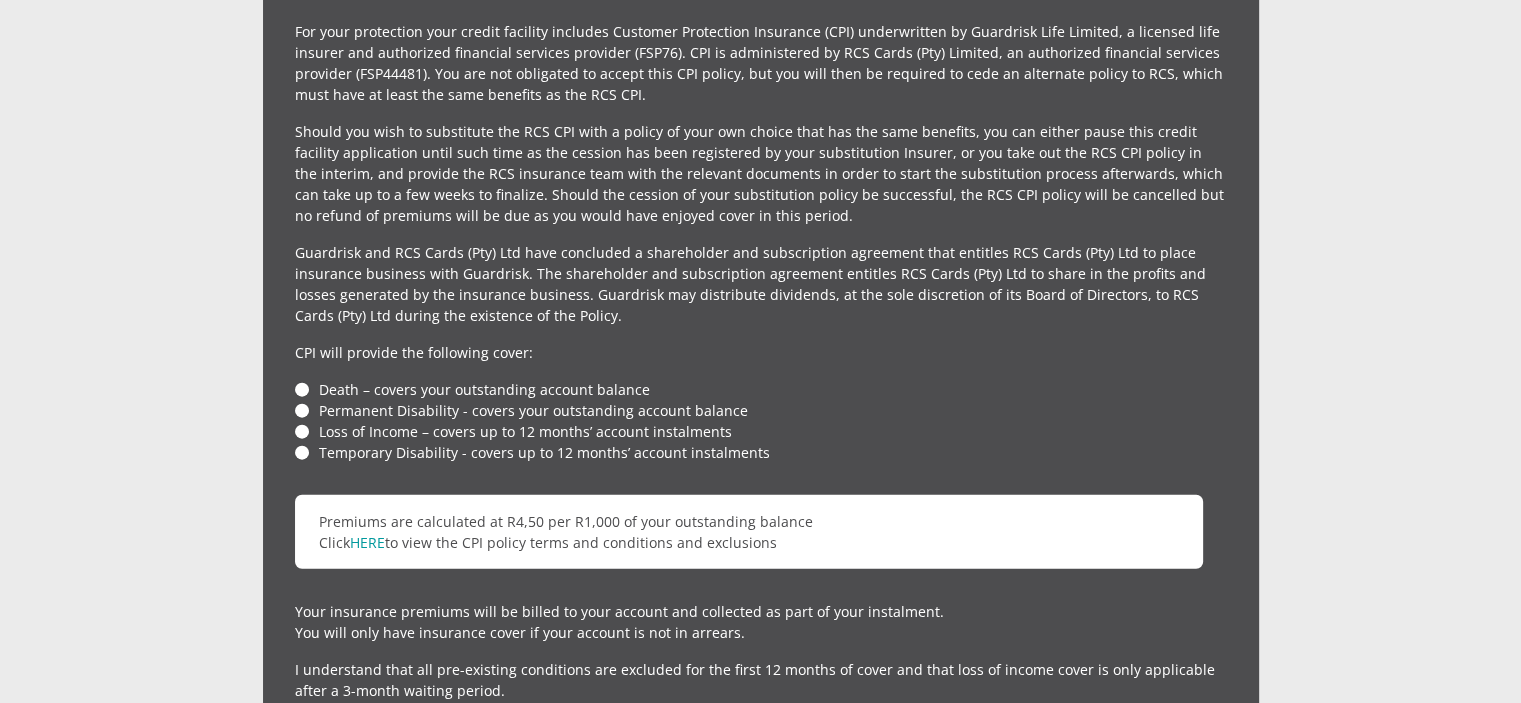 scroll, scrollTop: 4634, scrollLeft: 0, axis: vertical 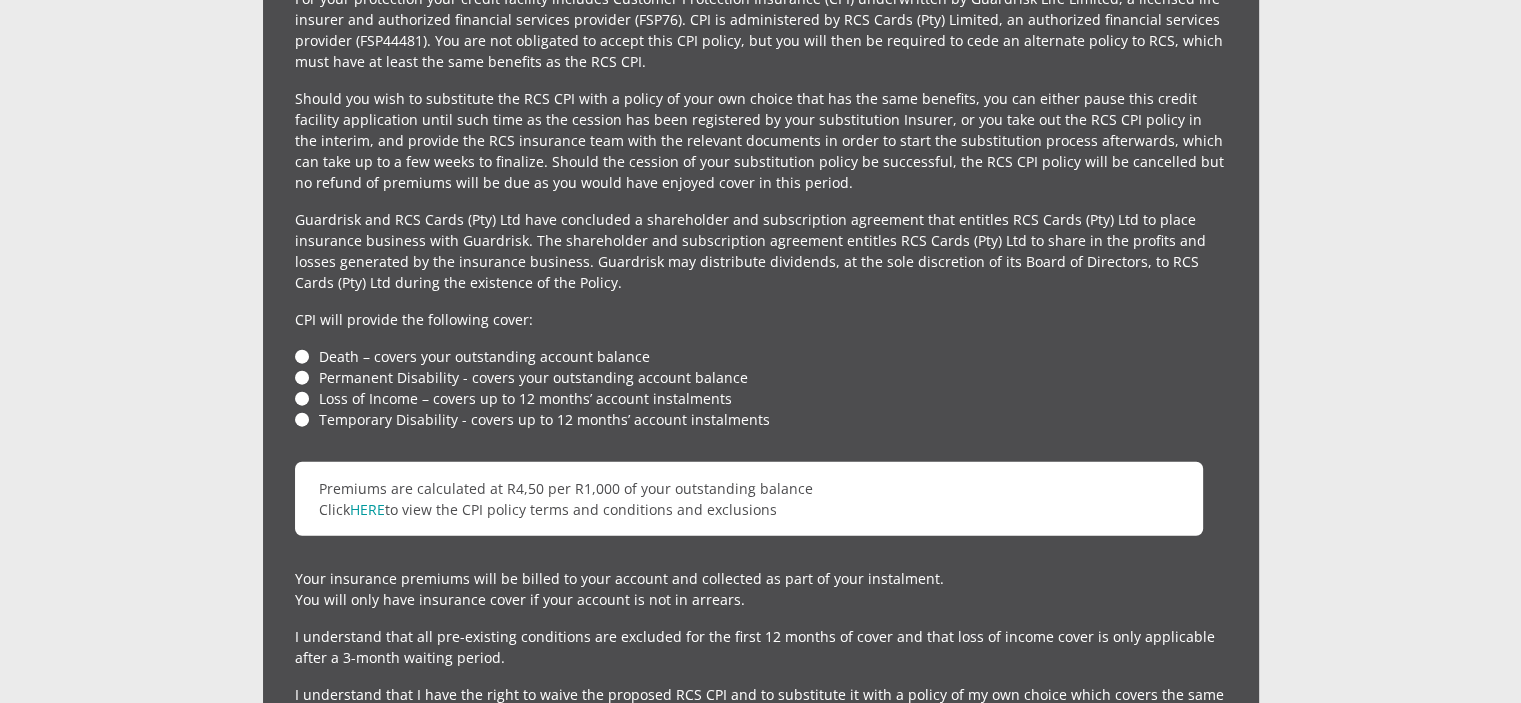 click on "Premiums are calculated at R4,50 per R1,000 of your outstanding balance
Click  HERE
to view the CPI policy terms and conditions and exclusions" at bounding box center [749, 499] 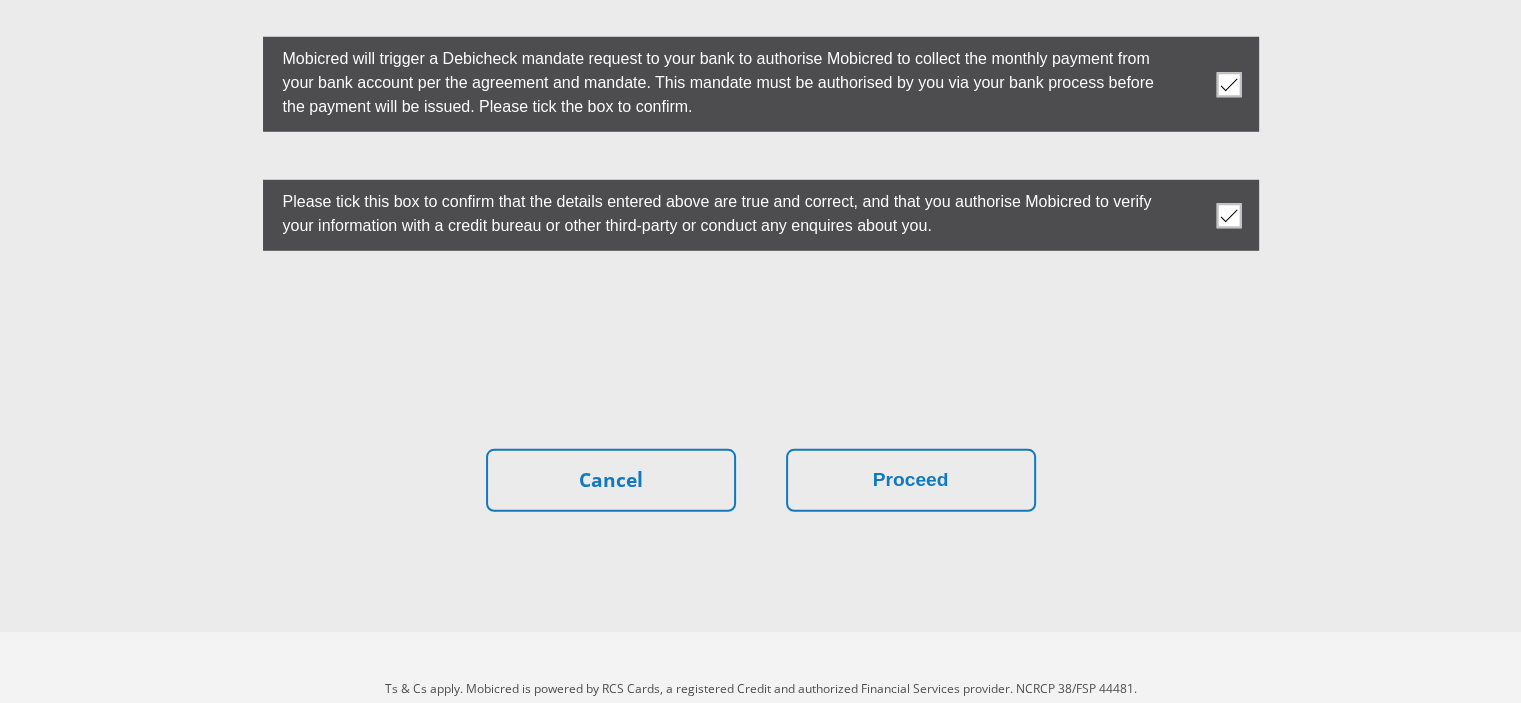 scroll, scrollTop: 5682, scrollLeft: 0, axis: vertical 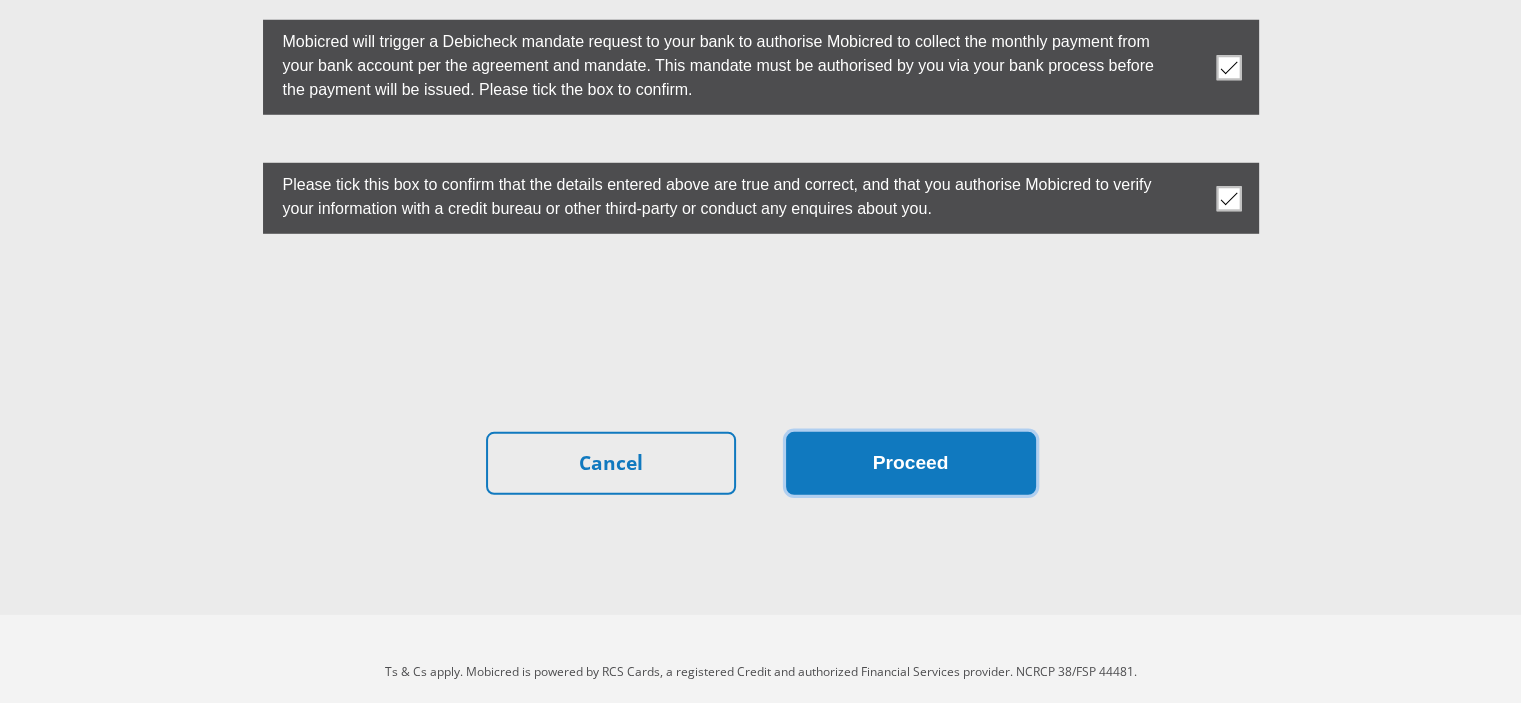 click on "Proceed" at bounding box center (911, 463) 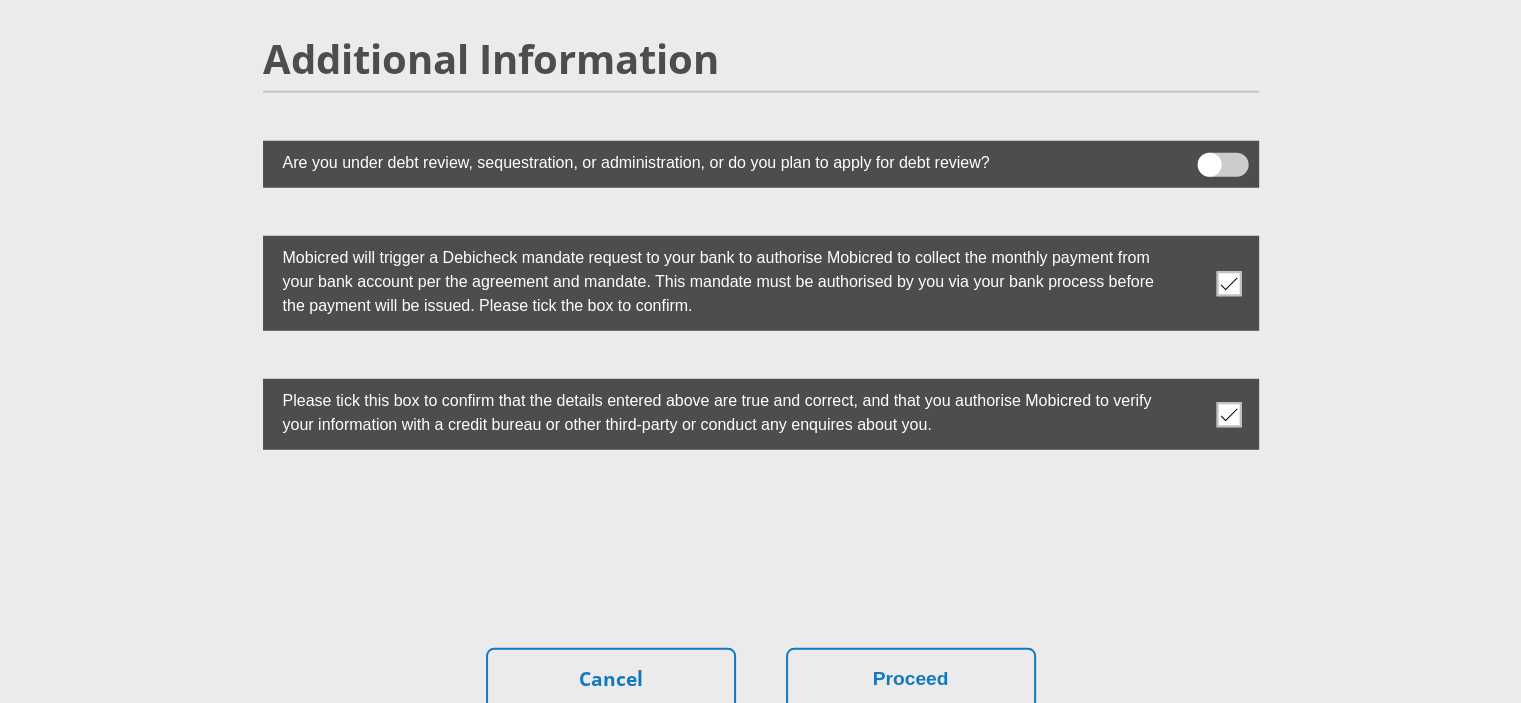 scroll, scrollTop: 5500, scrollLeft: 0, axis: vertical 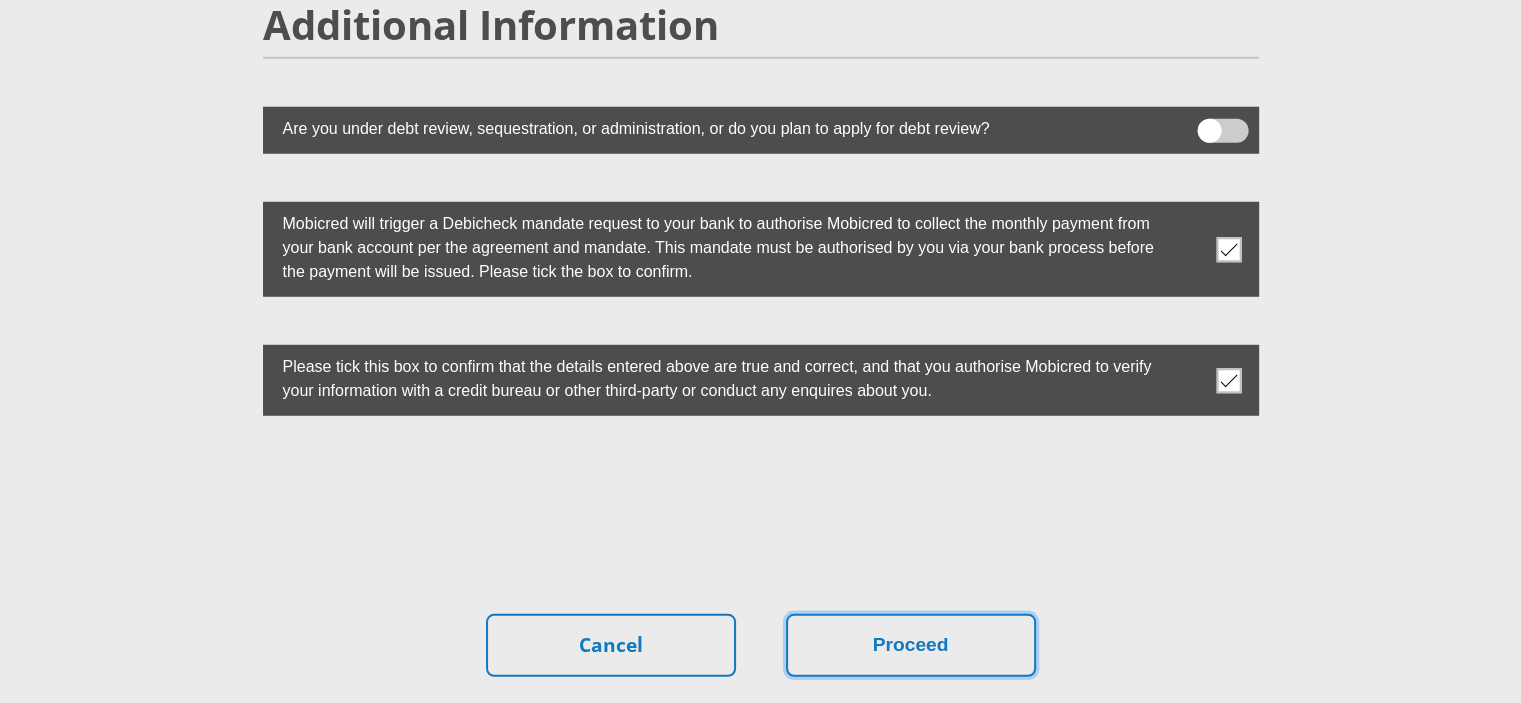drag, startPoint x: 930, startPoint y: 619, endPoint x: 946, endPoint y: 71, distance: 548.2335 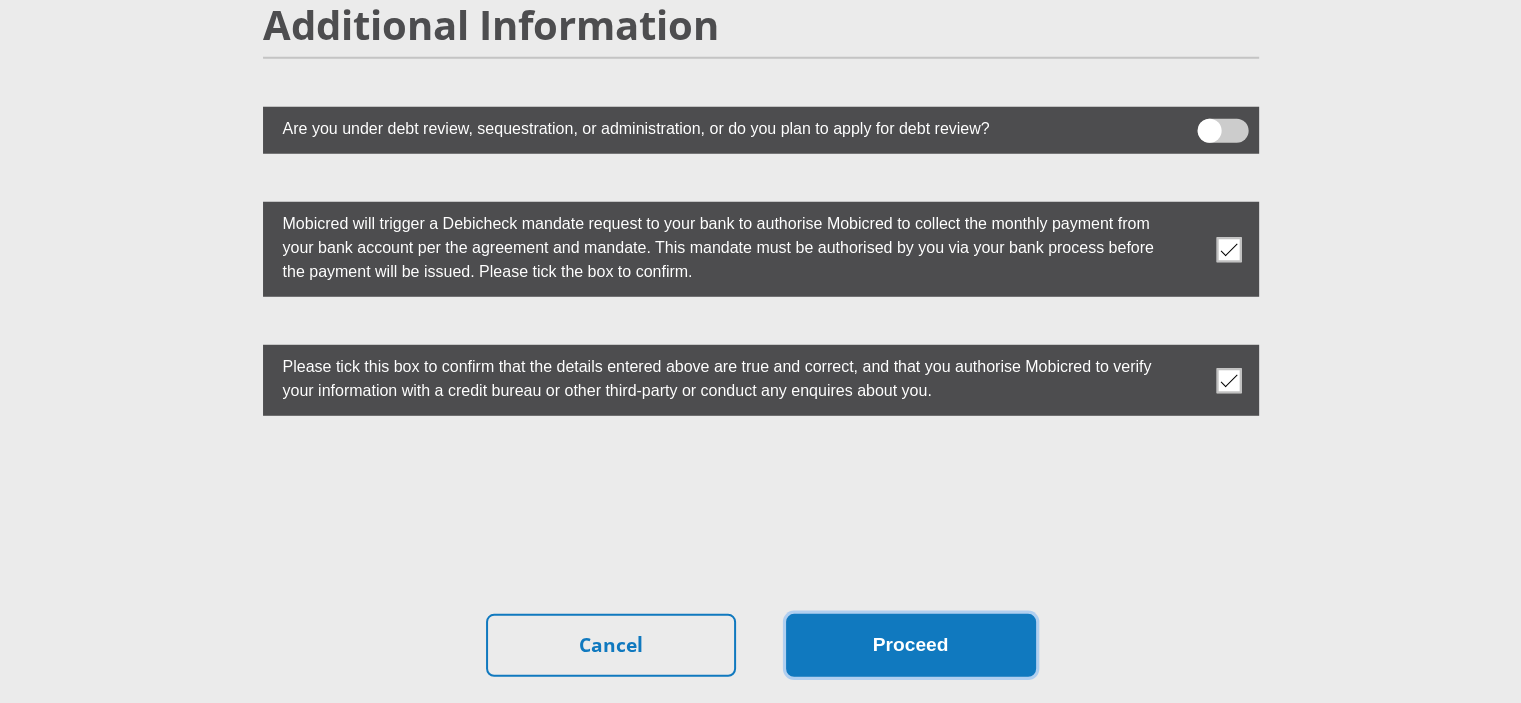 click on "Proceed" at bounding box center [911, 645] 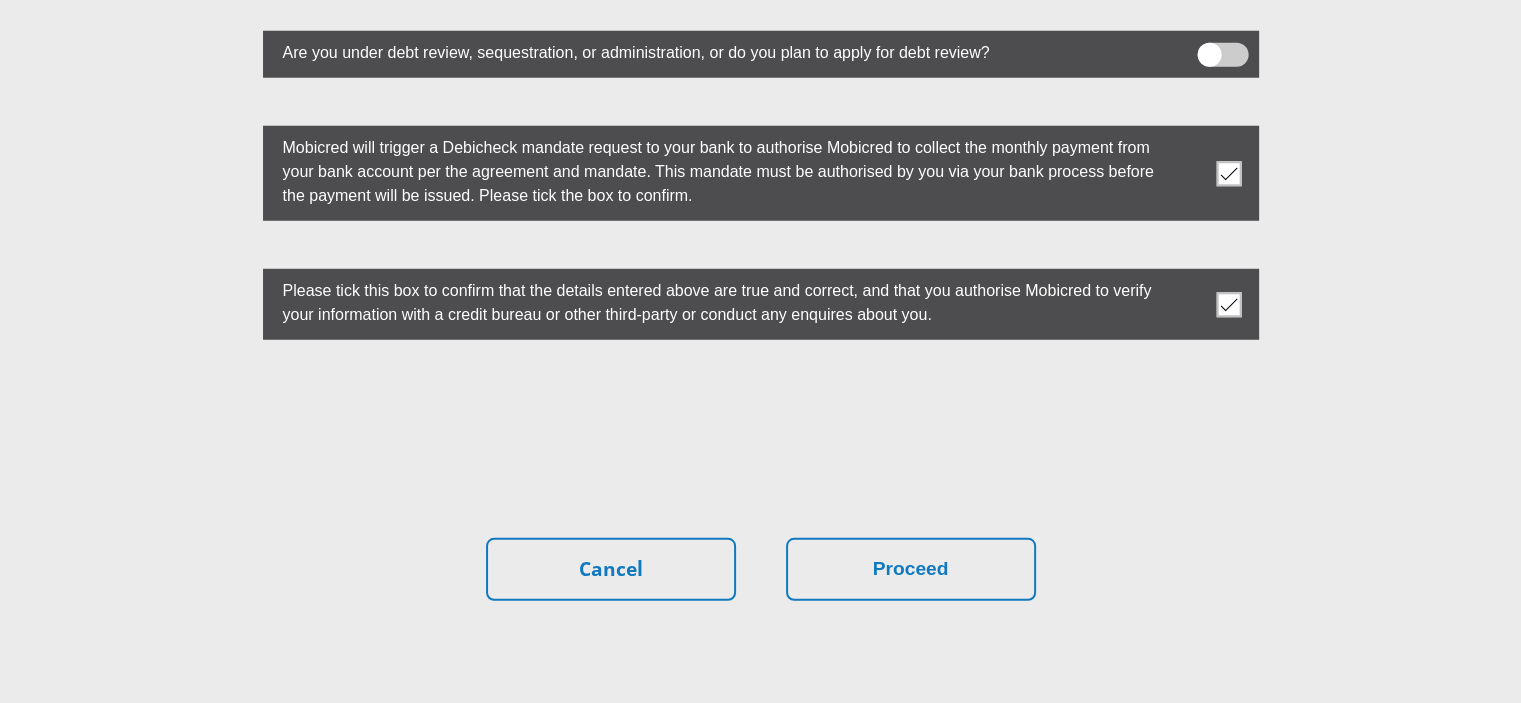 scroll, scrollTop: 5682, scrollLeft: 0, axis: vertical 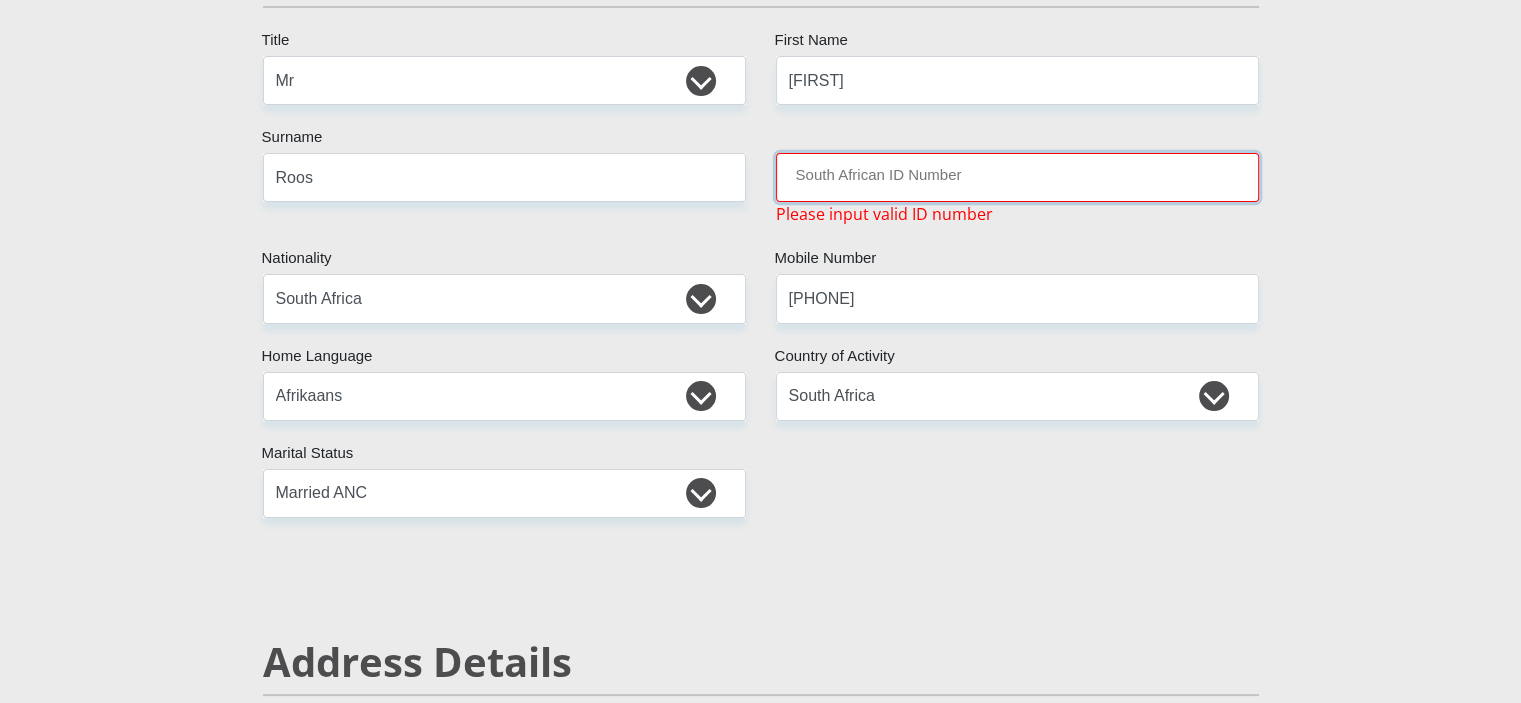 click on "South African ID Number" at bounding box center (1017, 177) 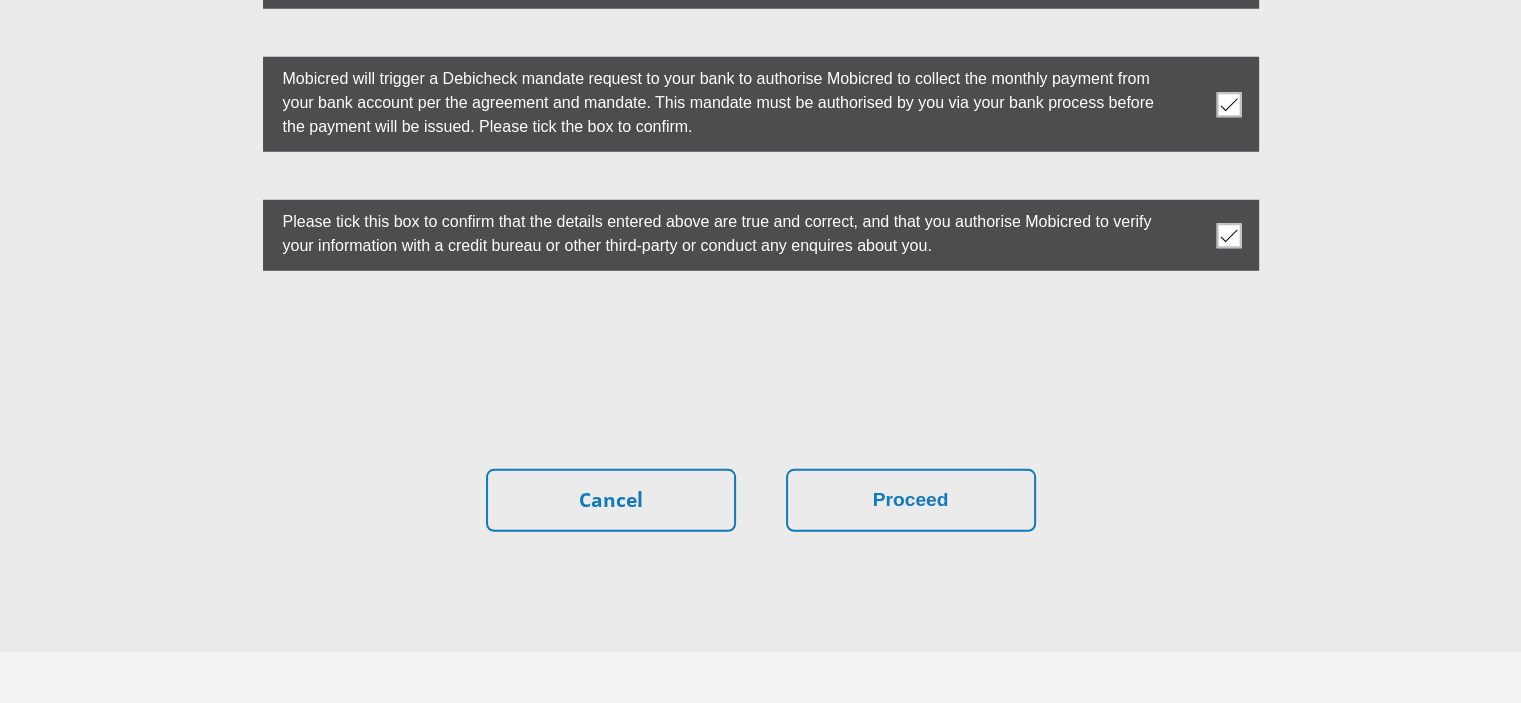 scroll, scrollTop: 5658, scrollLeft: 0, axis: vertical 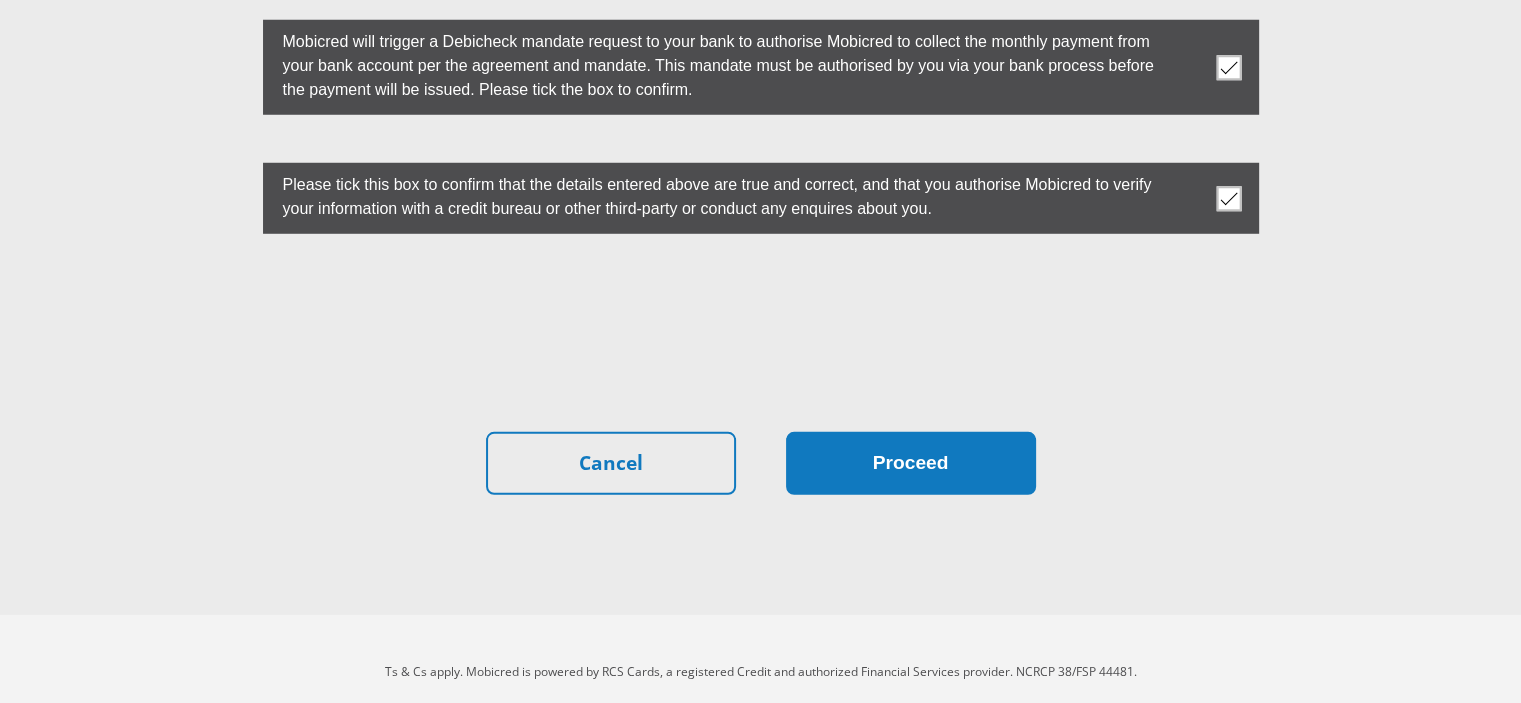 type on "[NUMBER]" 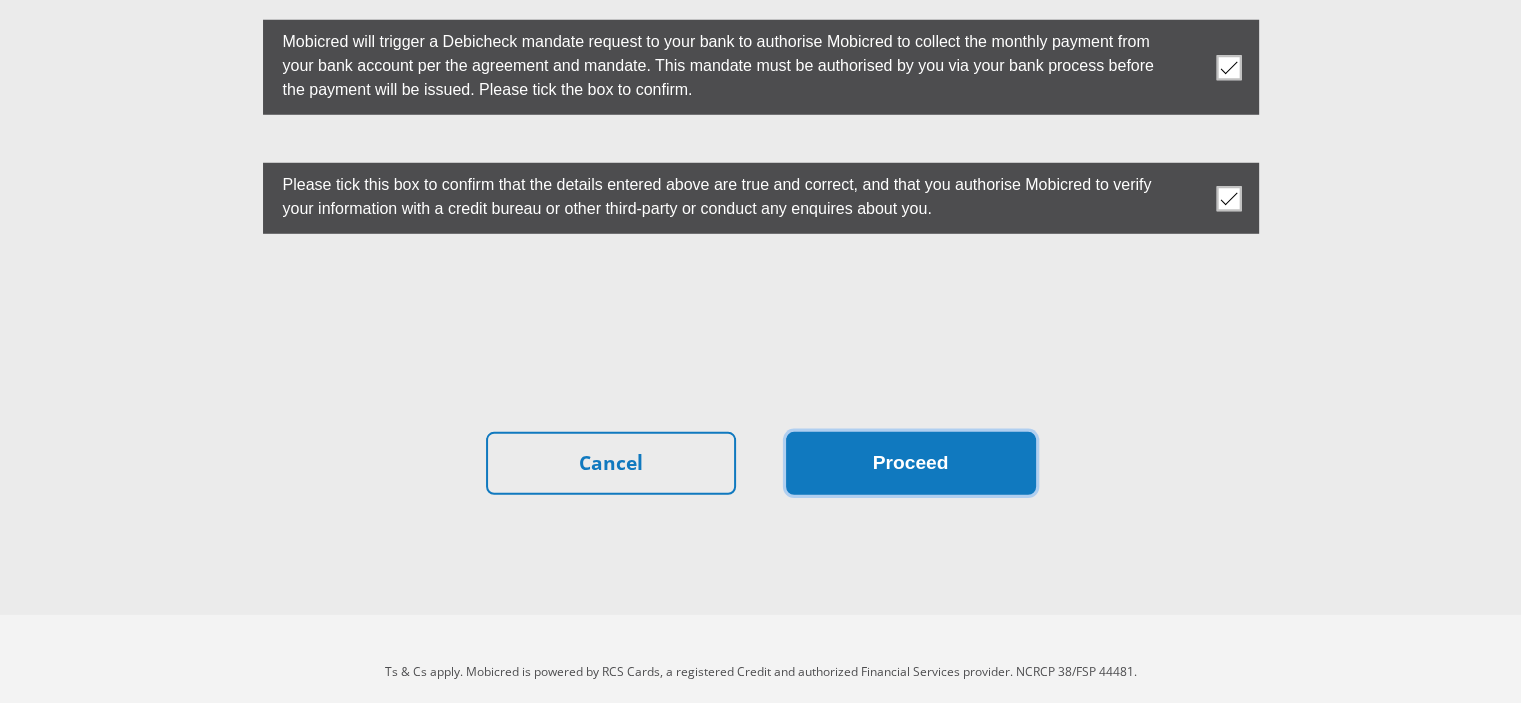 click on "Proceed" at bounding box center [911, 463] 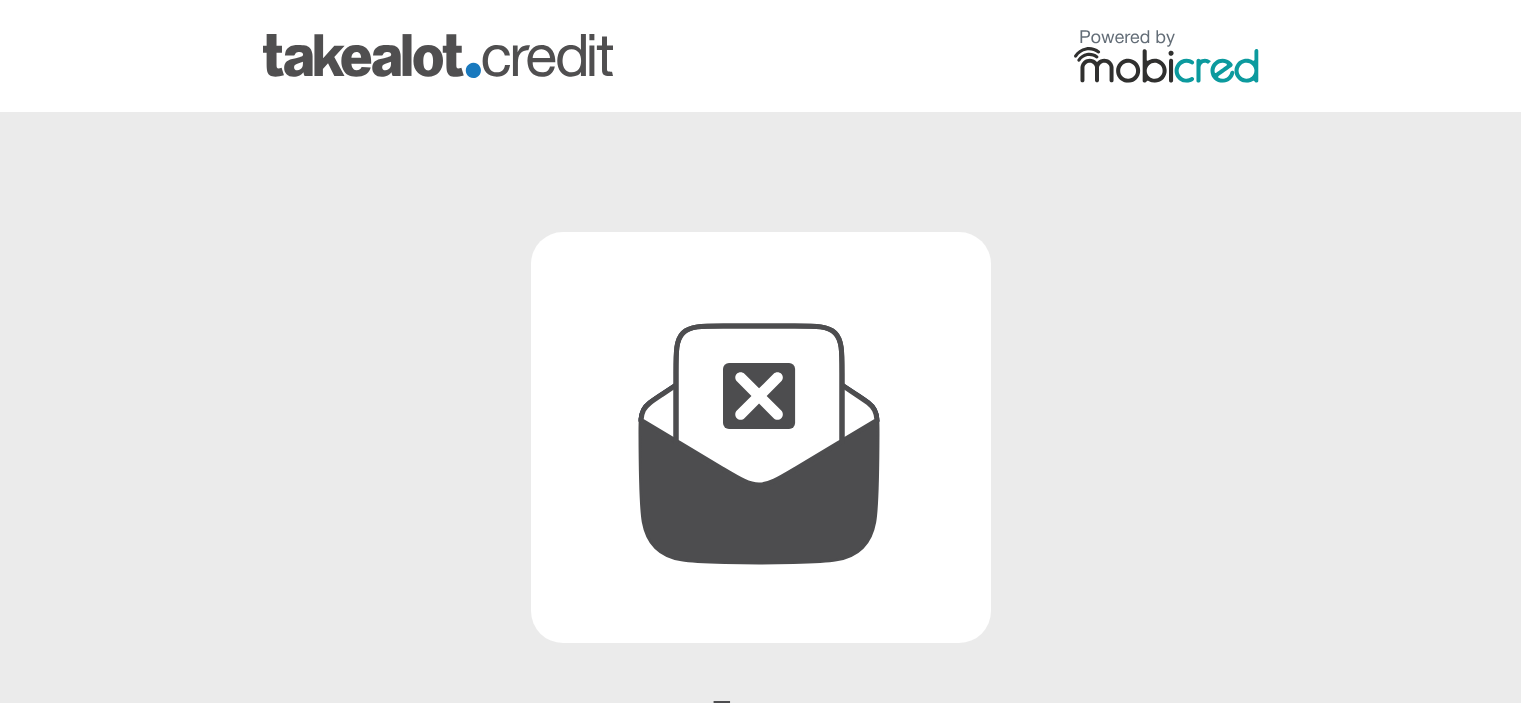 scroll, scrollTop: 0, scrollLeft: 0, axis: both 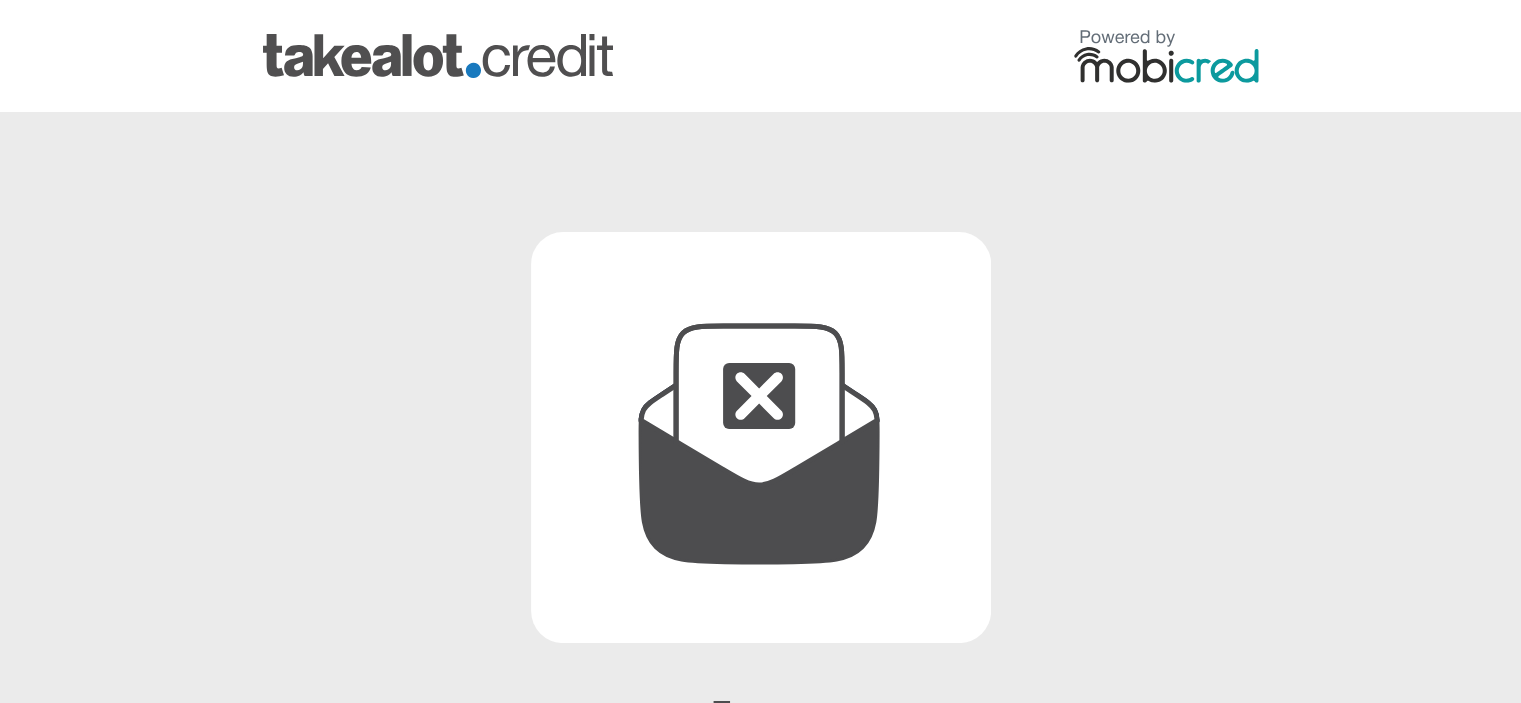 click at bounding box center (761, 437) 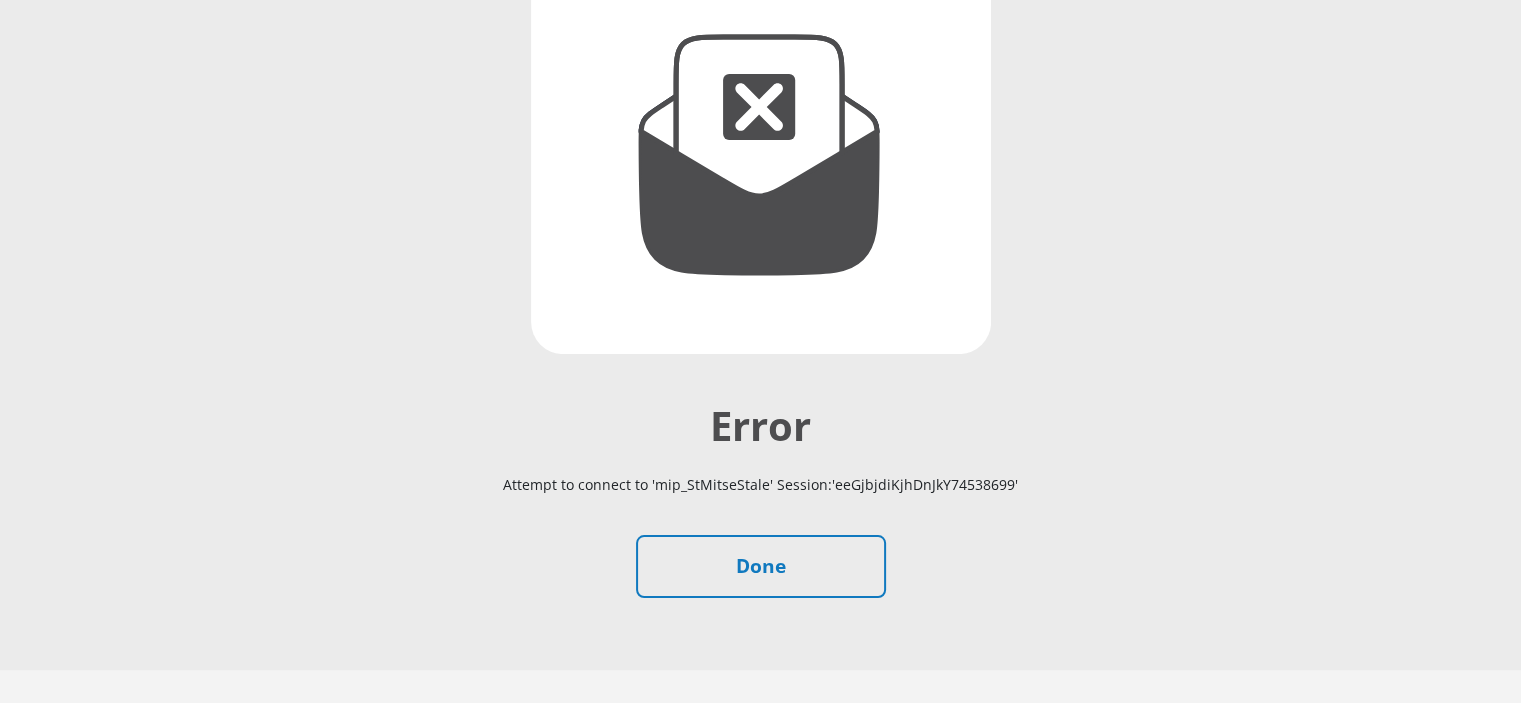 scroll, scrollTop: 368, scrollLeft: 0, axis: vertical 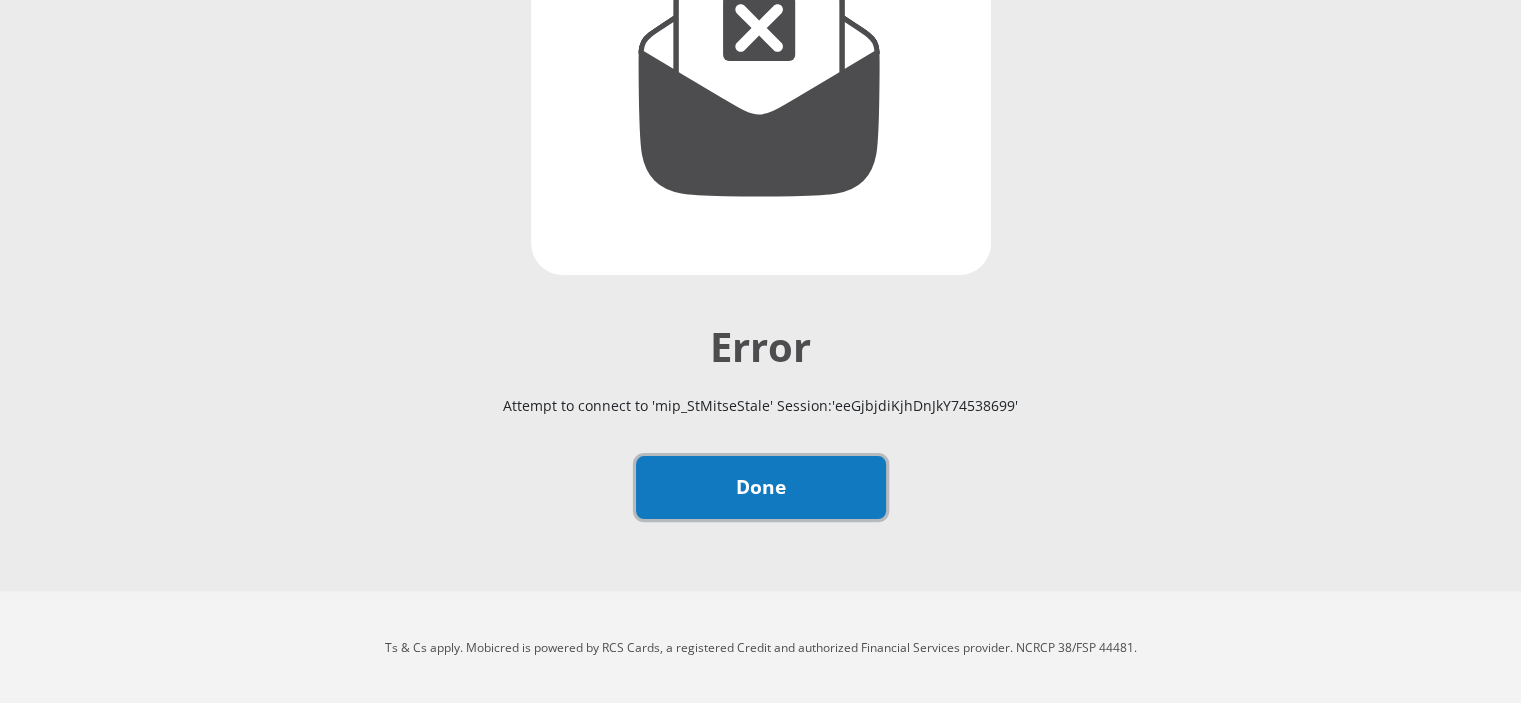 click on "Done" at bounding box center (761, 487) 